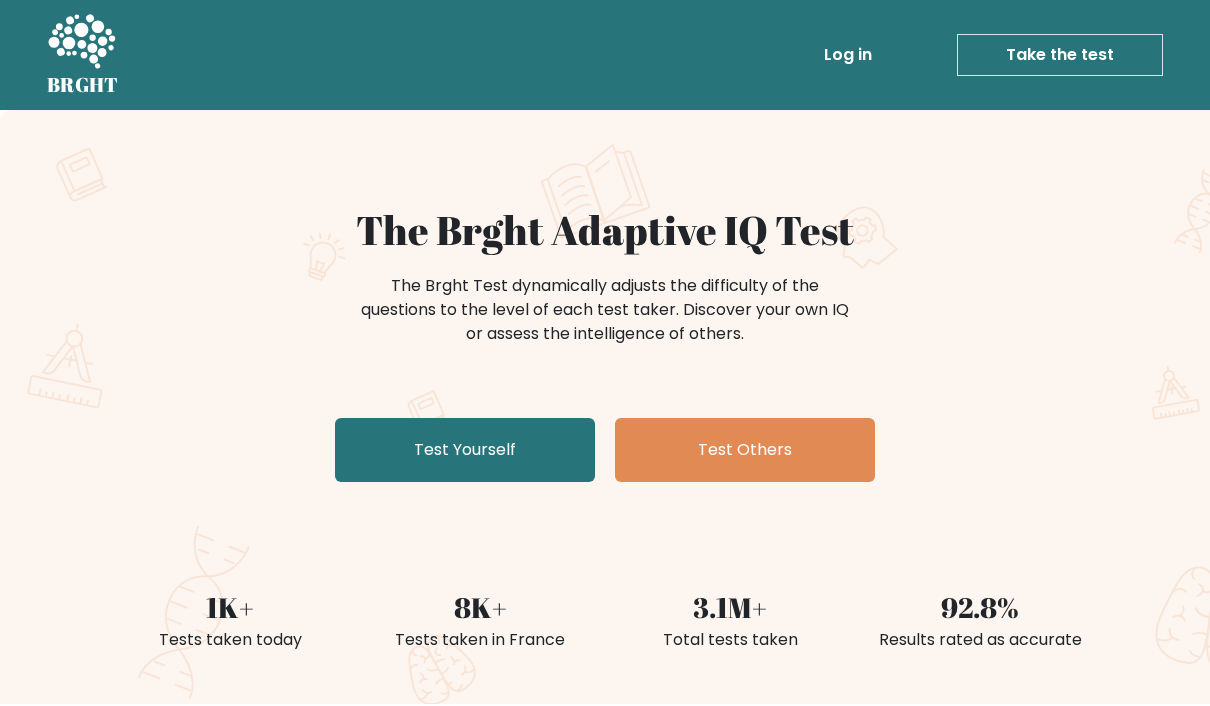 scroll, scrollTop: 0, scrollLeft: 0, axis: both 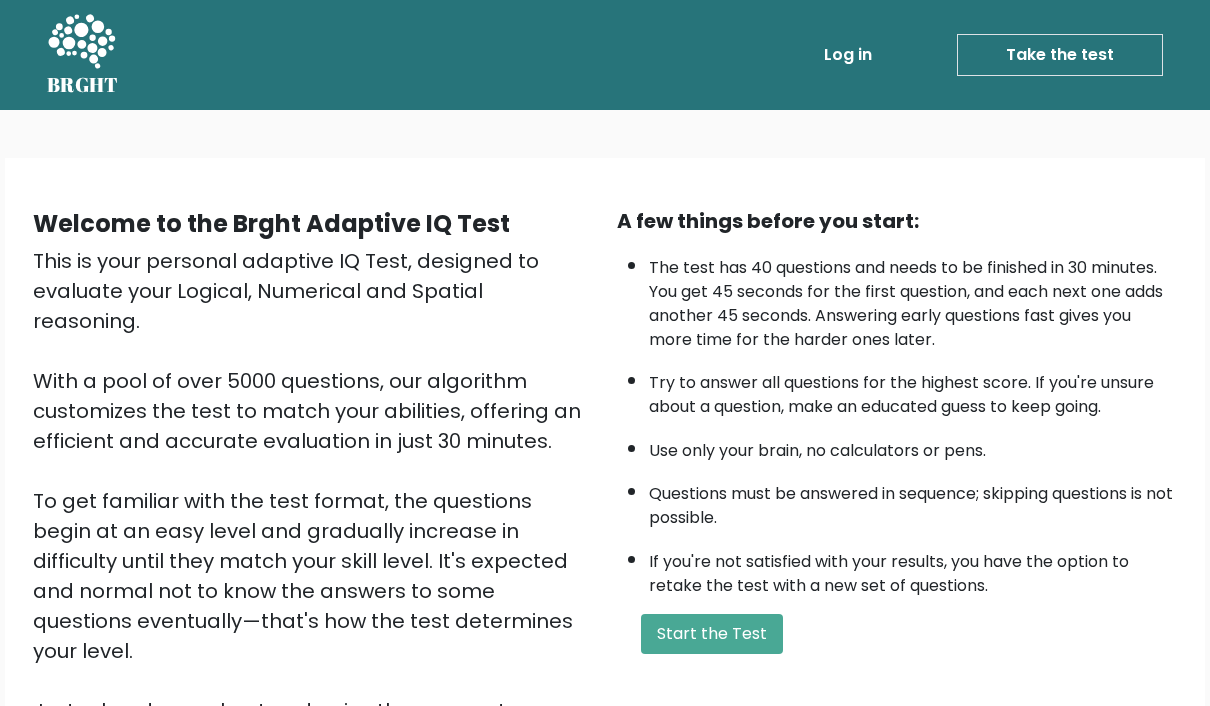 click on "Start the Test" at bounding box center [712, 634] 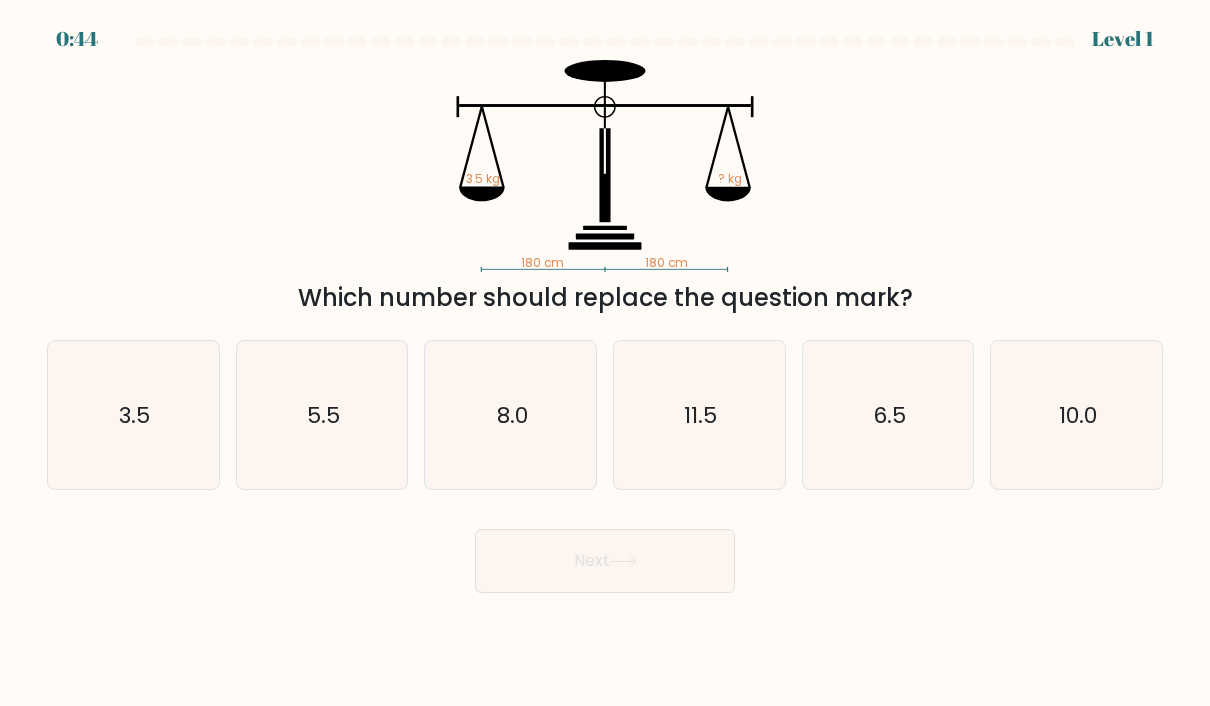scroll, scrollTop: 0, scrollLeft: 0, axis: both 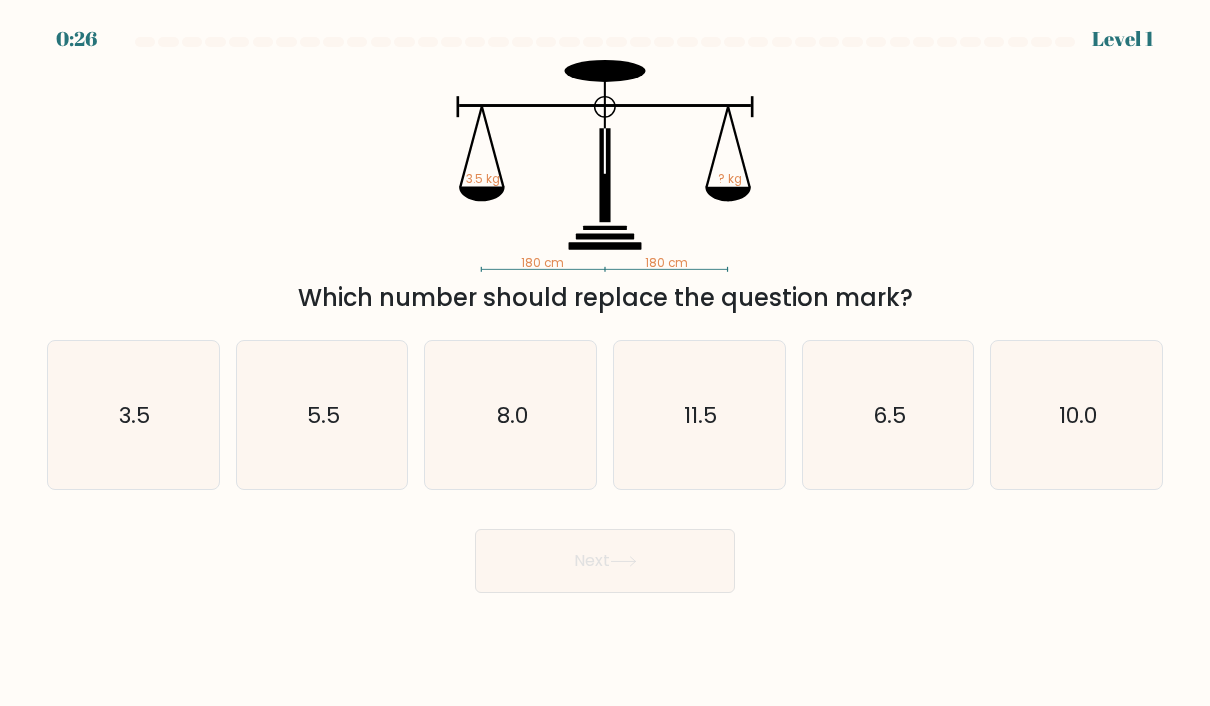 click on "3.5" 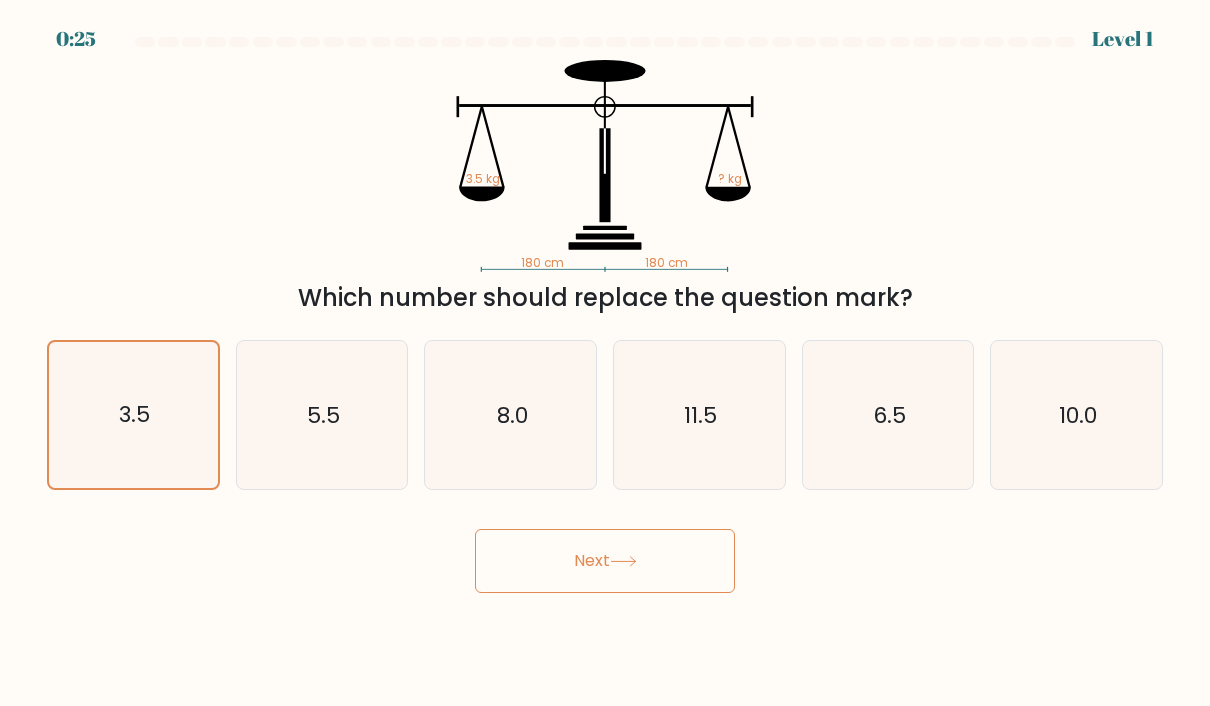 click on "Next" at bounding box center (605, 561) 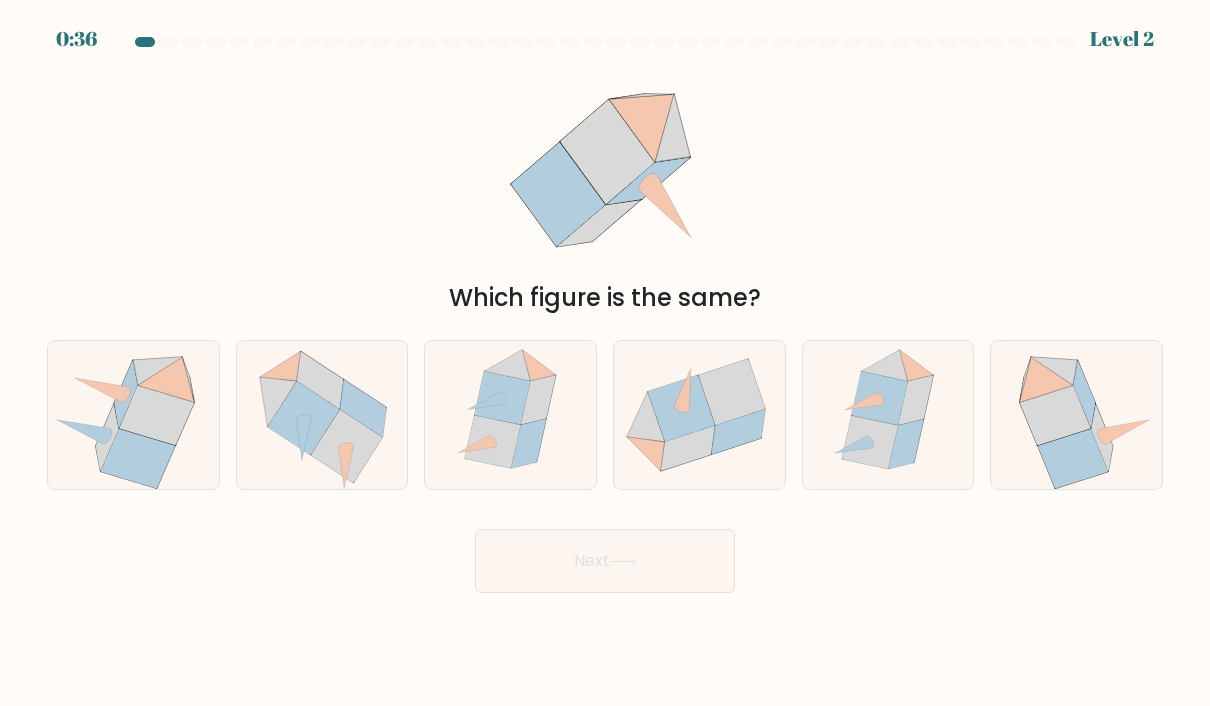 click 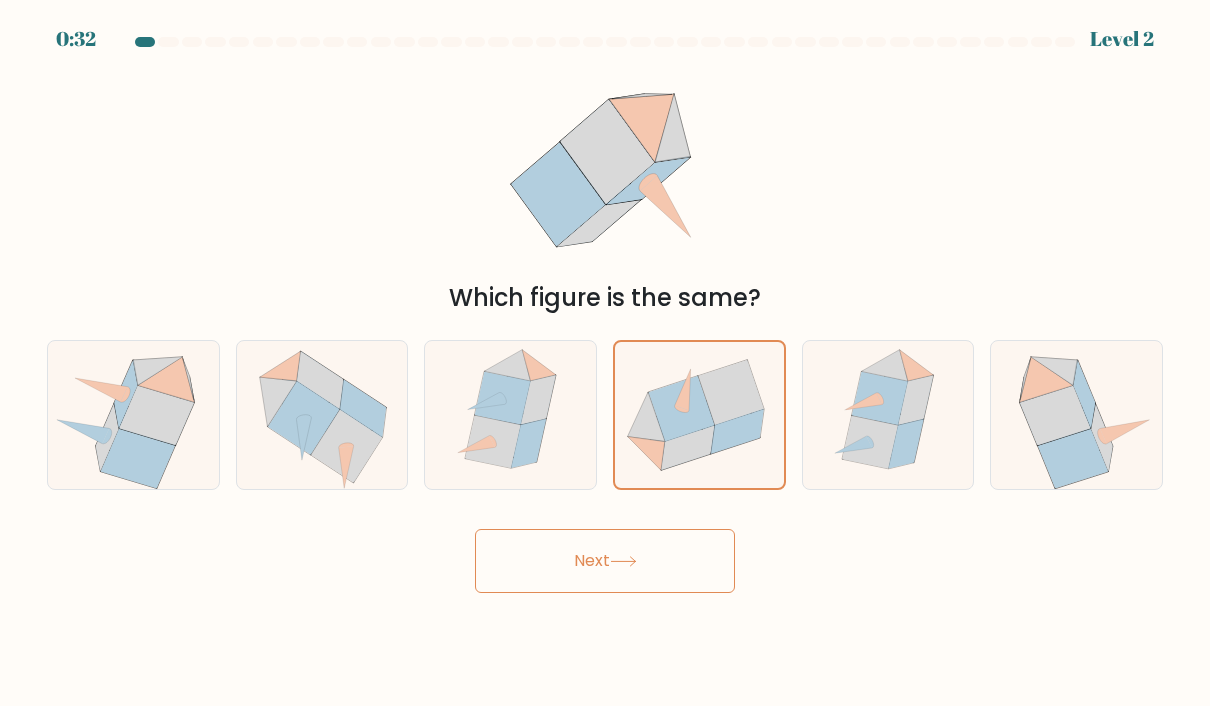 click on "Next" at bounding box center (605, 561) 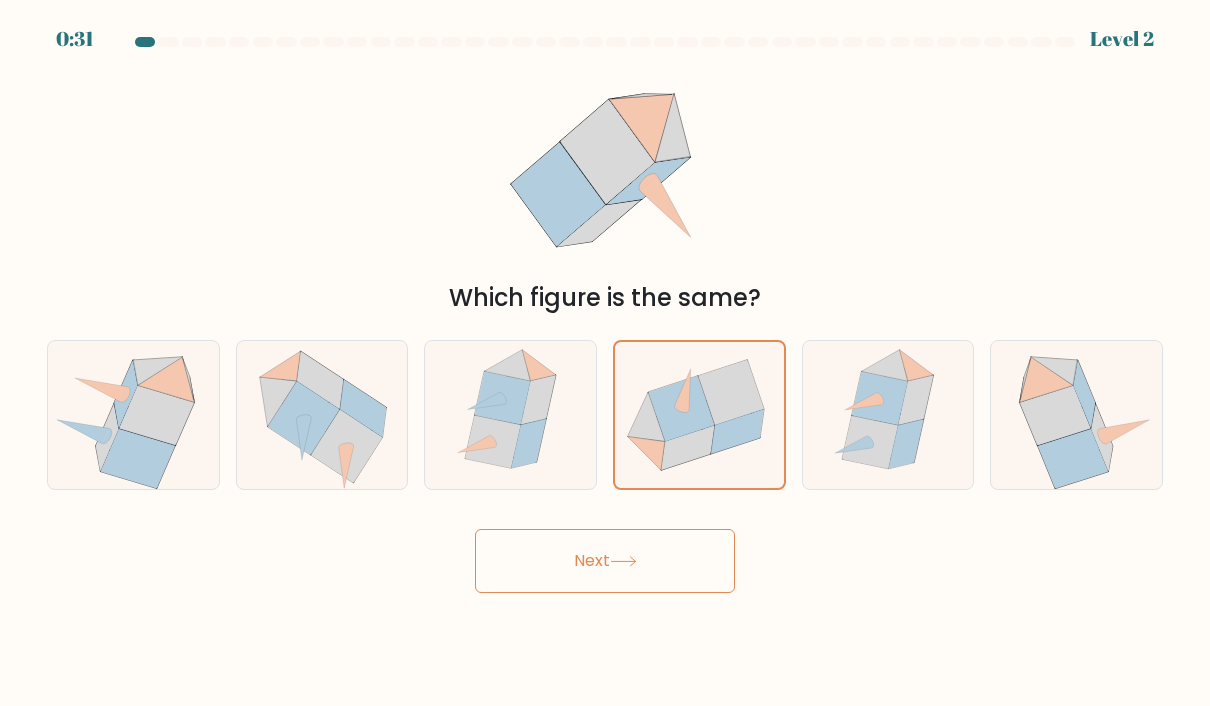 click on "Next" at bounding box center [605, 561] 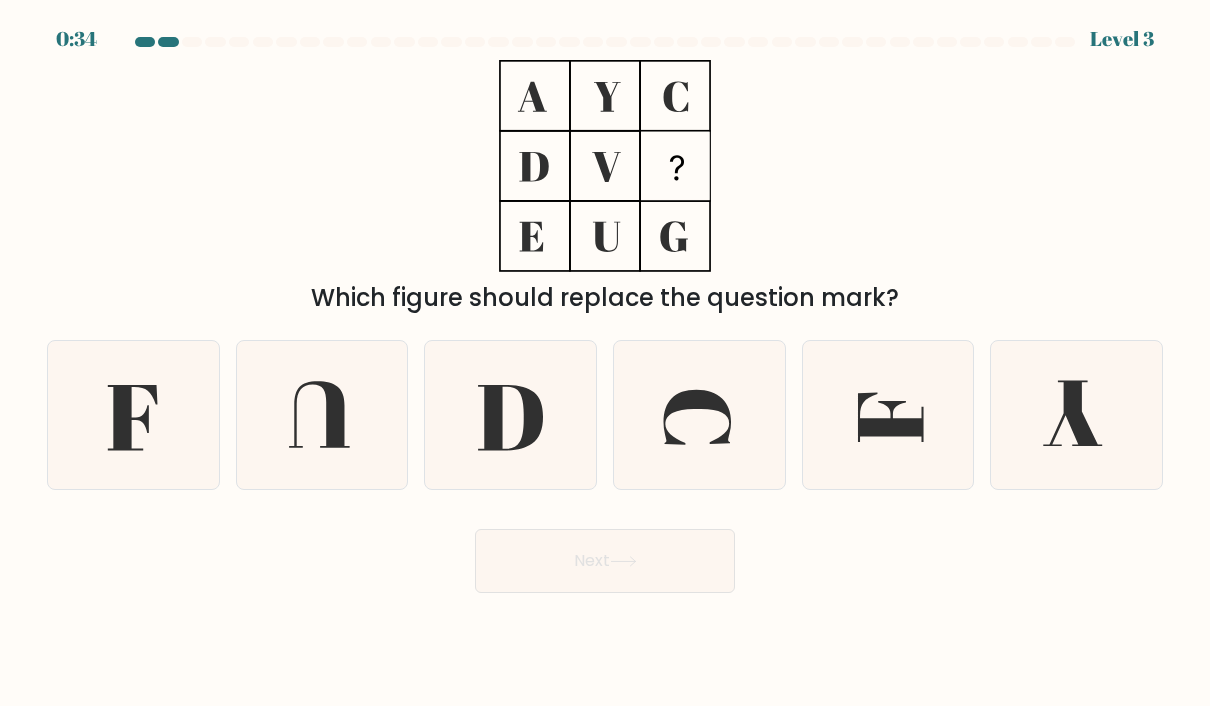 click 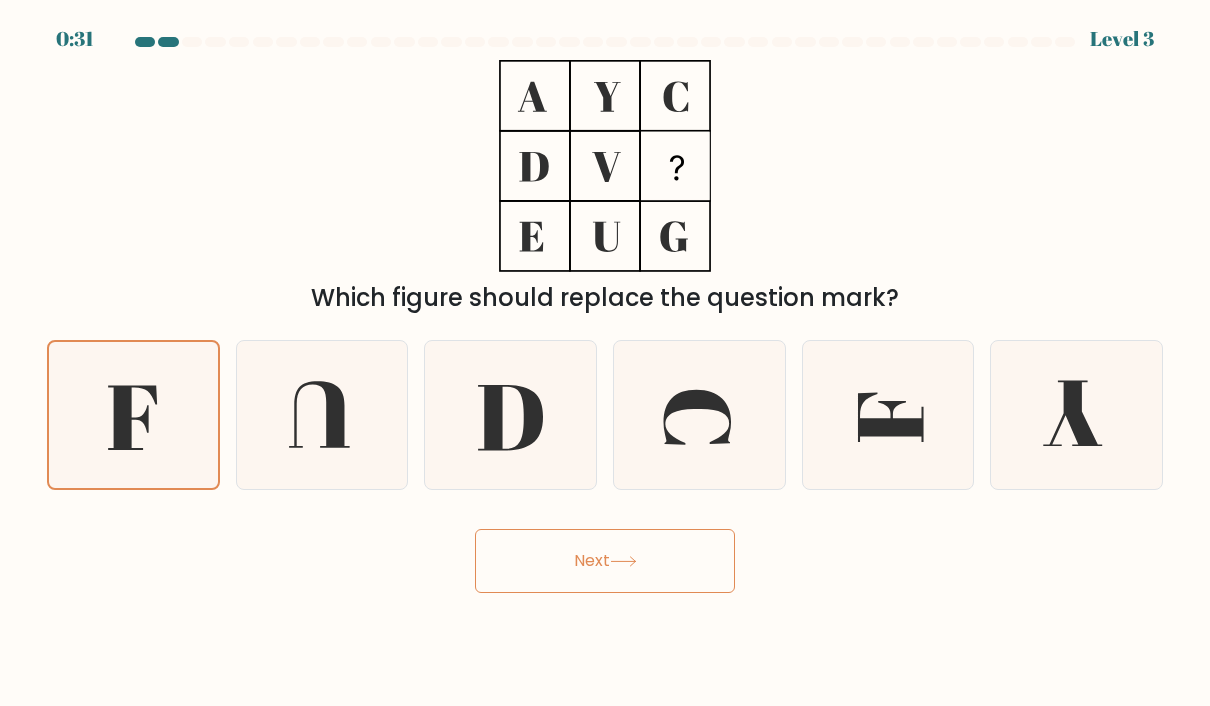 click on "Next" at bounding box center [605, 561] 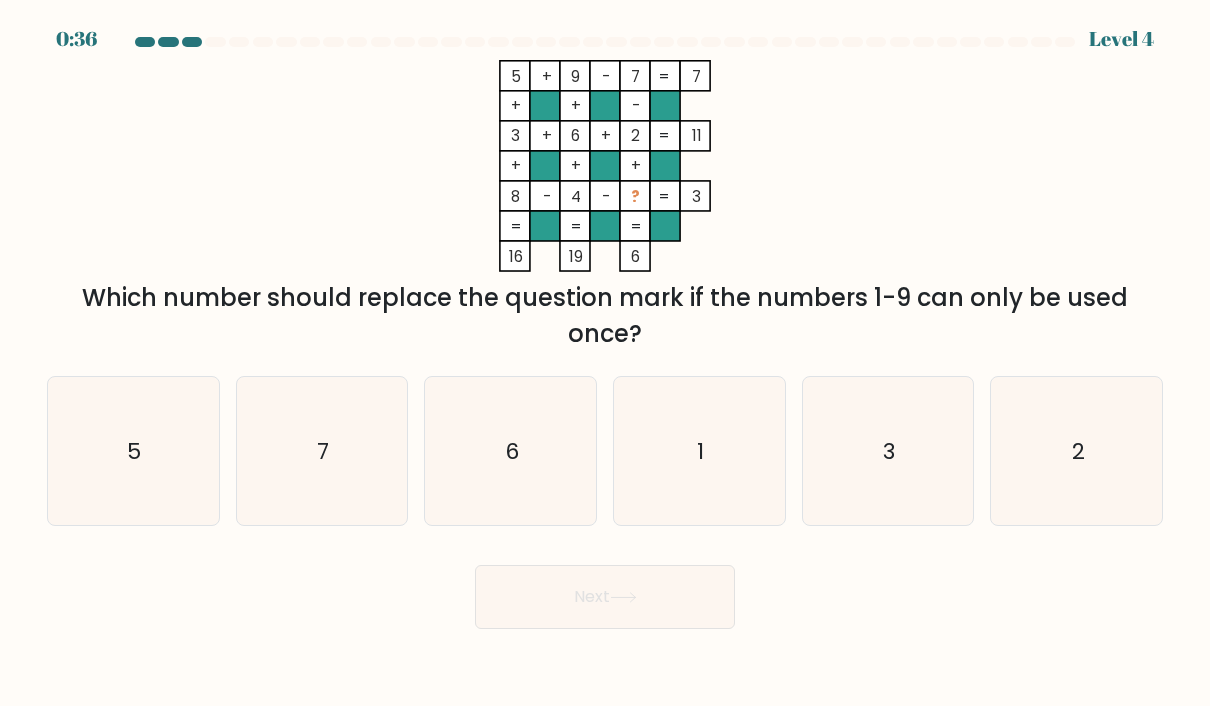 click on "5" 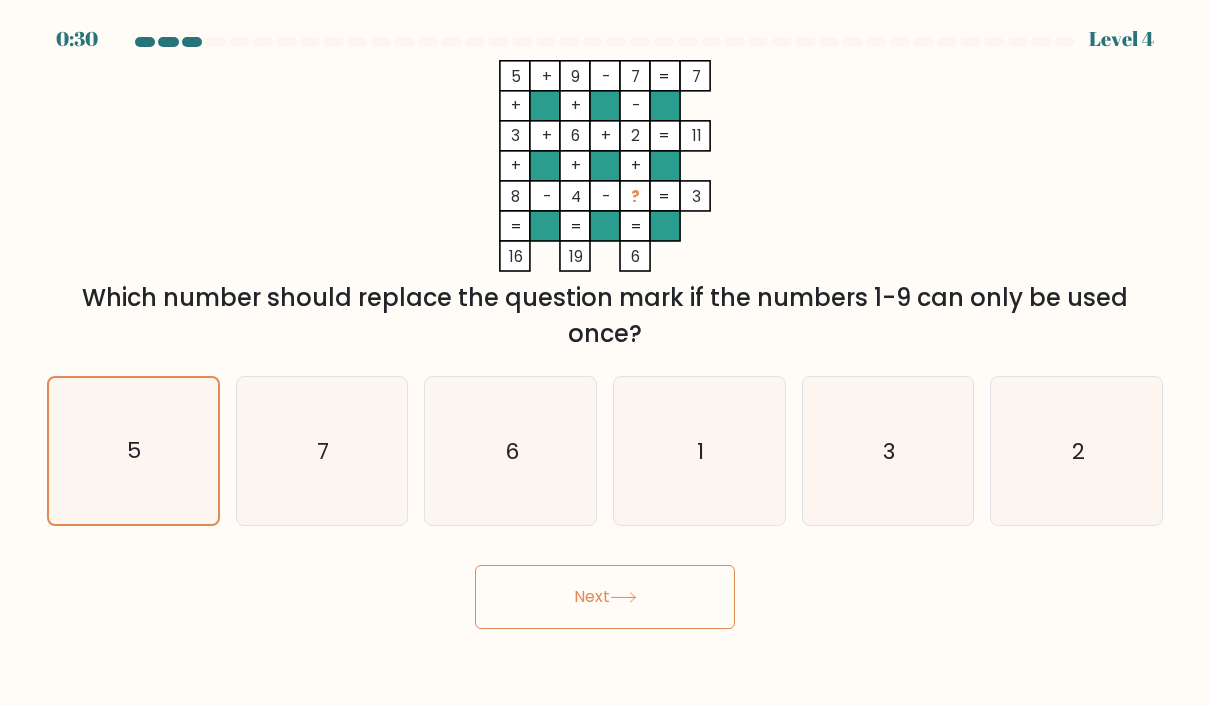 click on "Next" at bounding box center (605, 597) 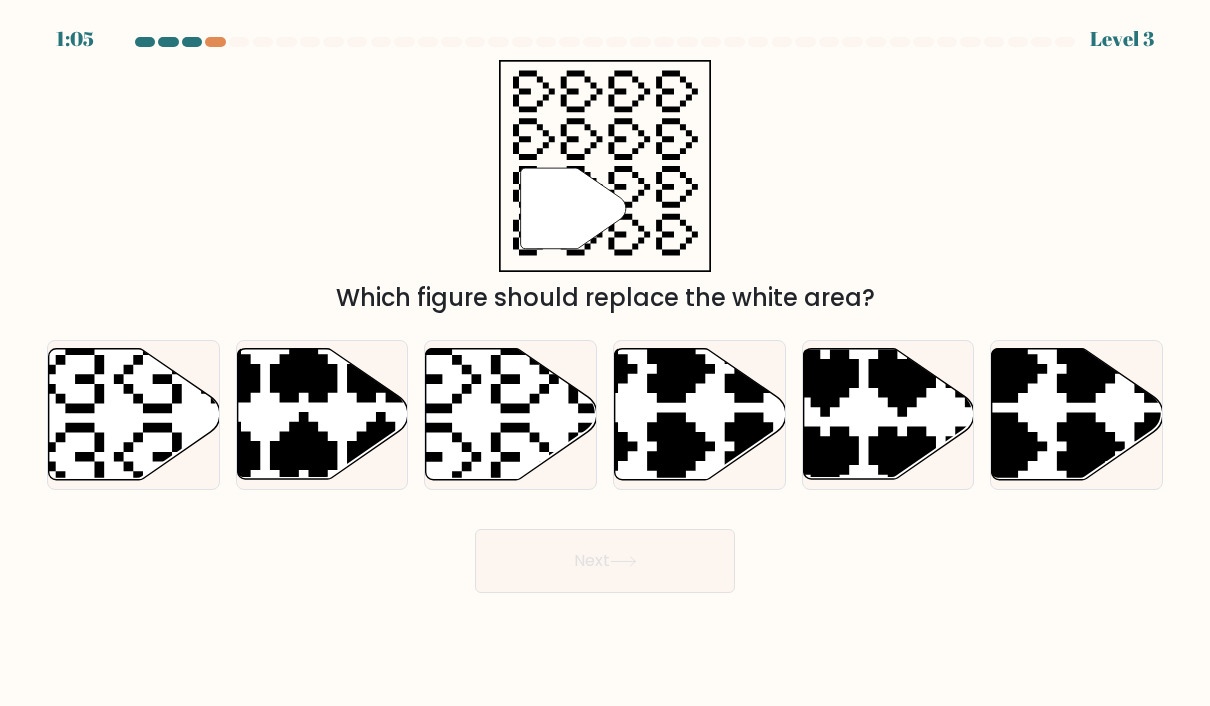 click 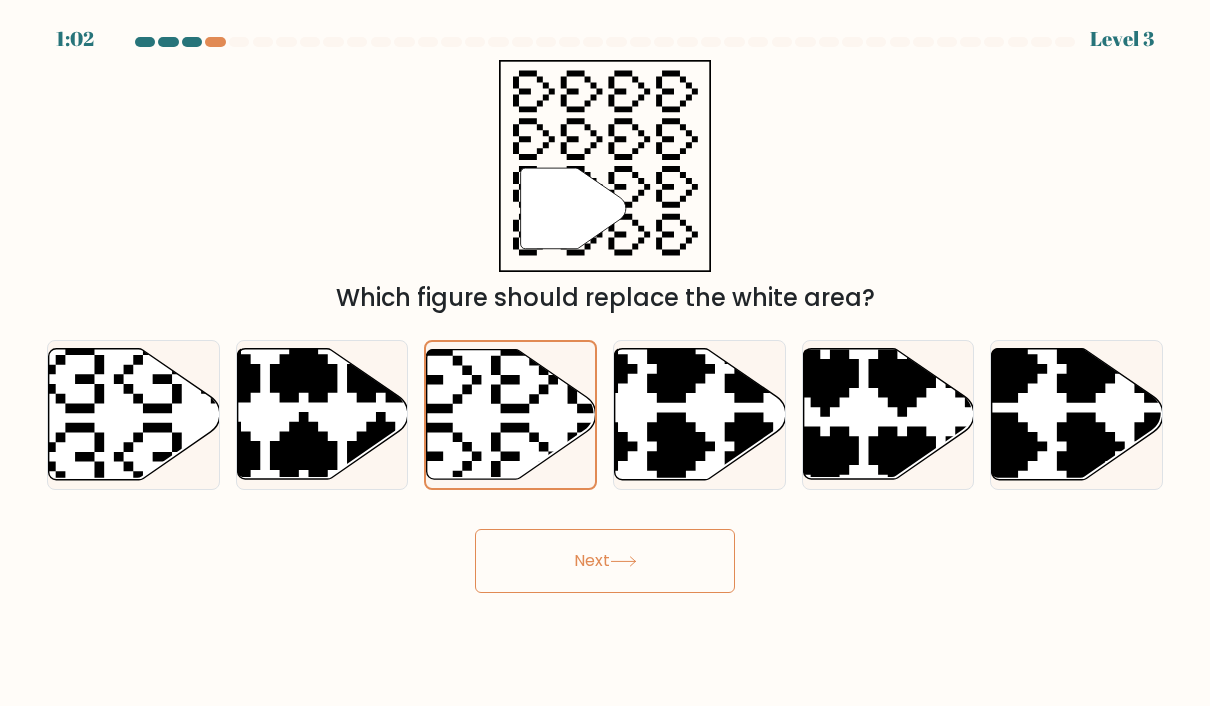 click on "Next" at bounding box center (605, 561) 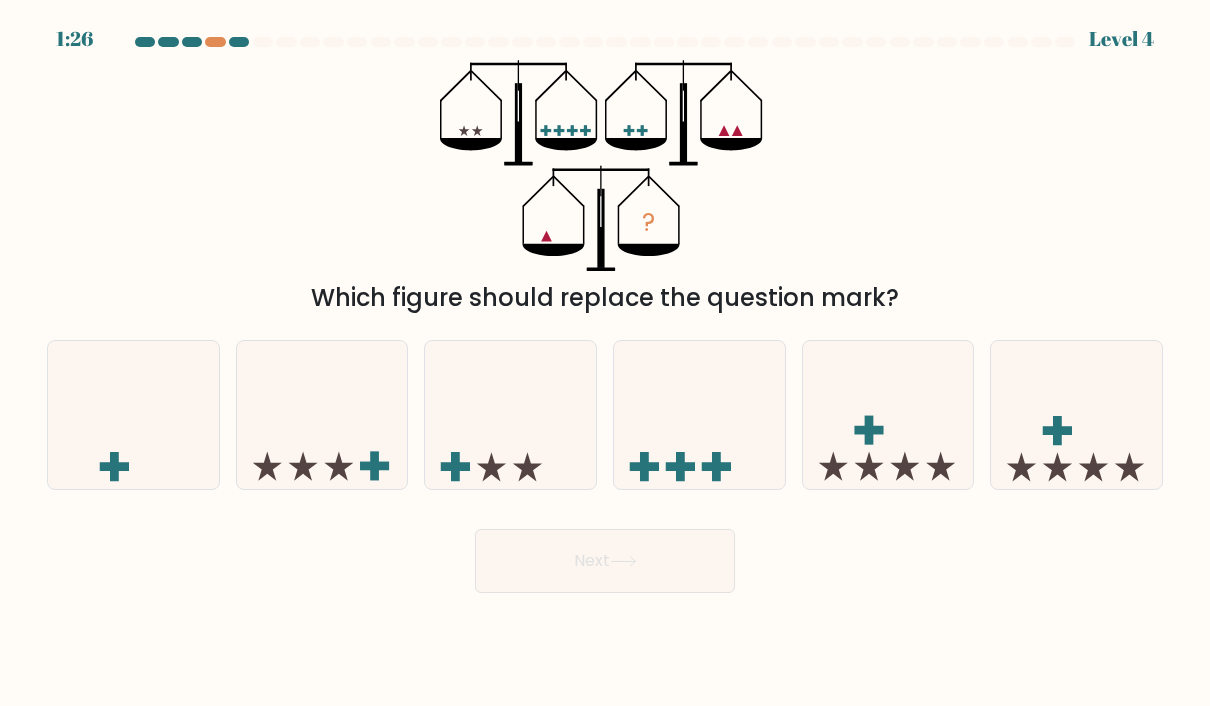click 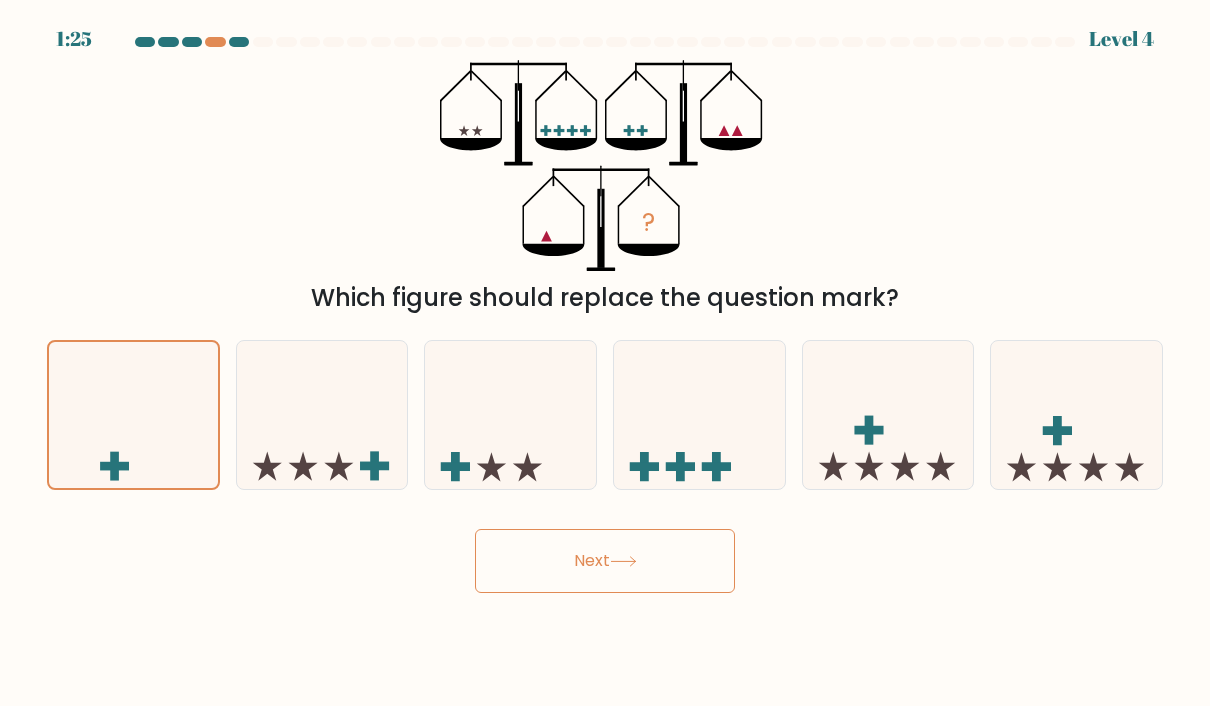 click on "Next" at bounding box center (605, 561) 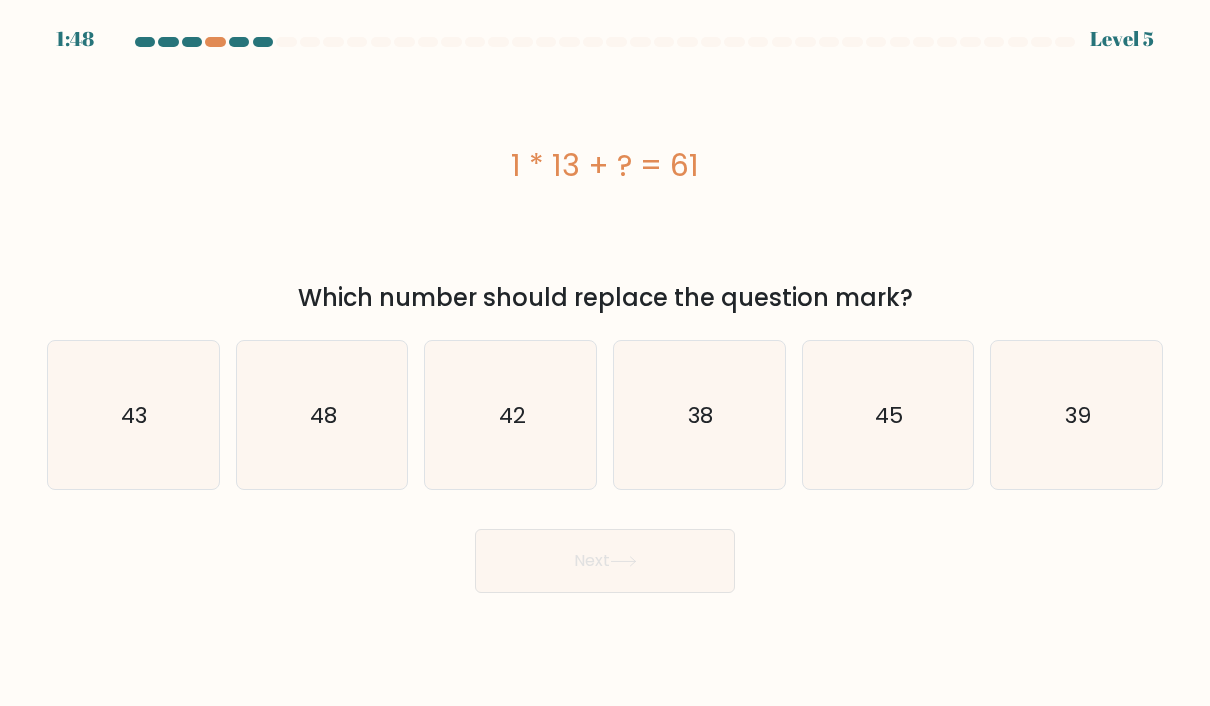 click on "48" 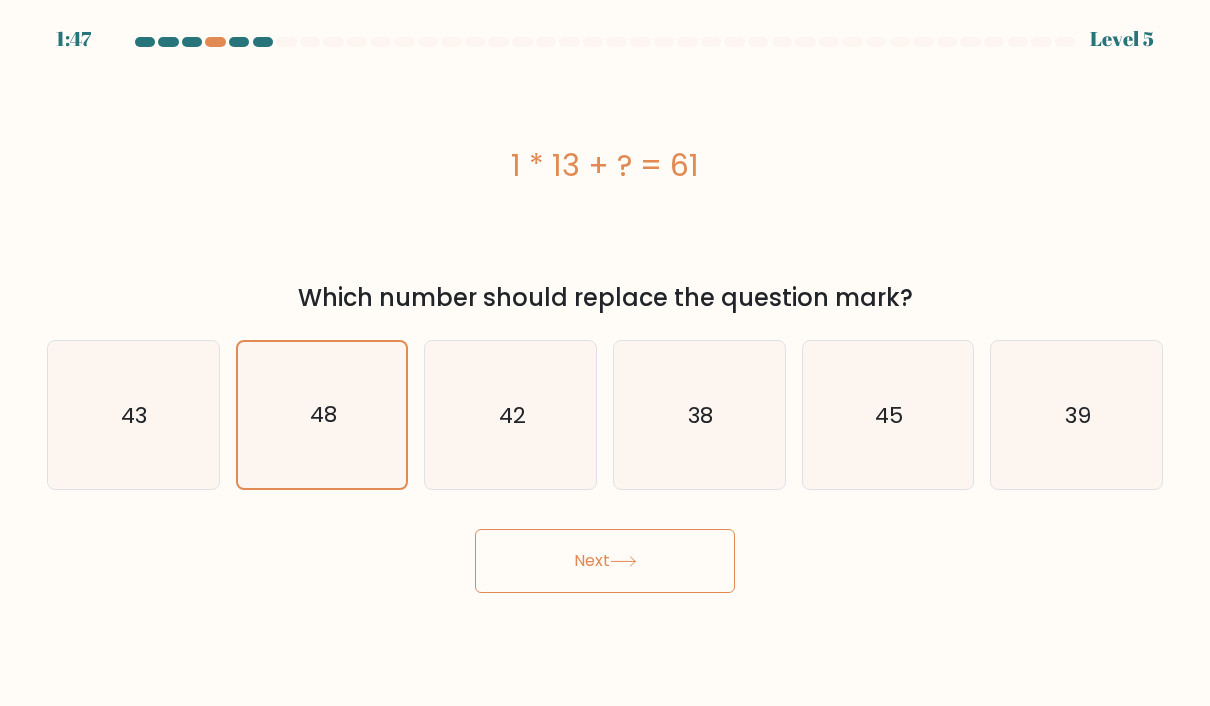 click on "Next" at bounding box center [605, 561] 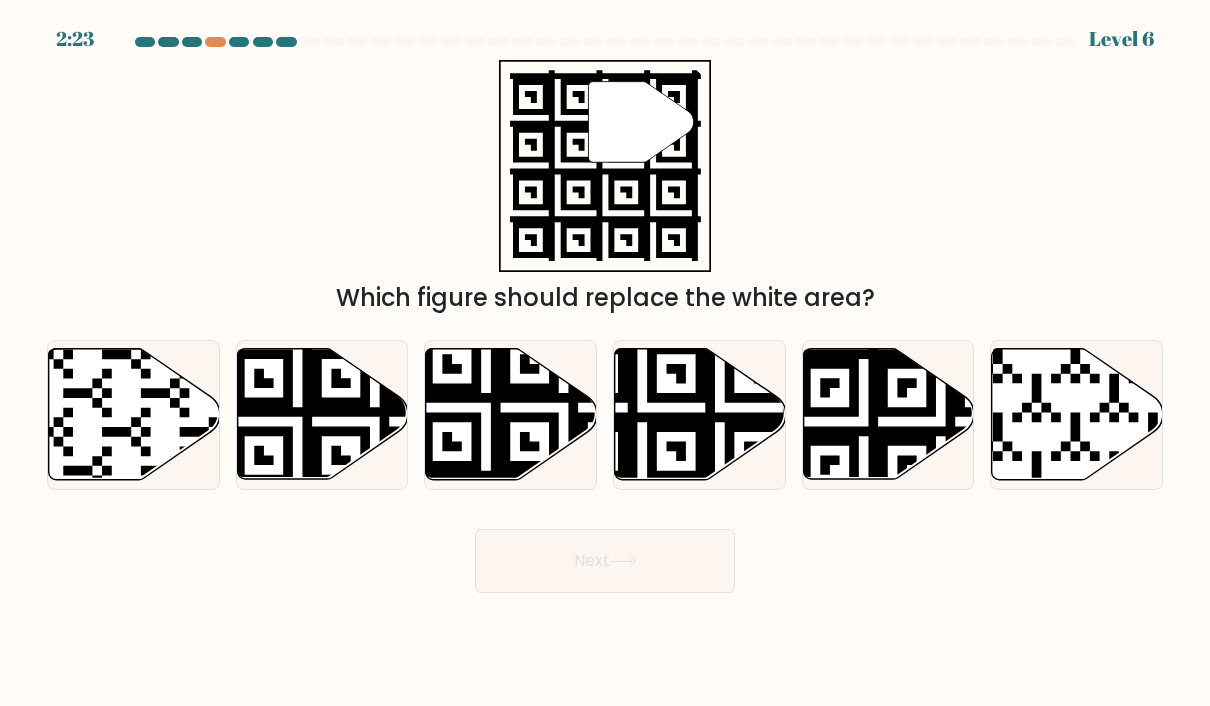 click 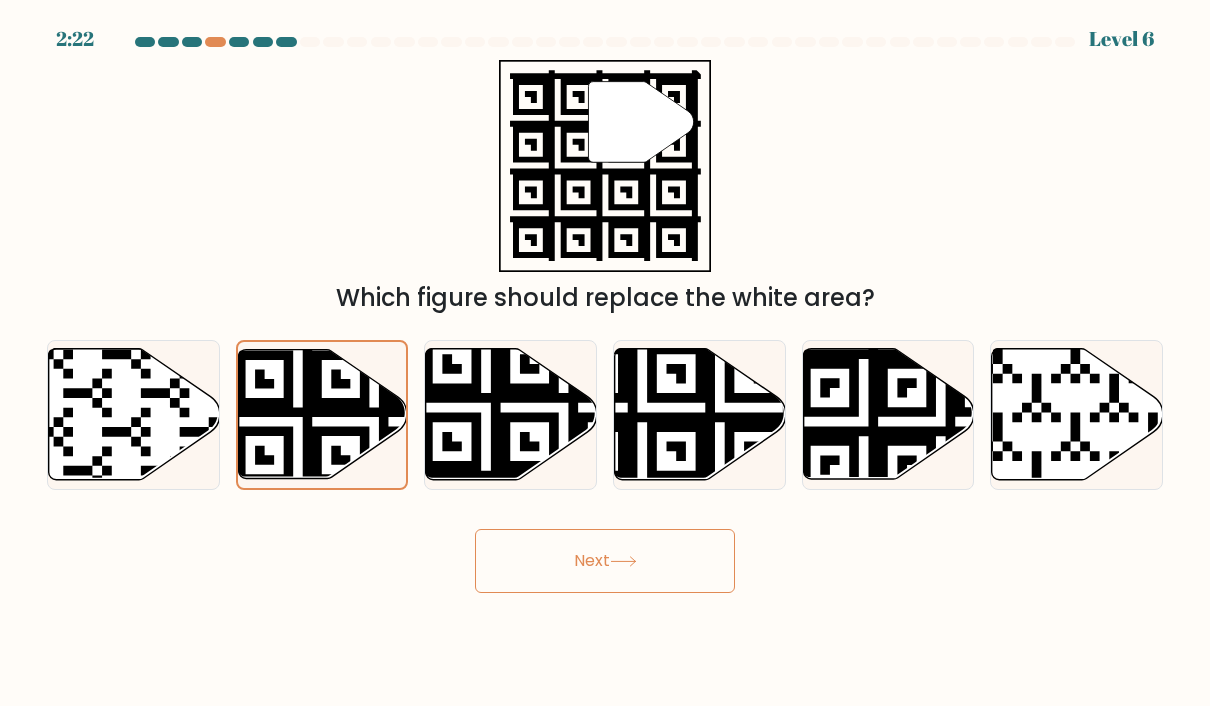 click on "Next" at bounding box center (605, 561) 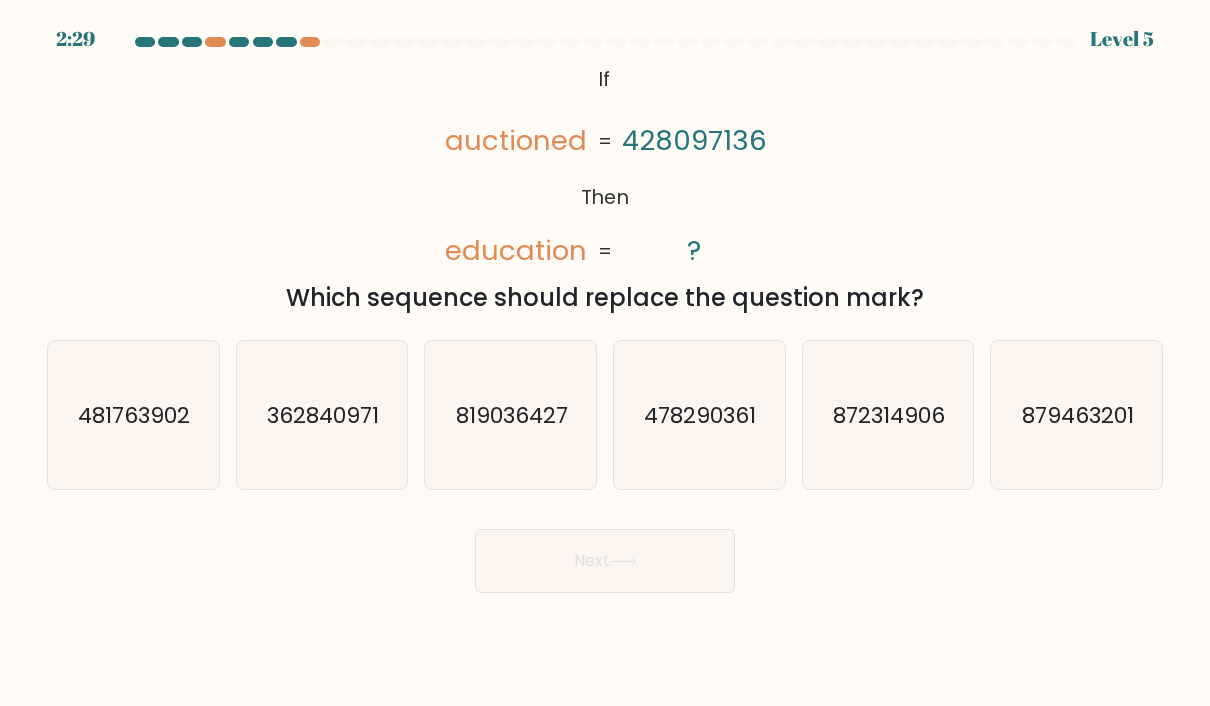 click on "362840971" 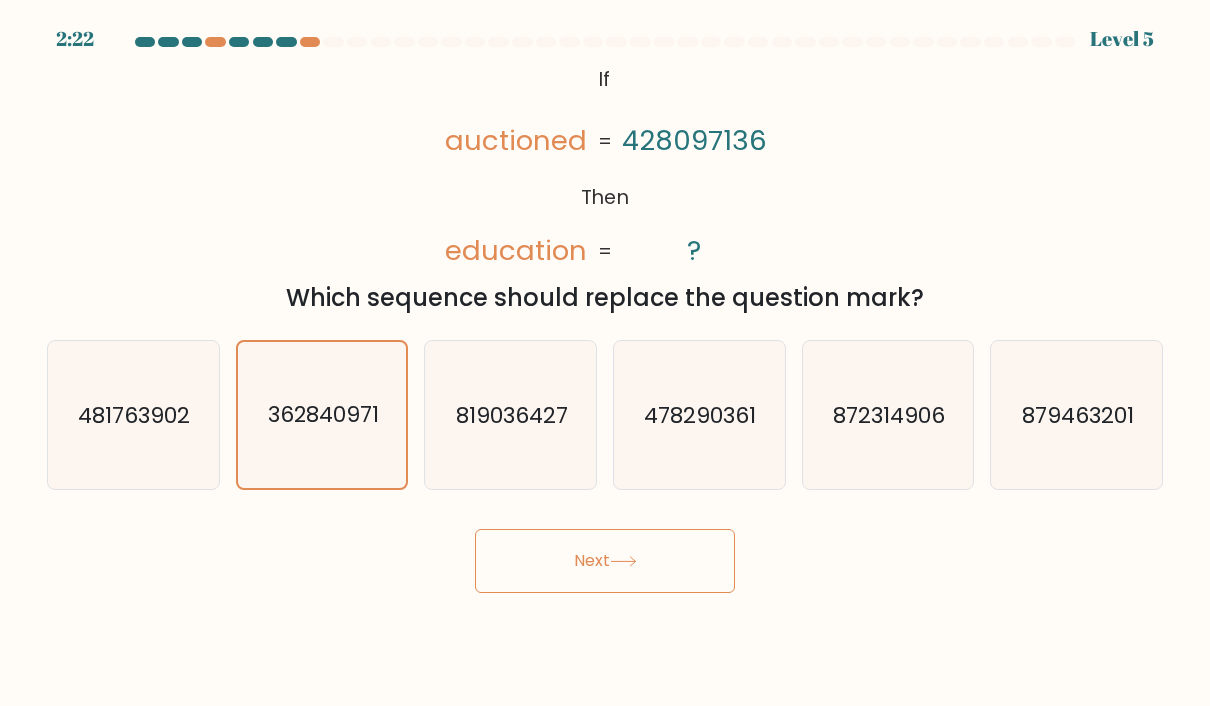click on "Next" at bounding box center [605, 561] 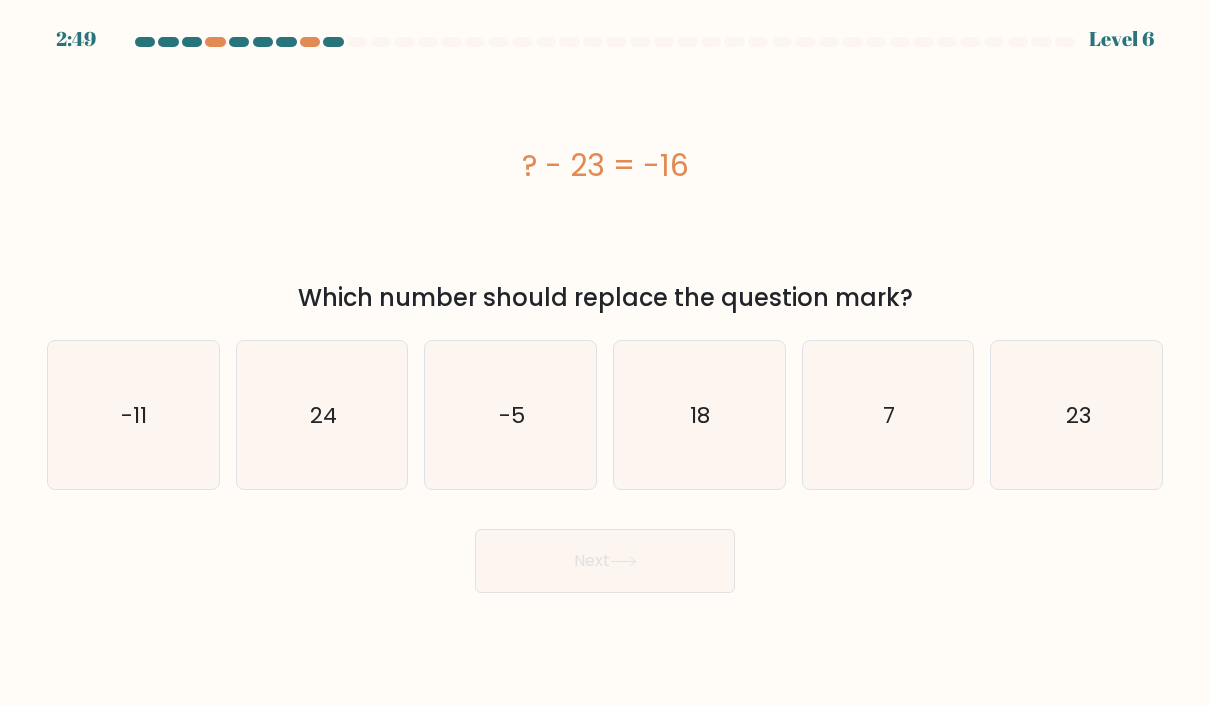 click on "23" 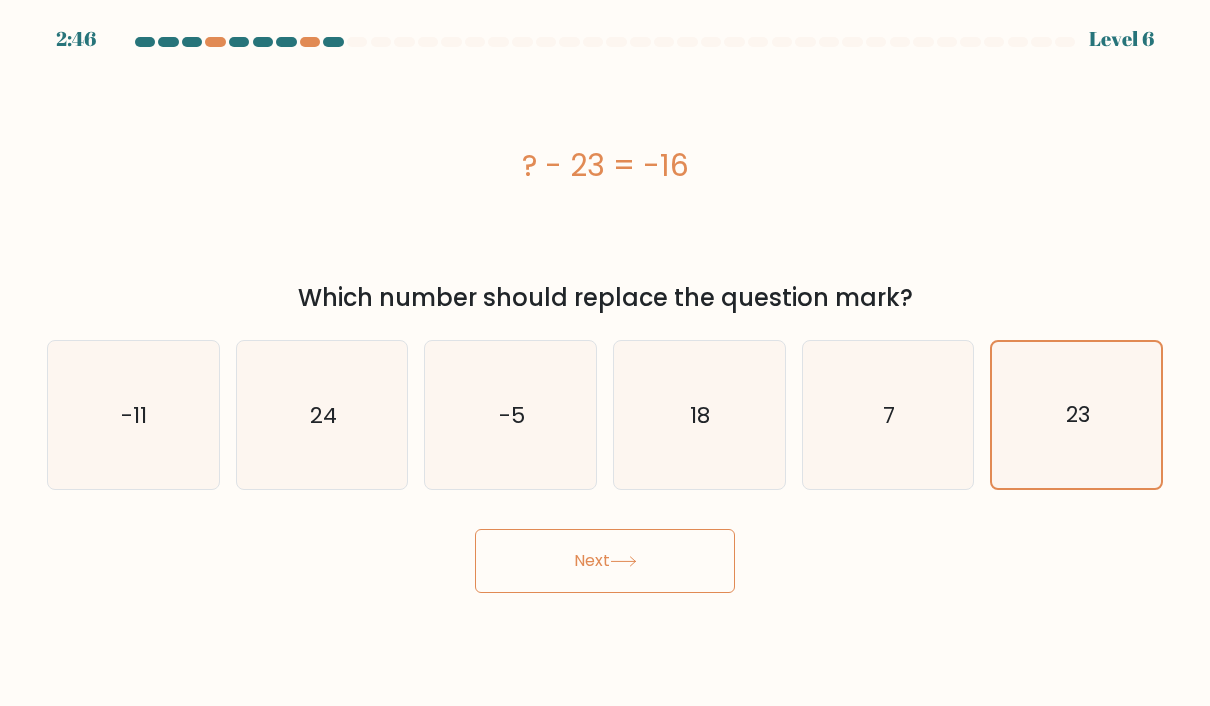 click on "Next" at bounding box center (605, 561) 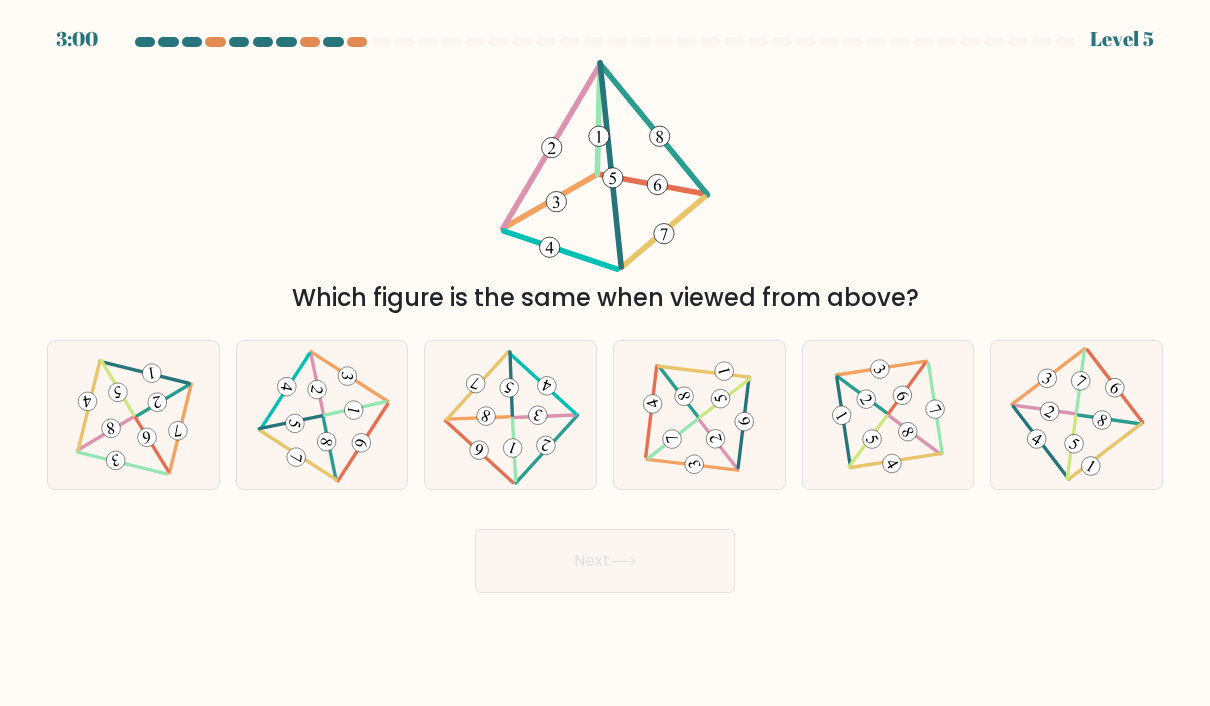 click 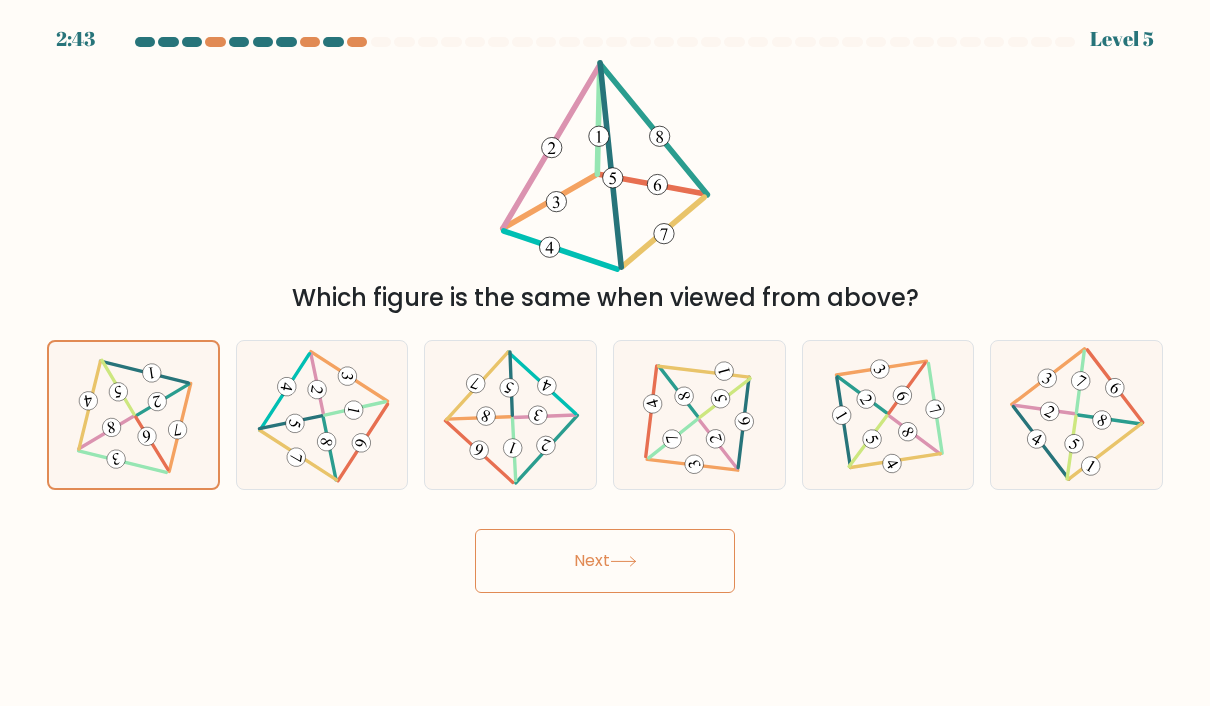 click on "Next" at bounding box center [605, 561] 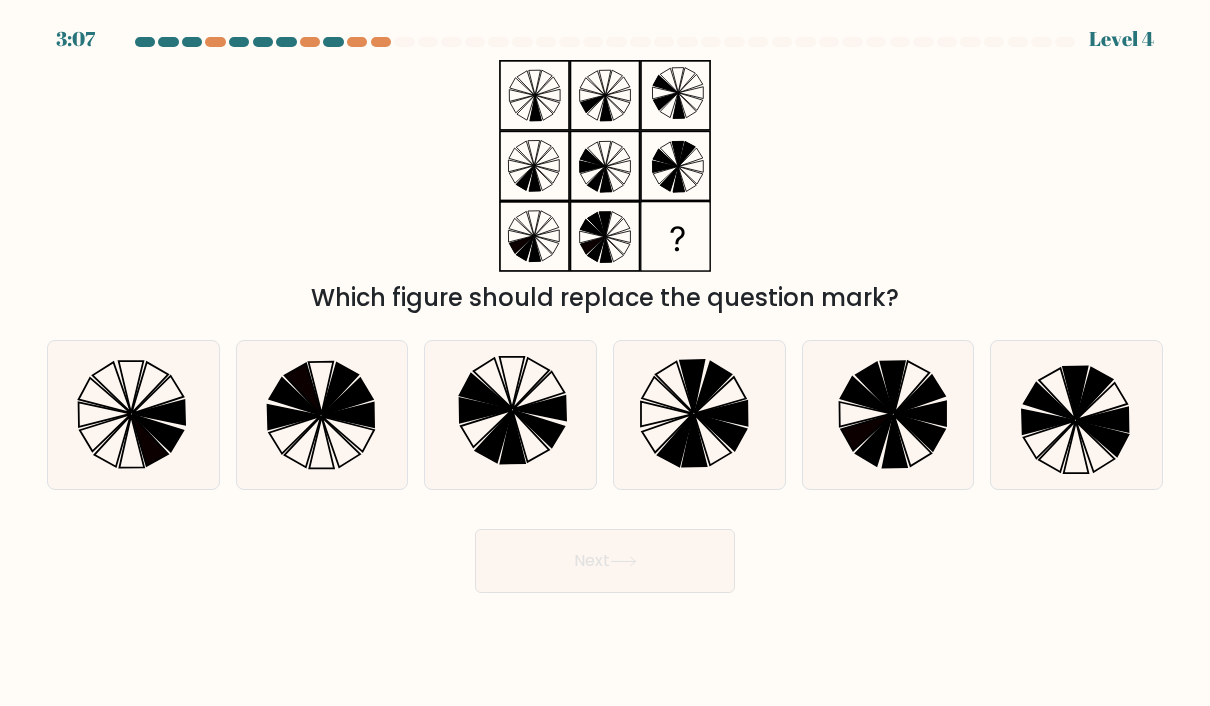 click 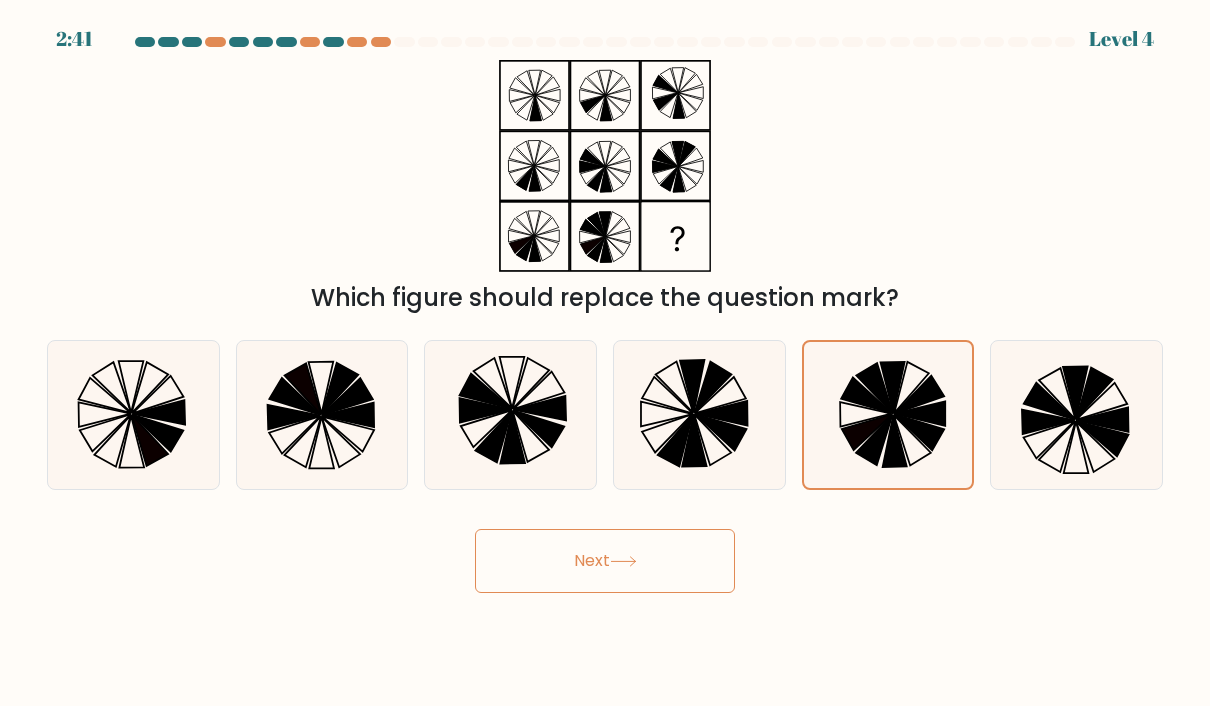 click 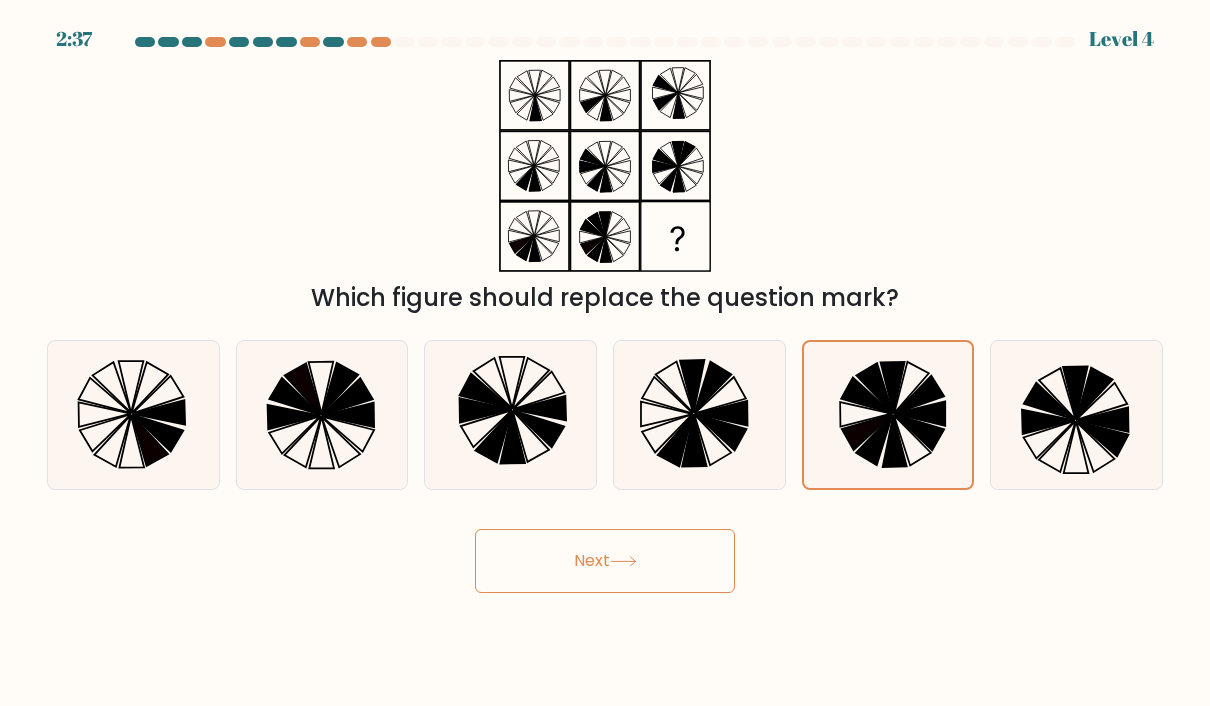 click 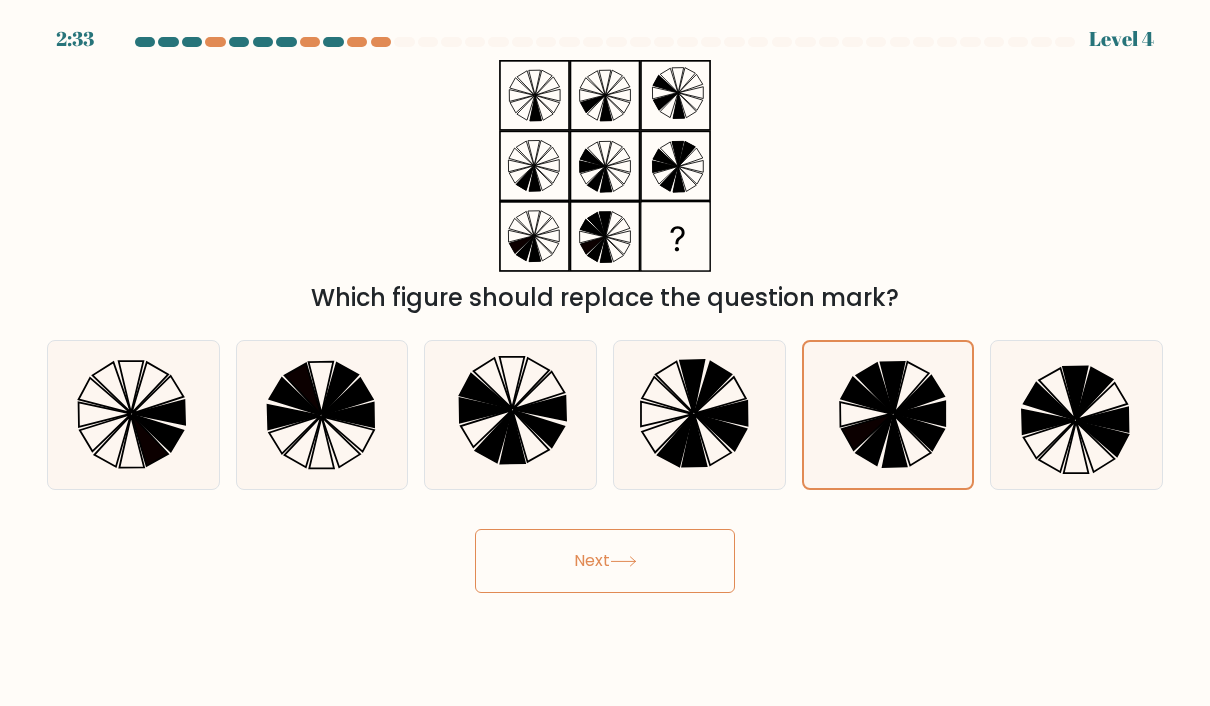 click on "Next" at bounding box center (605, 561) 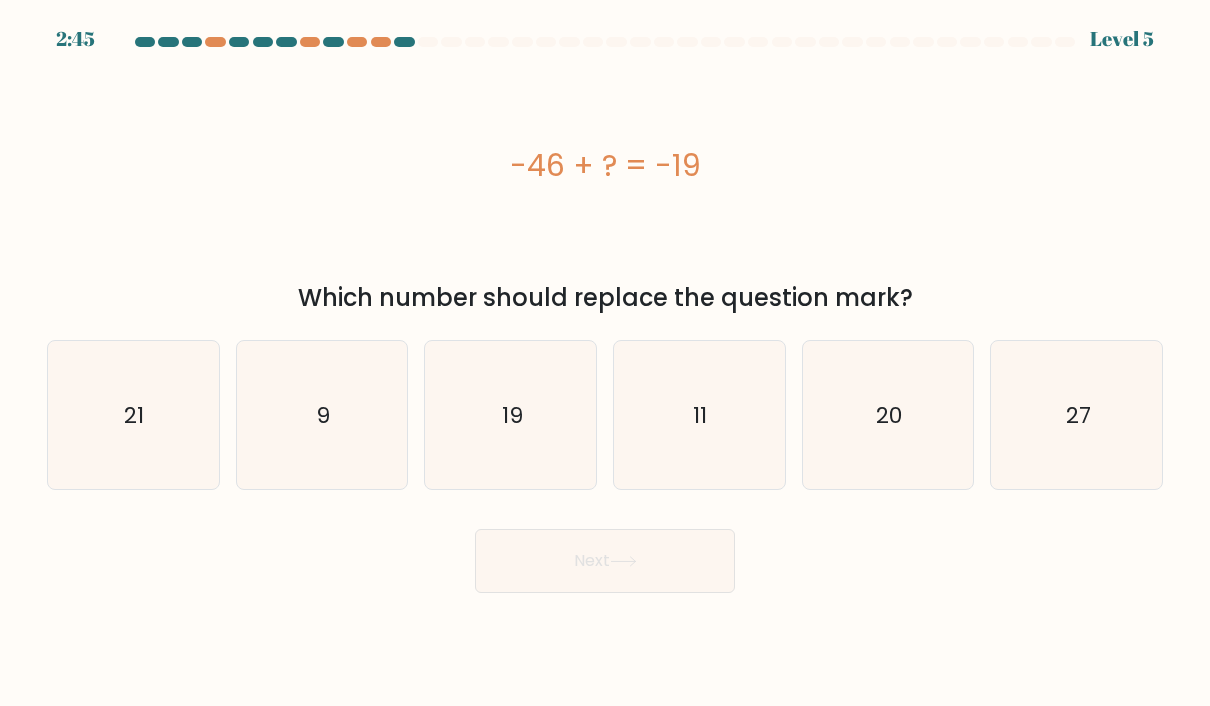 click on "27" 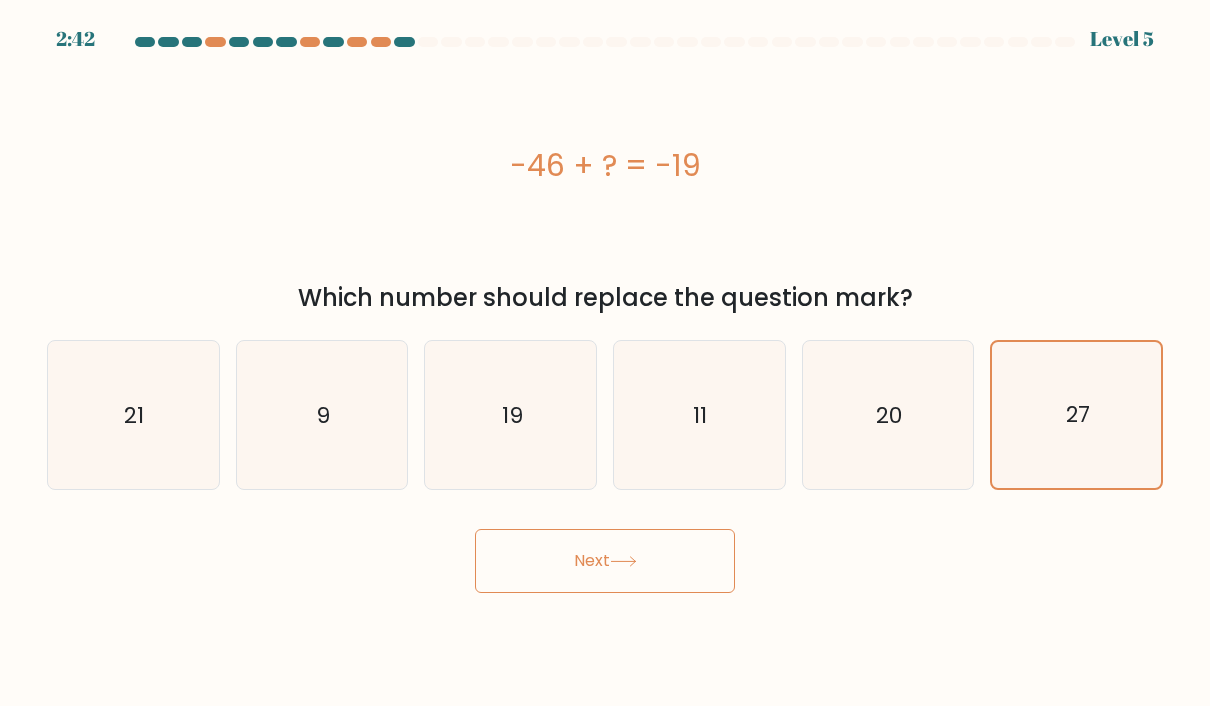 click on "Next" at bounding box center [605, 561] 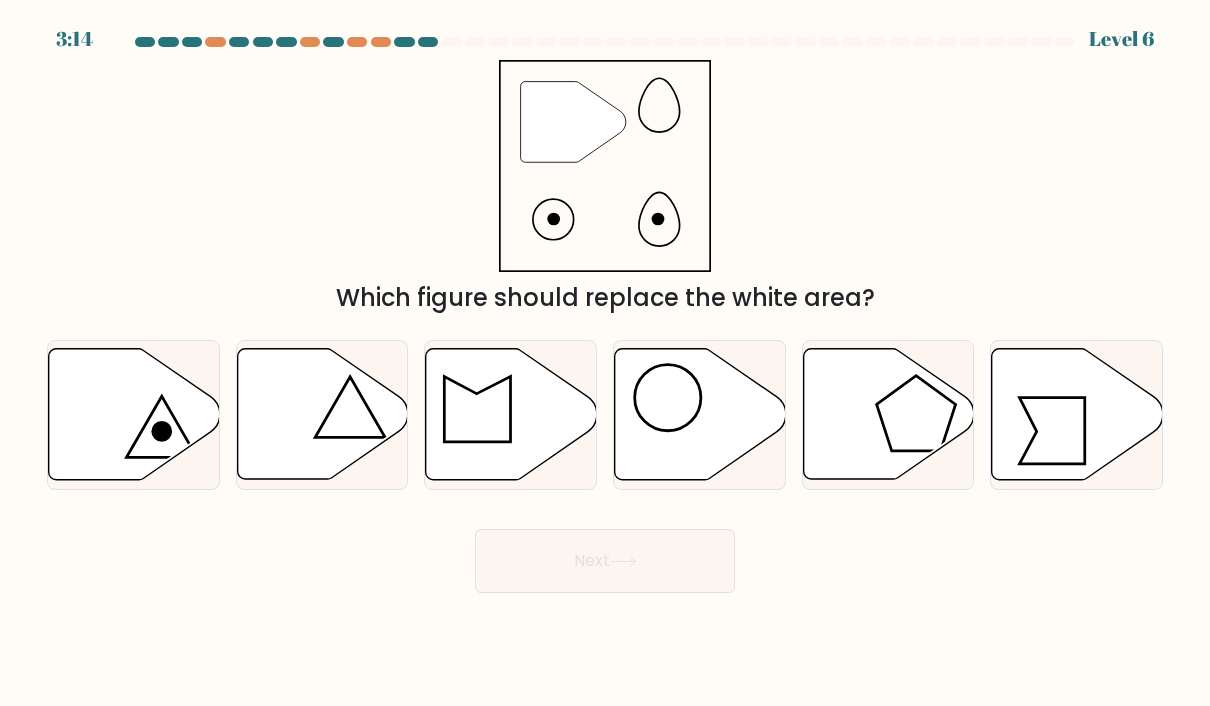 click 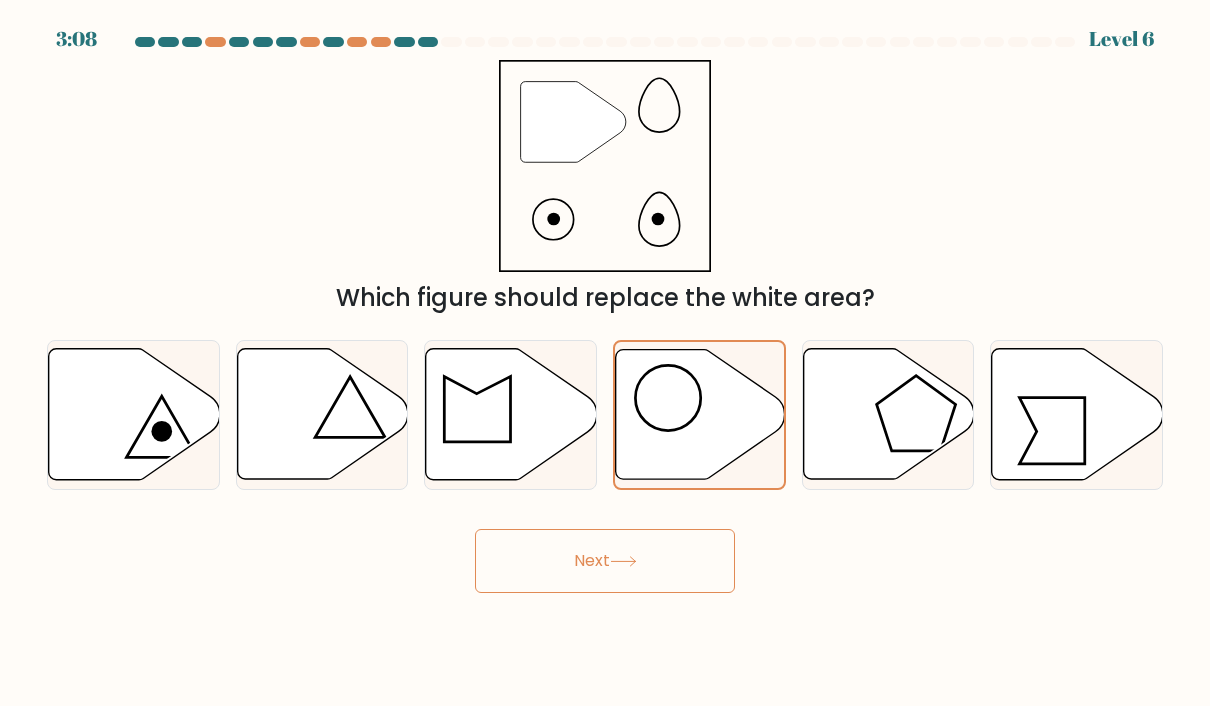 click 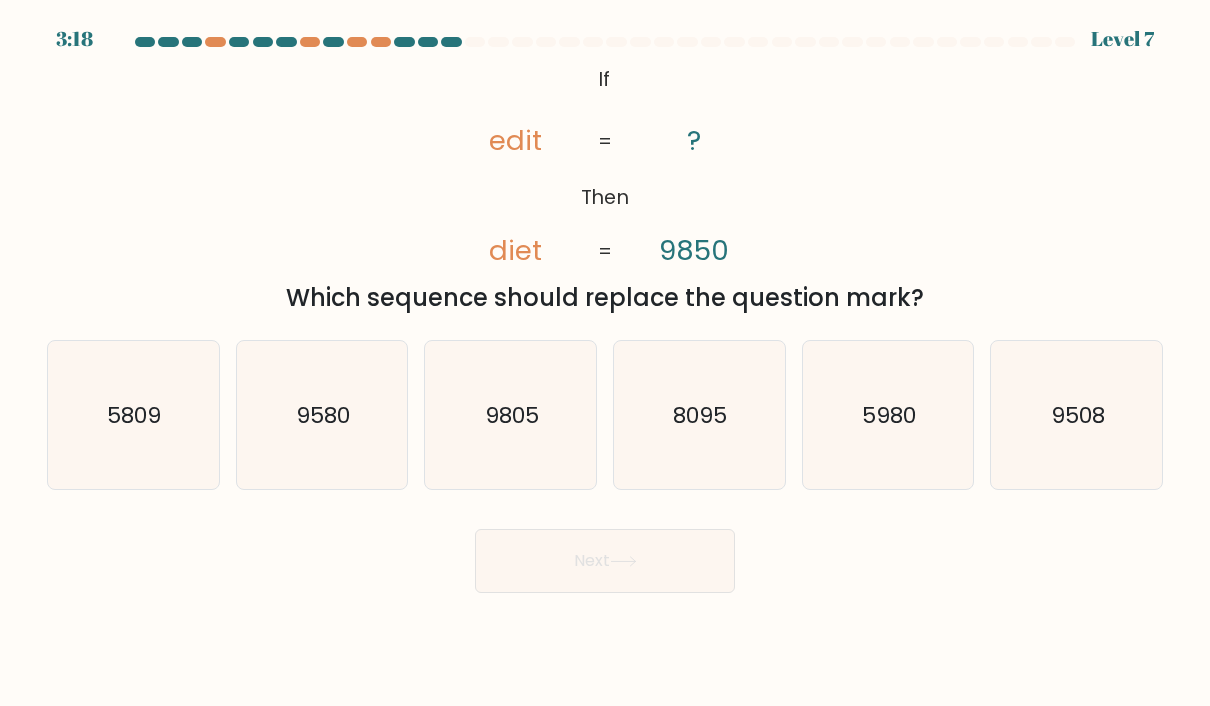 click on "5980" 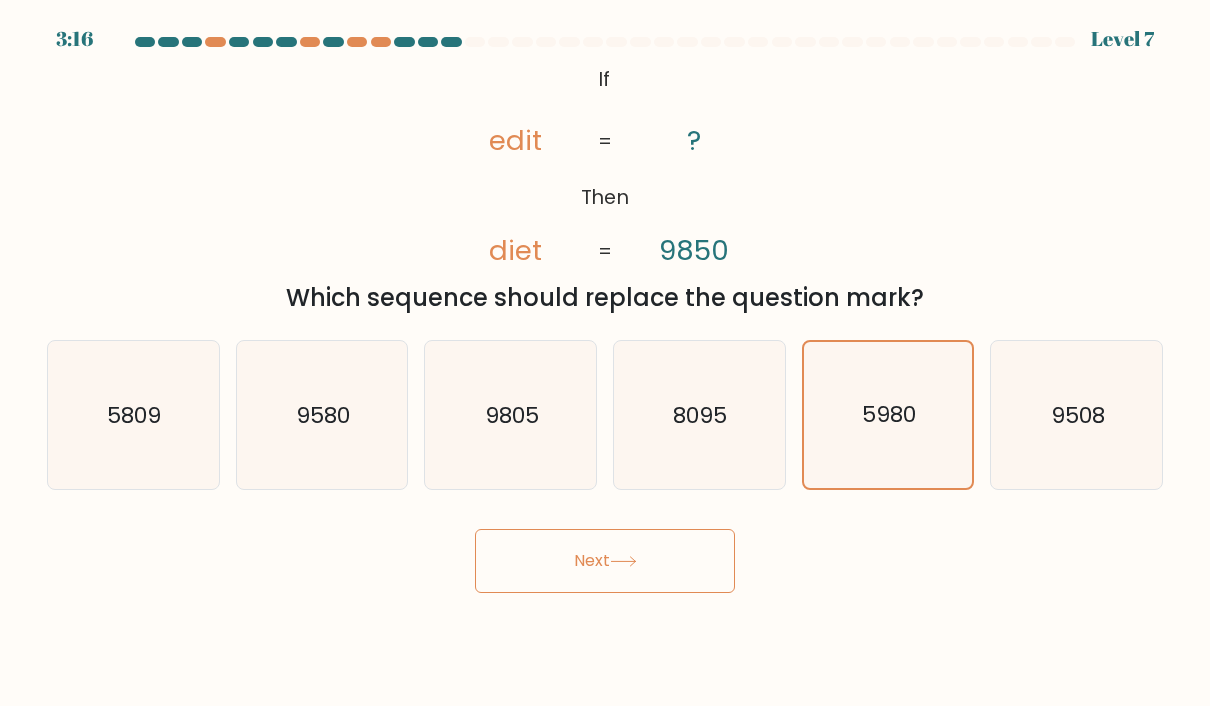 click on "Next" at bounding box center (605, 561) 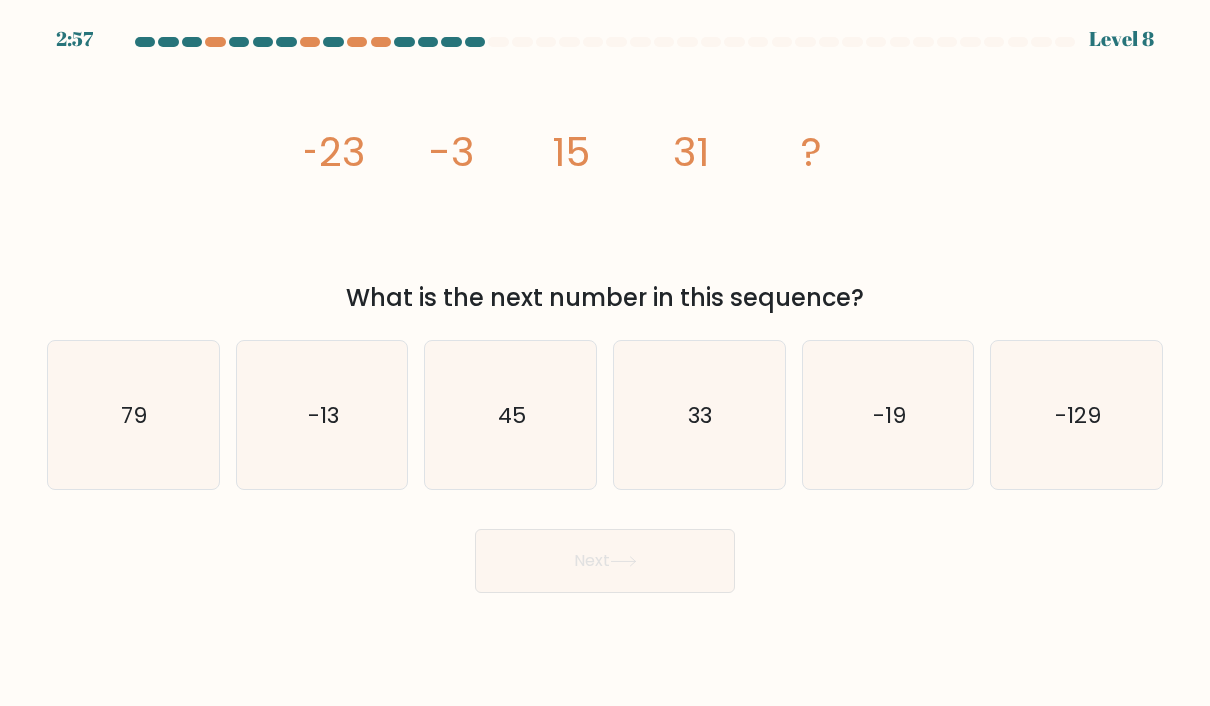 click on "-129" 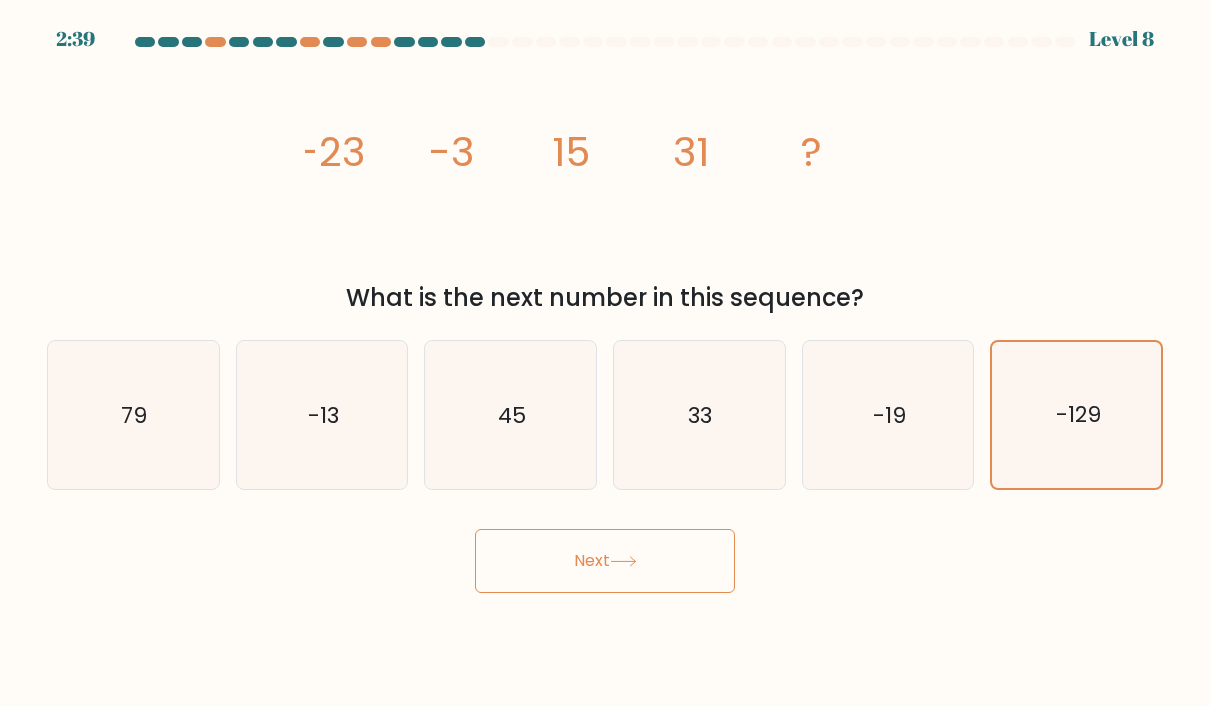 click on "image/svg+xml
-23
-3
15
31
?" 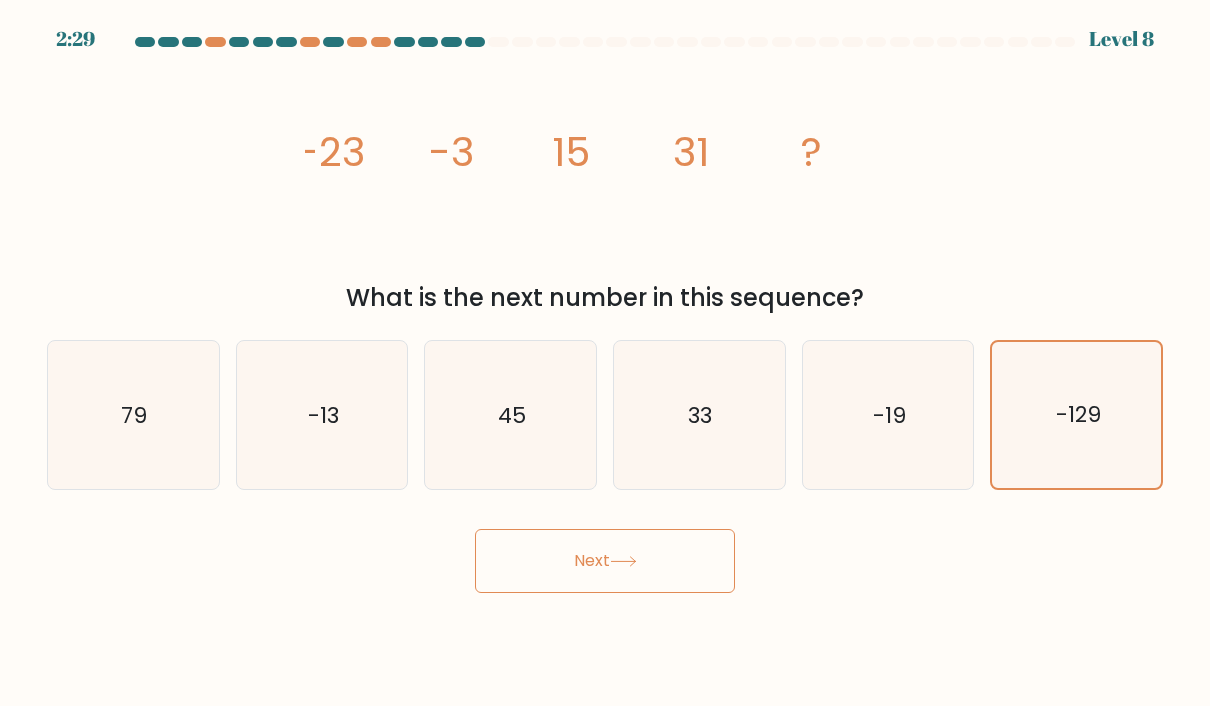 click on "Next" at bounding box center (605, 561) 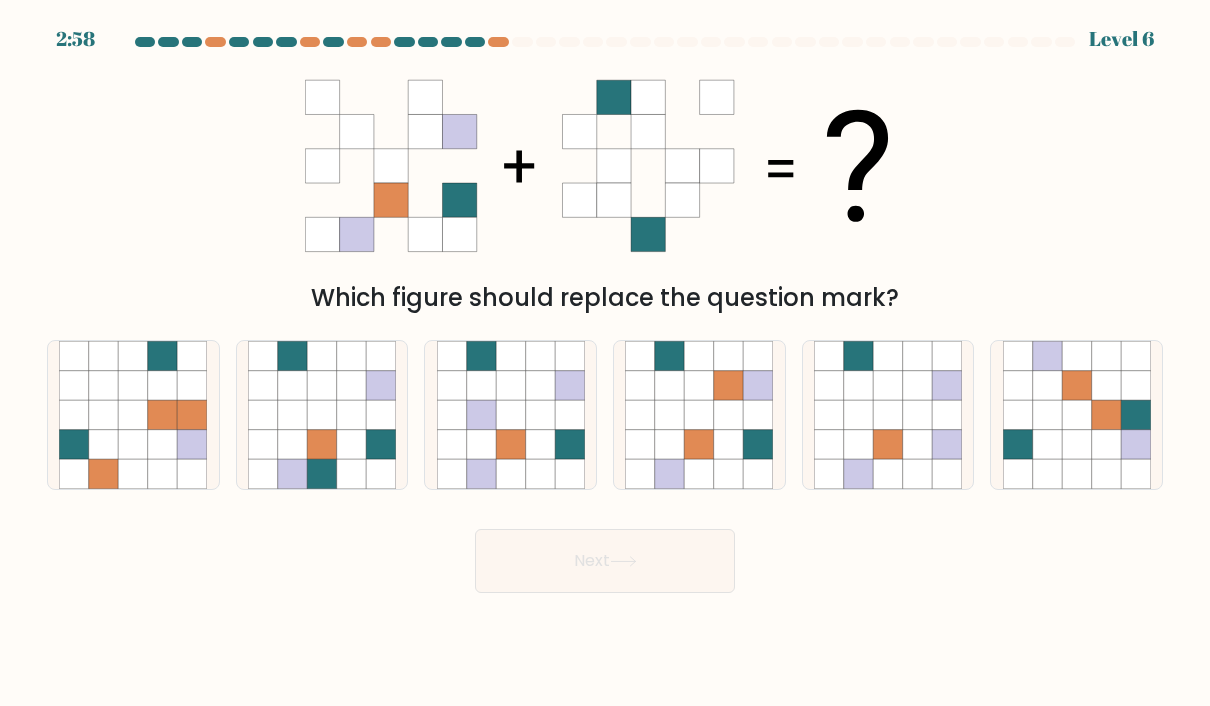 click 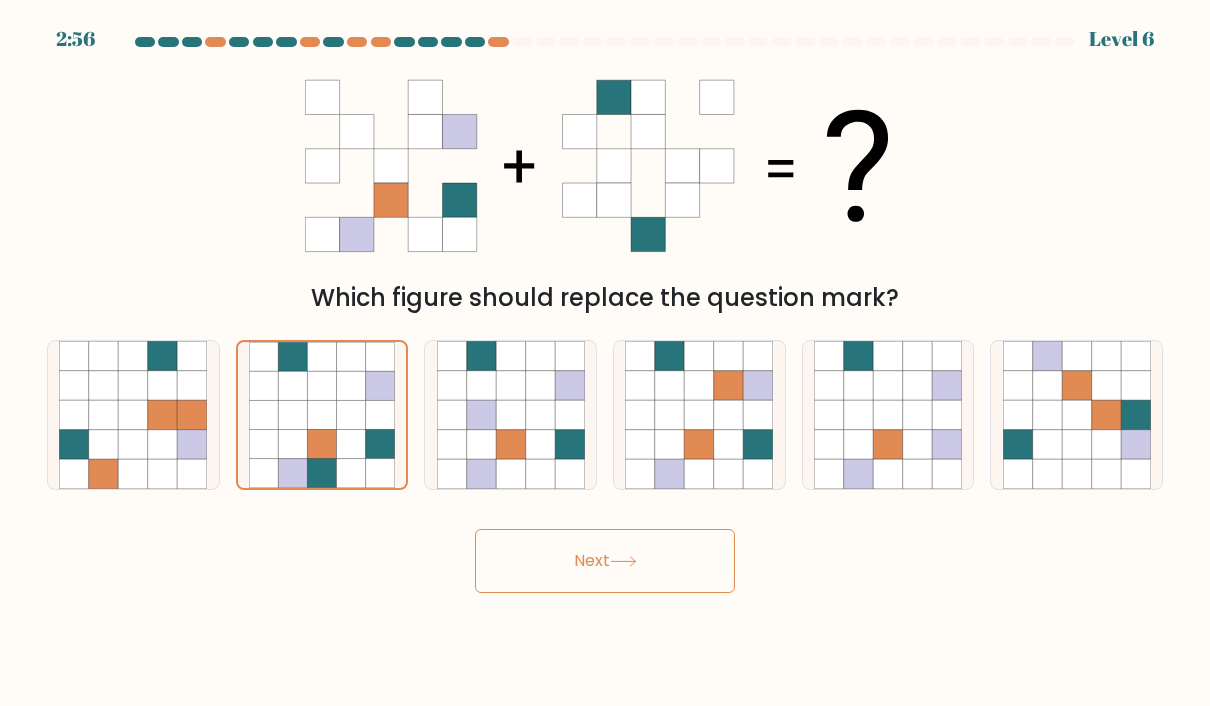 click on "Next" at bounding box center [605, 561] 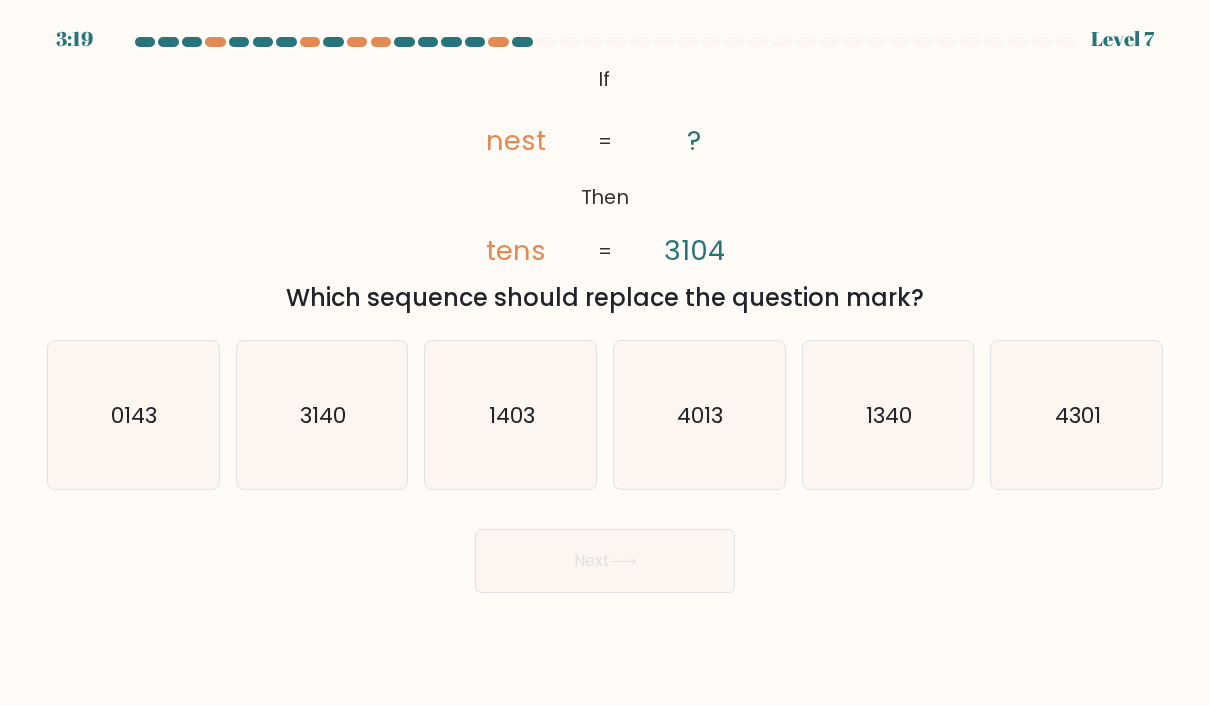 click on "0143" 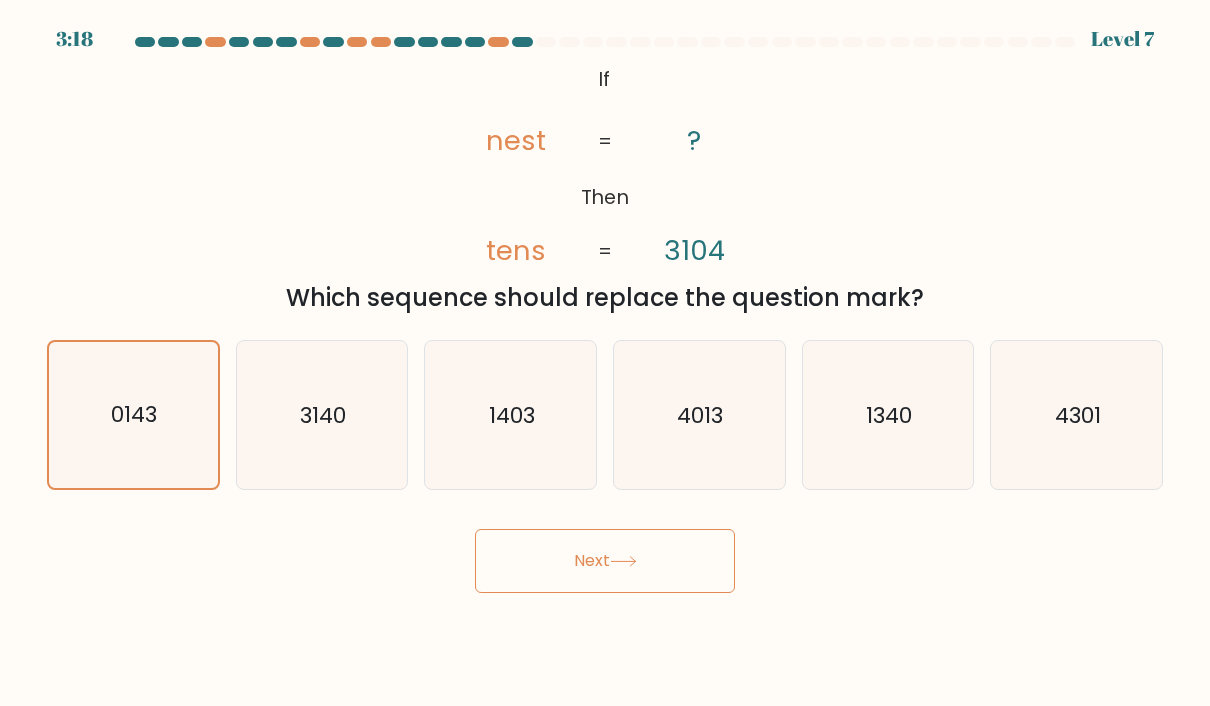 click on "Next" at bounding box center [605, 561] 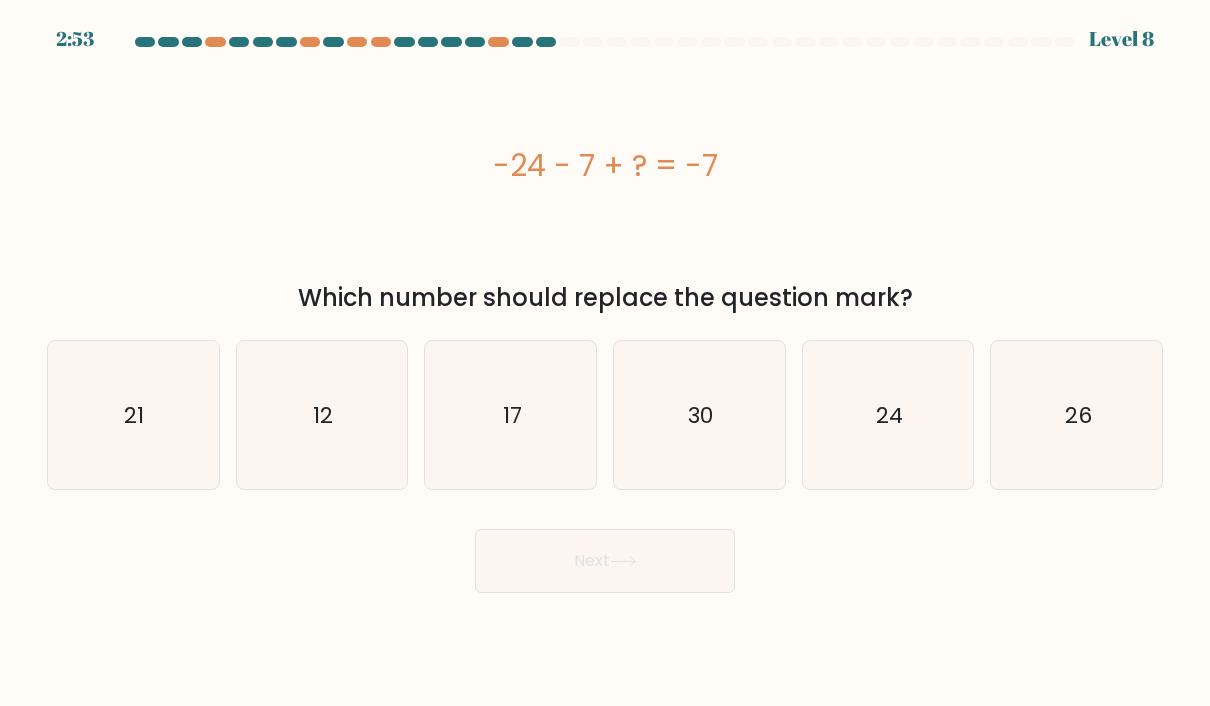 click on "12" 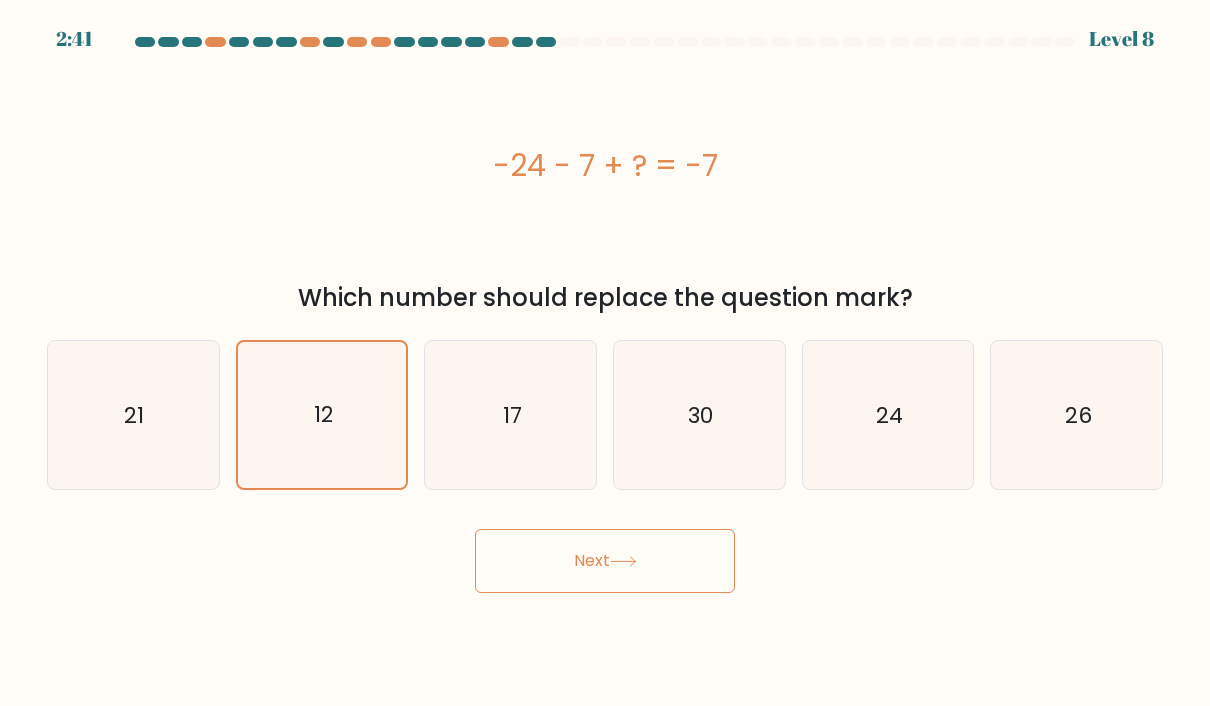 click on "Next" at bounding box center [605, 561] 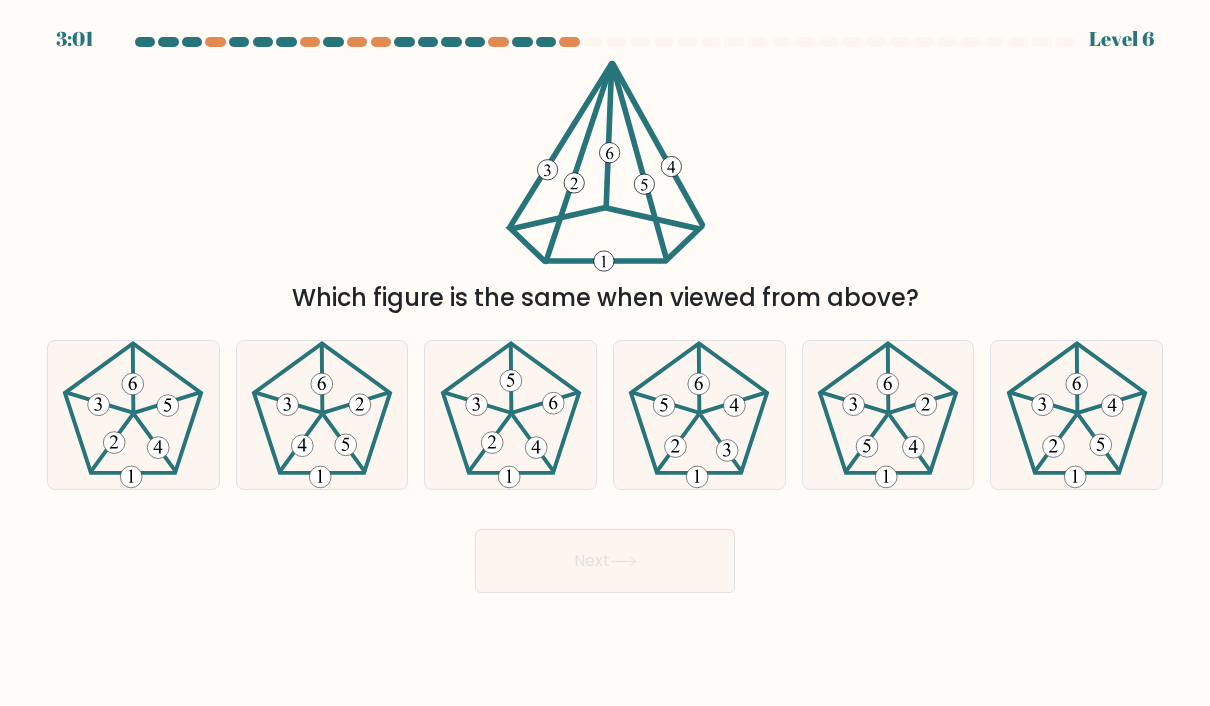 click 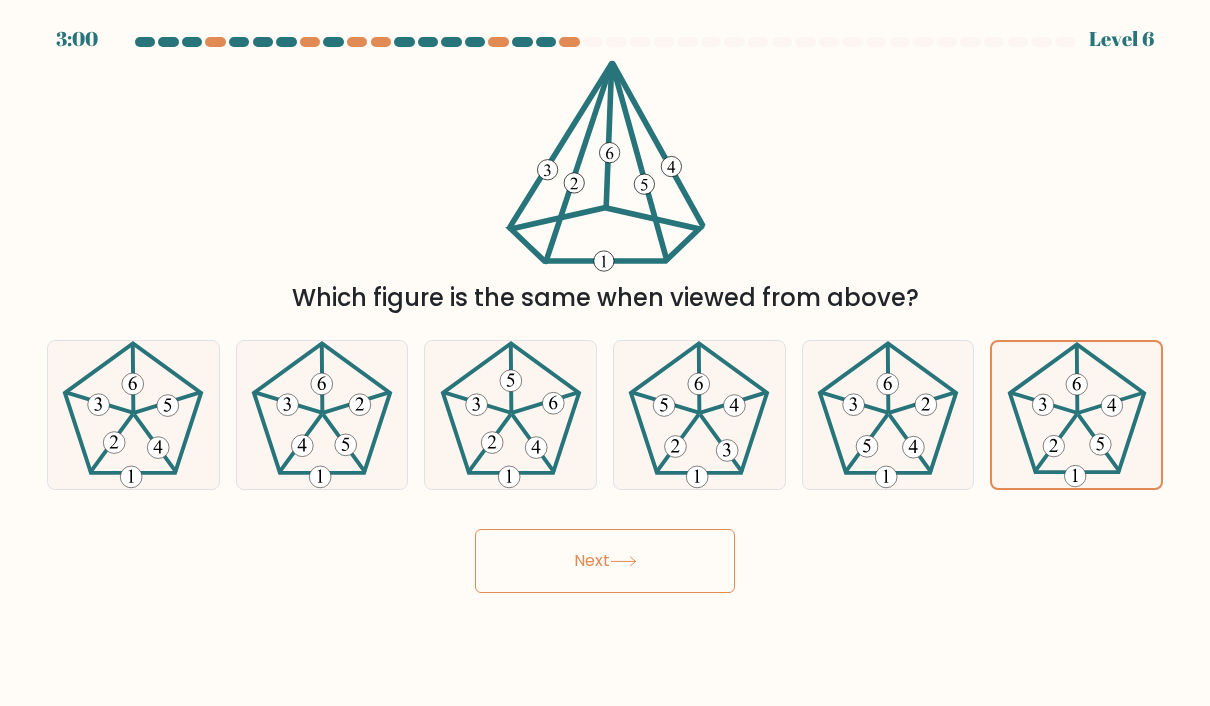 click on "Next" at bounding box center [605, 553] 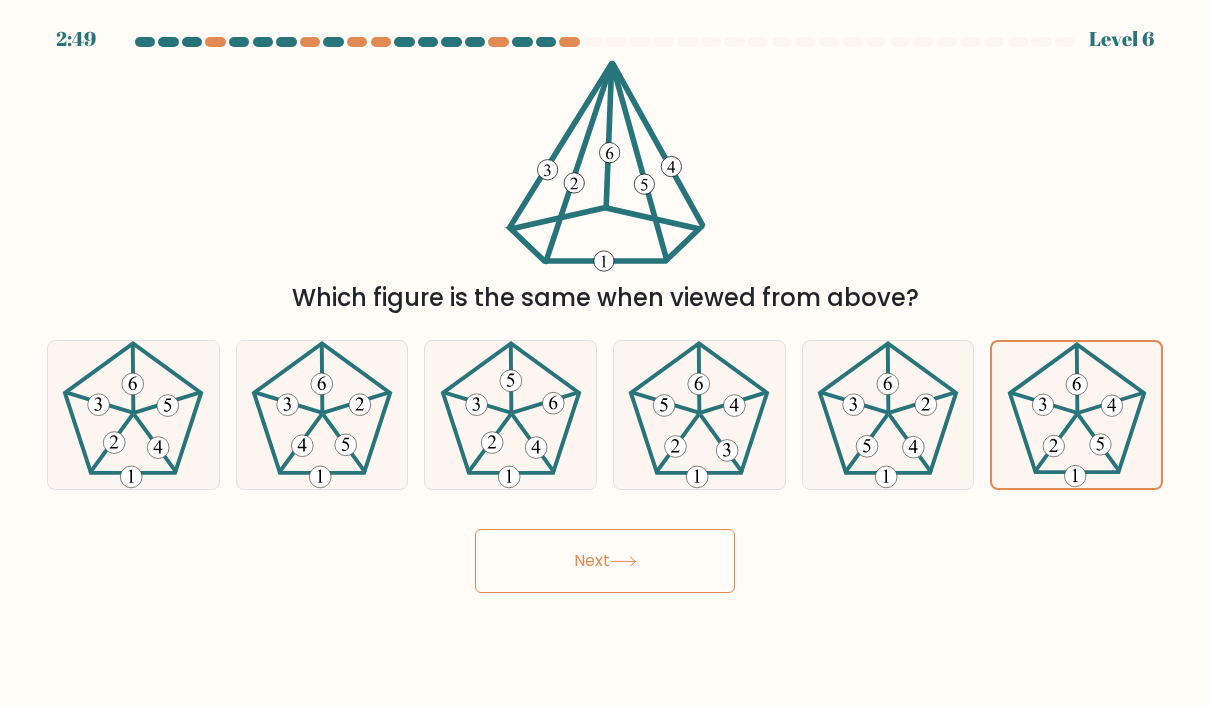 click on "Next" at bounding box center [605, 561] 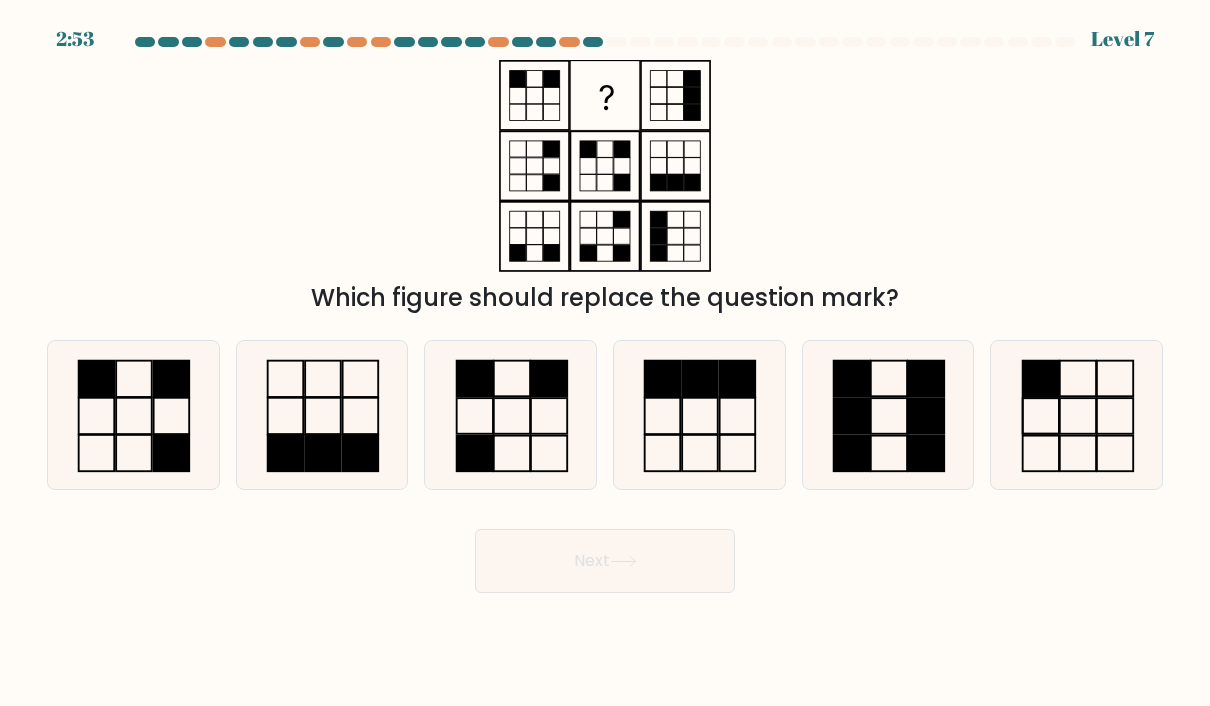 click 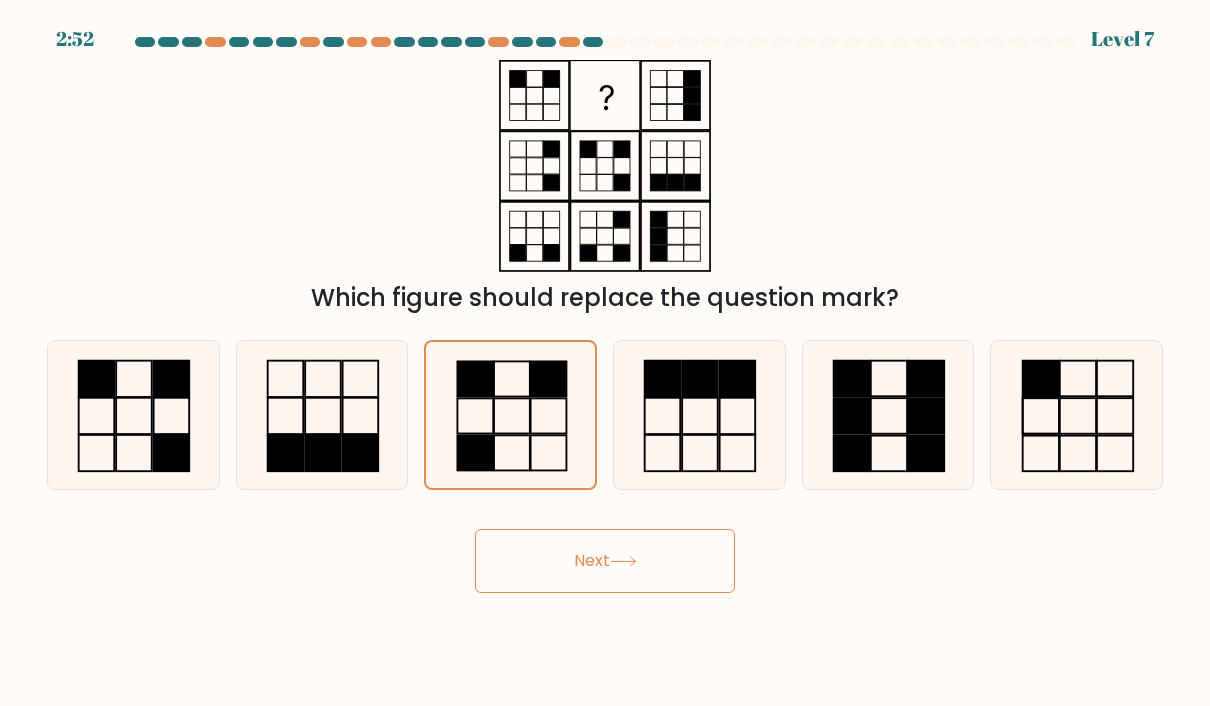 click on "Next" at bounding box center (605, 561) 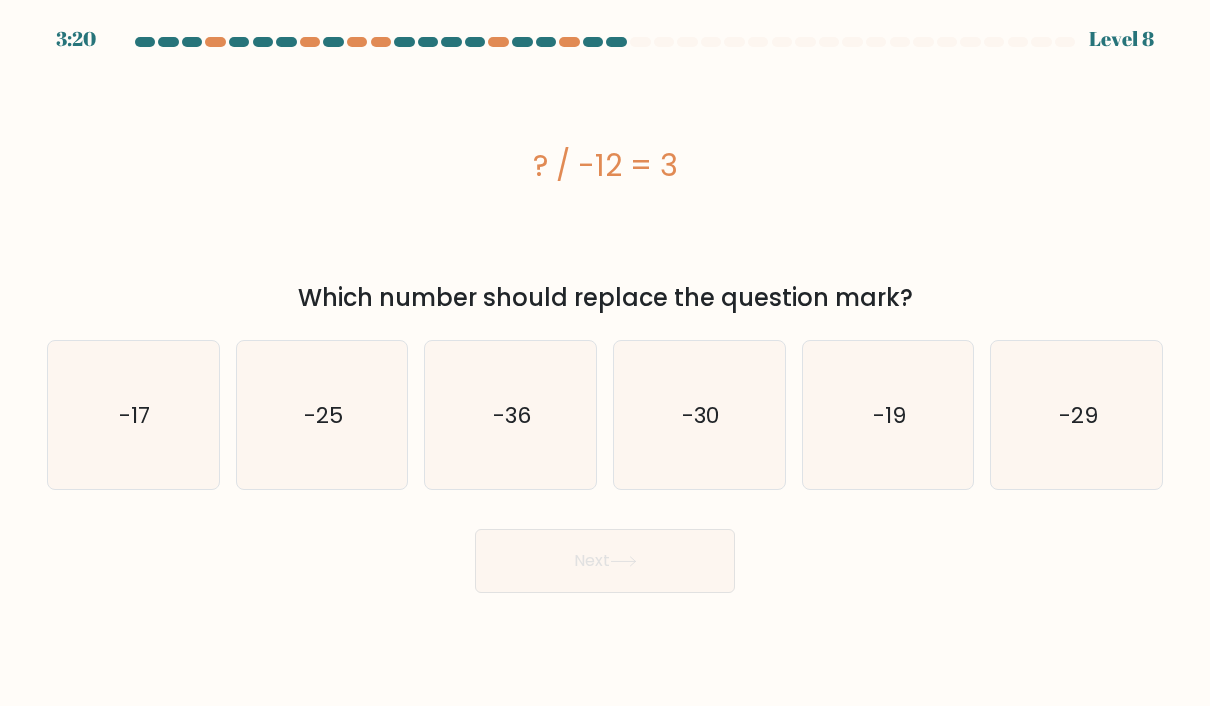 click on "-36" 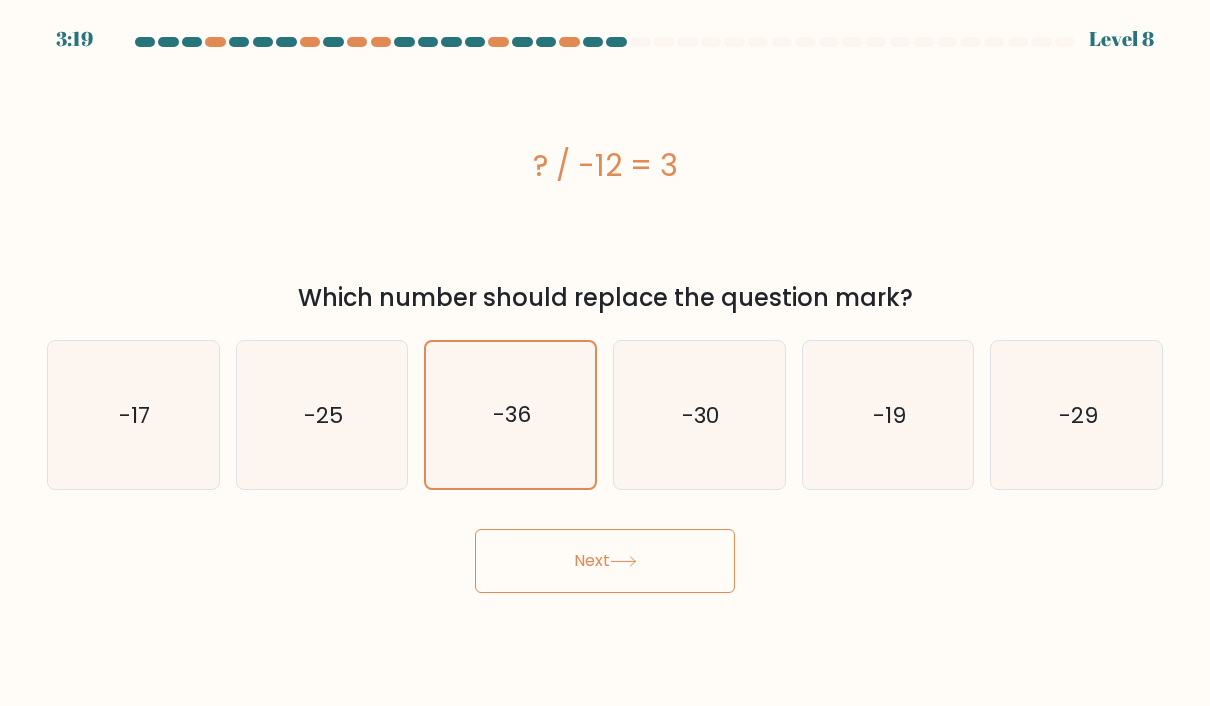 click on "Next" at bounding box center (605, 561) 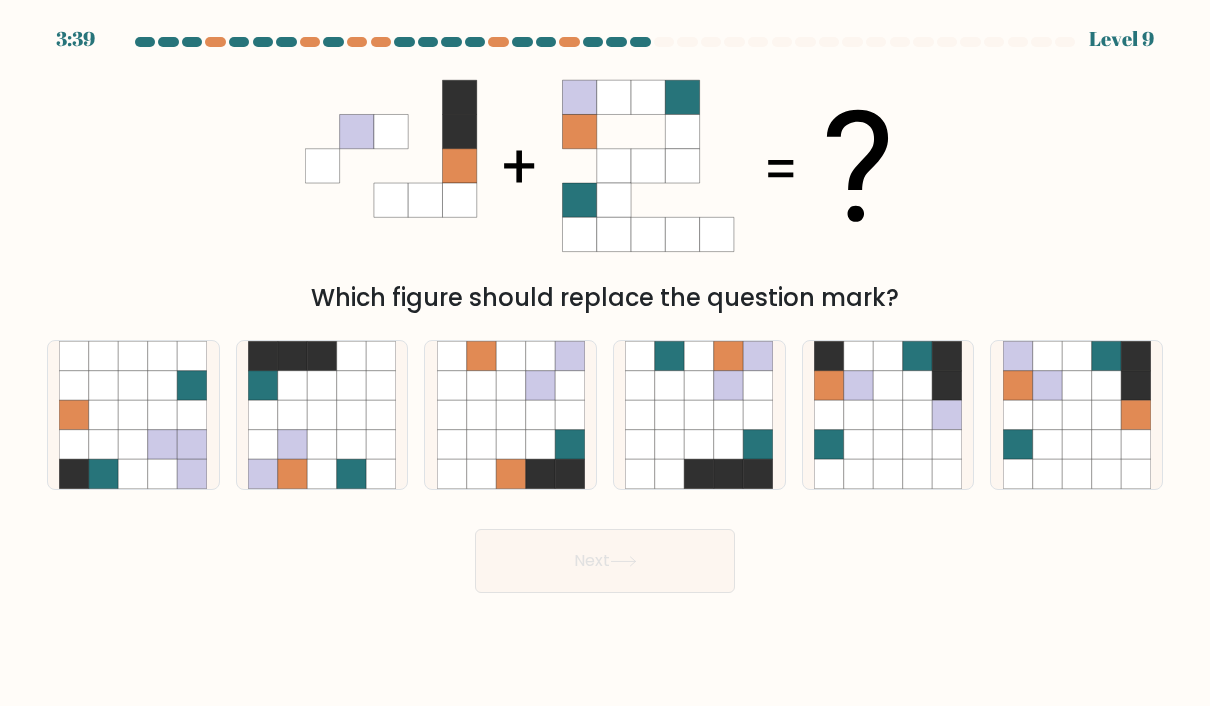 click 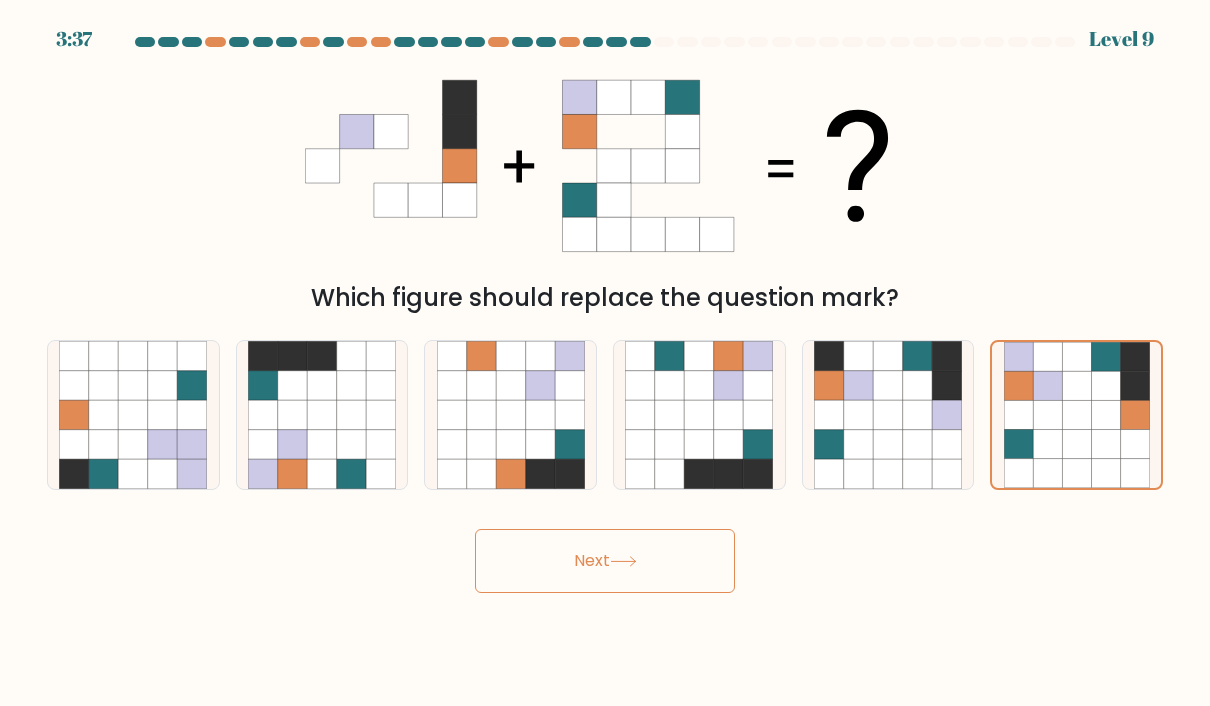 click on "Next" at bounding box center [605, 561] 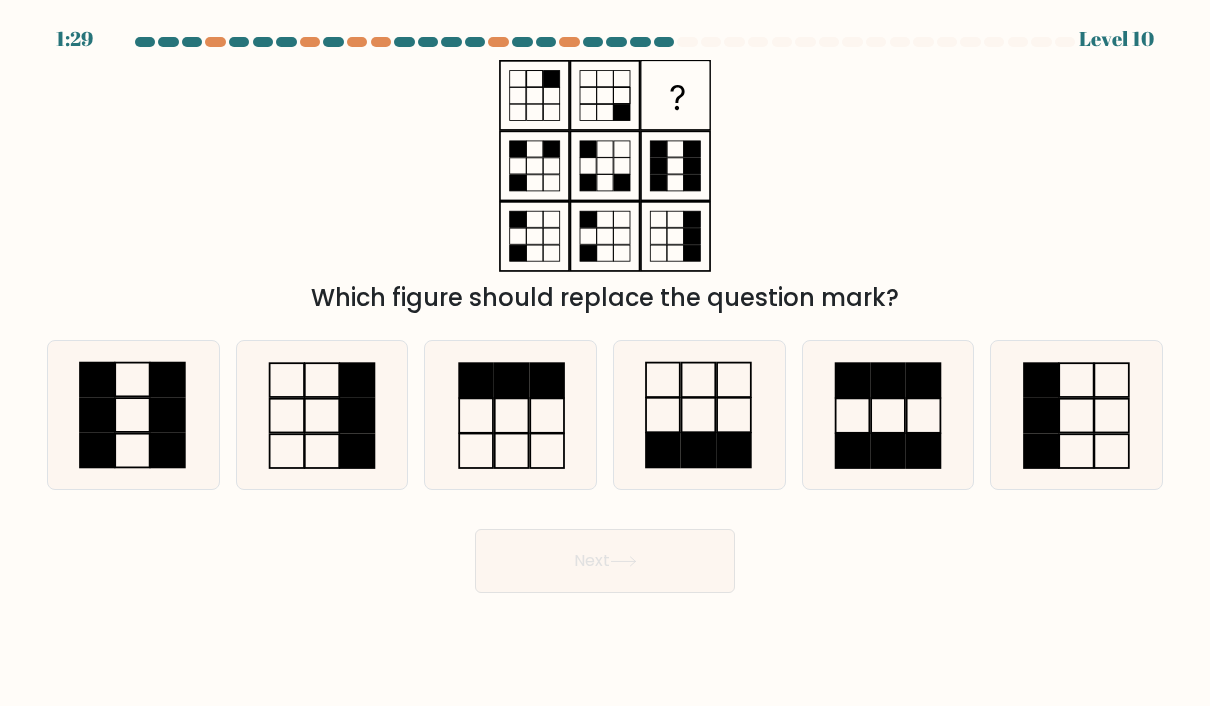 click 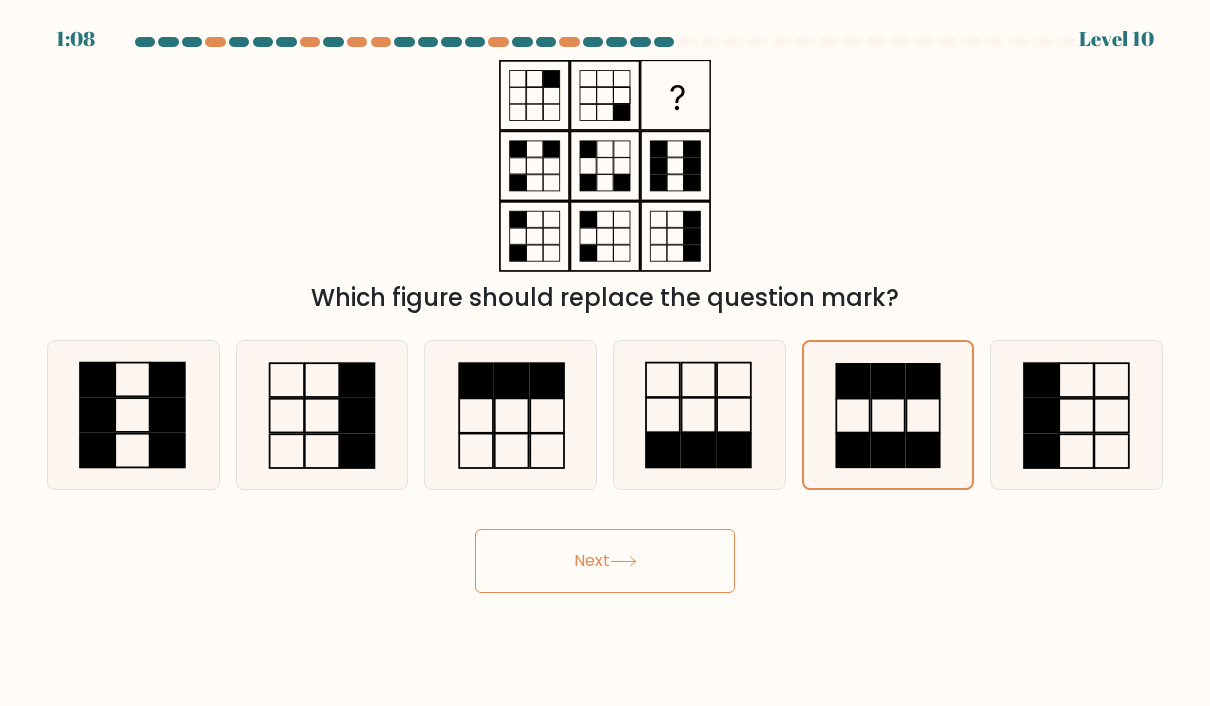 click on "Next" at bounding box center [605, 561] 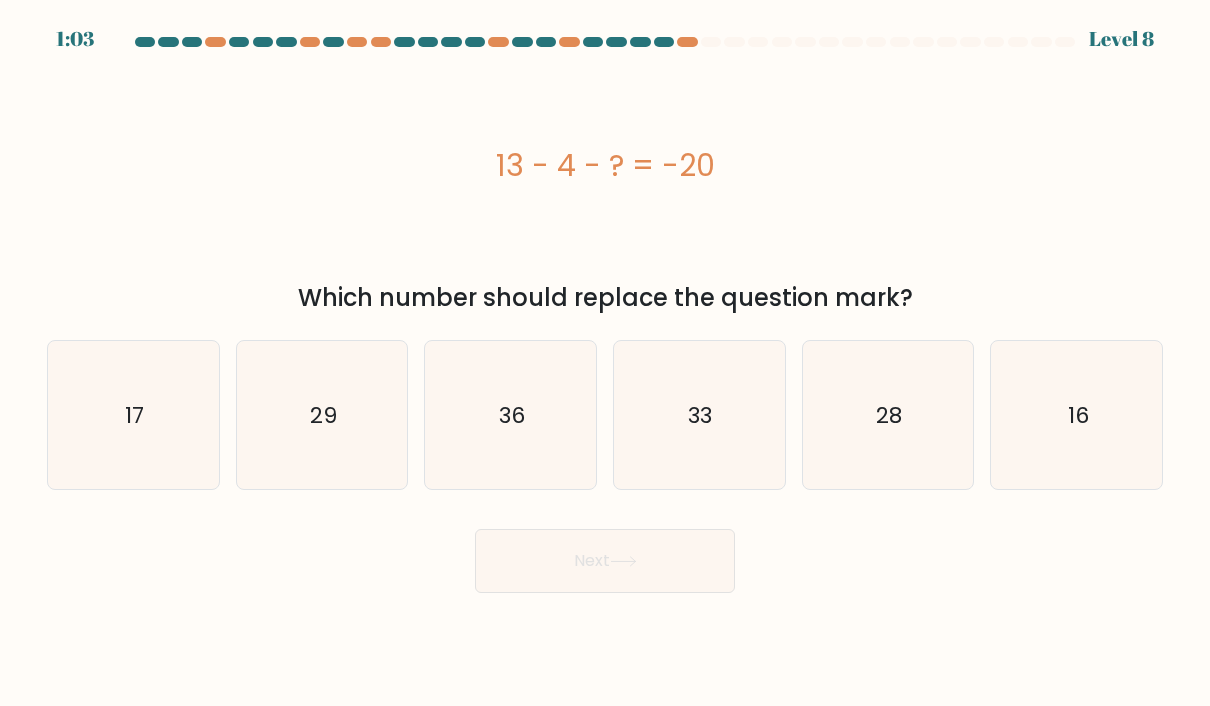 click on "29" 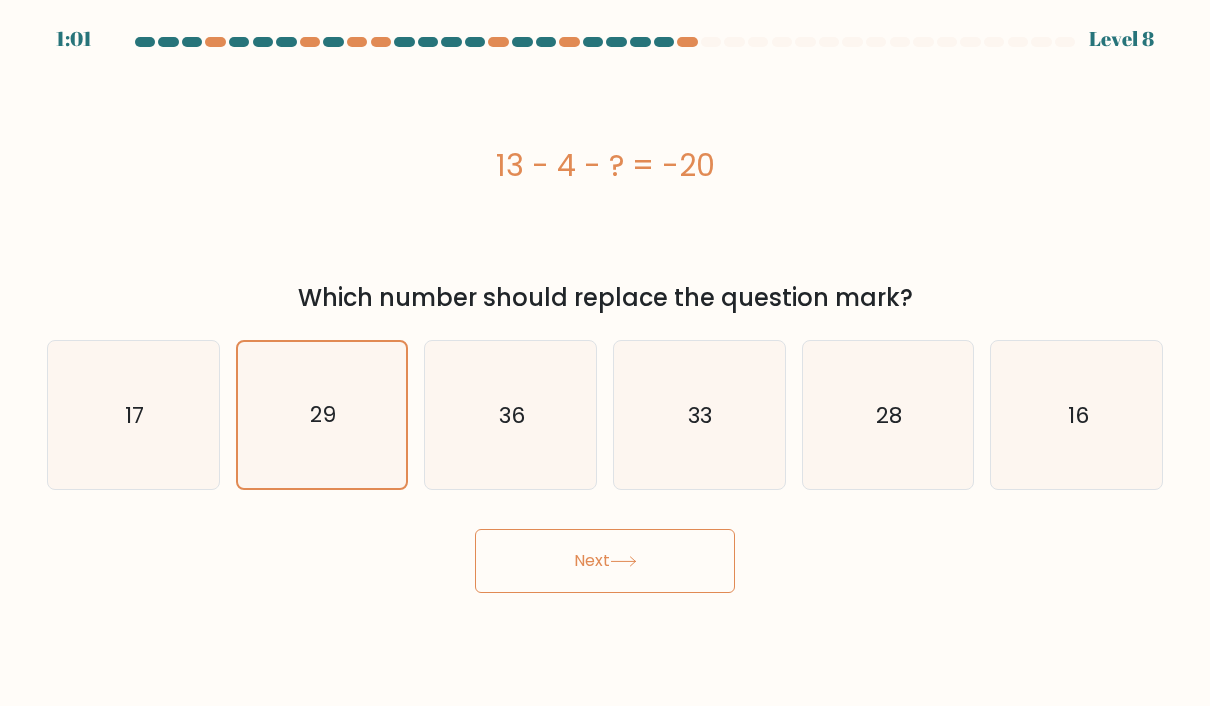 click on "Next" at bounding box center (605, 561) 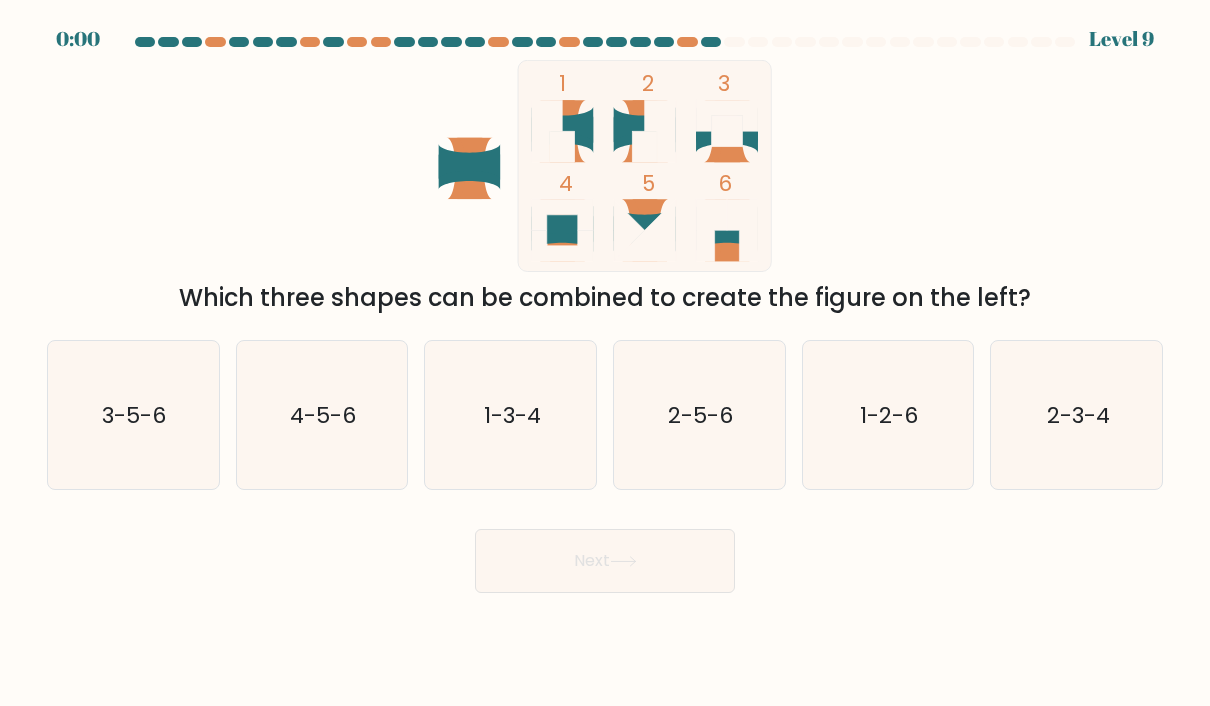 click on "1-2-6" 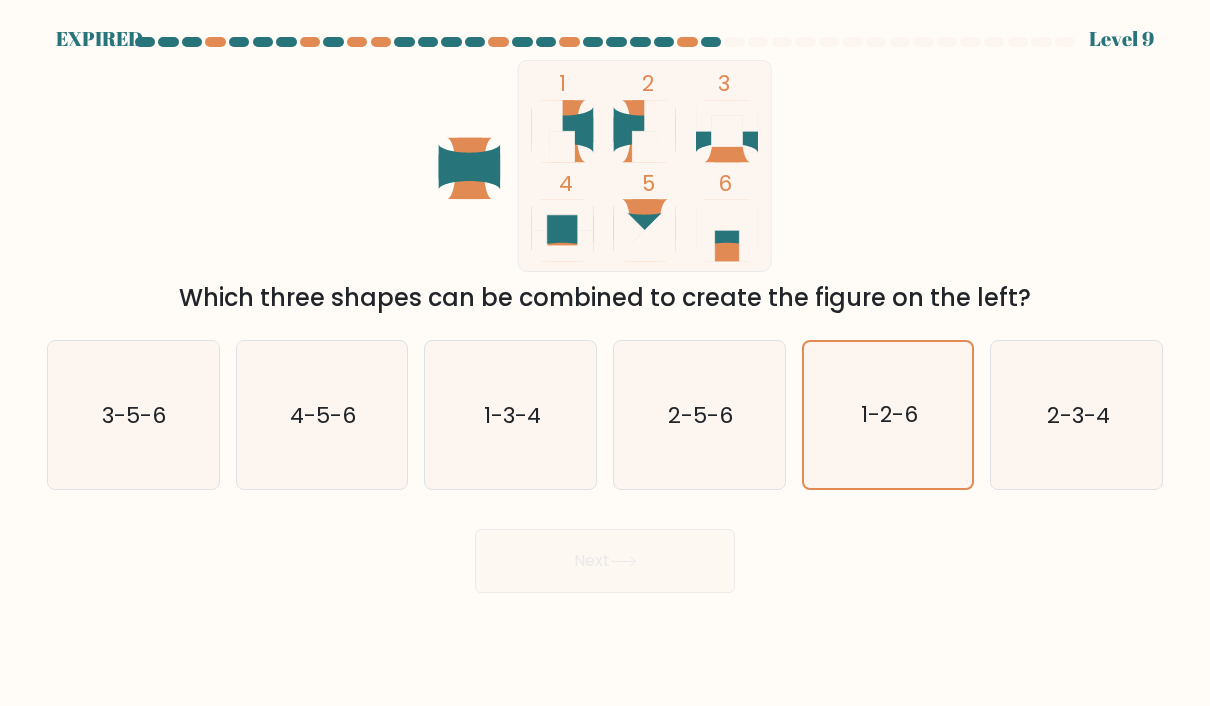 click on "Next" at bounding box center (605, 553) 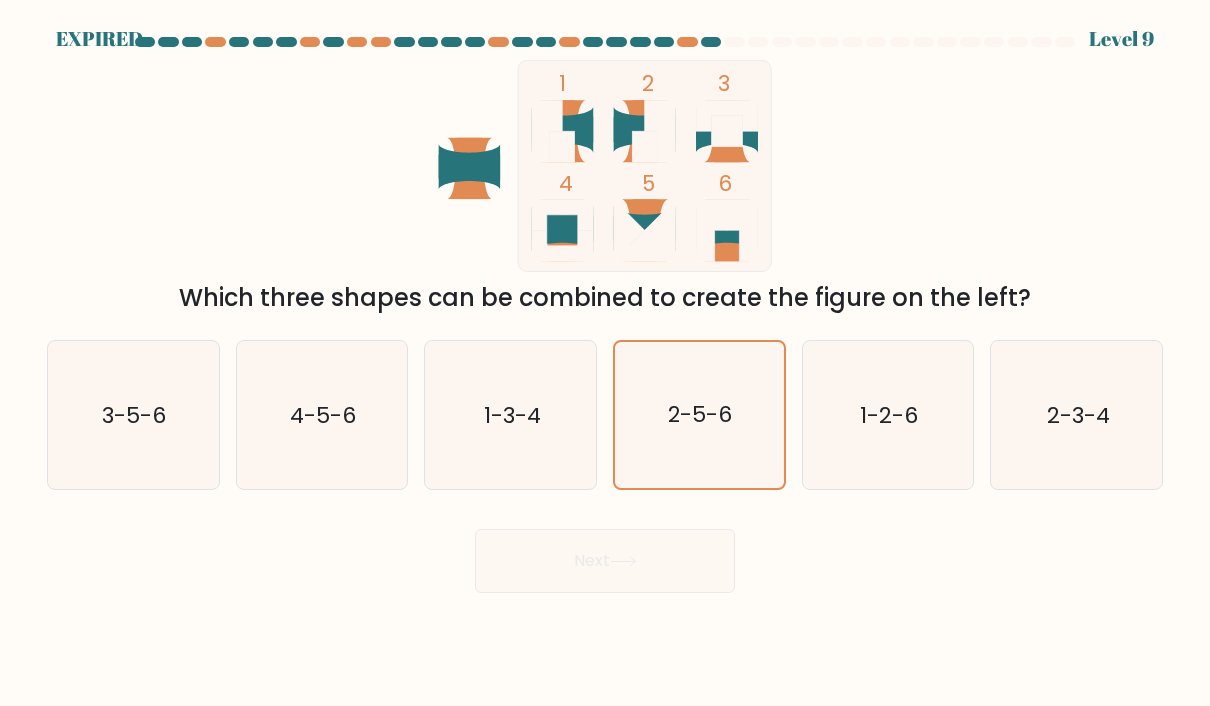 click on "2-5-6" 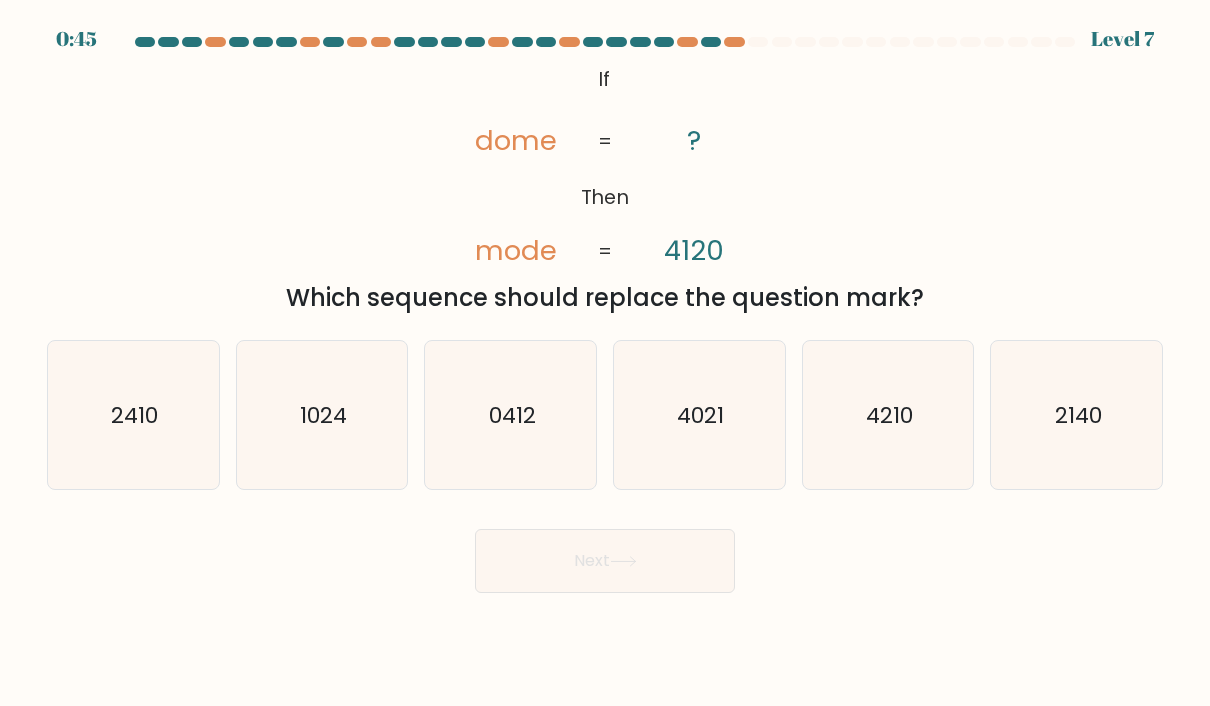 scroll, scrollTop: 0, scrollLeft: 0, axis: both 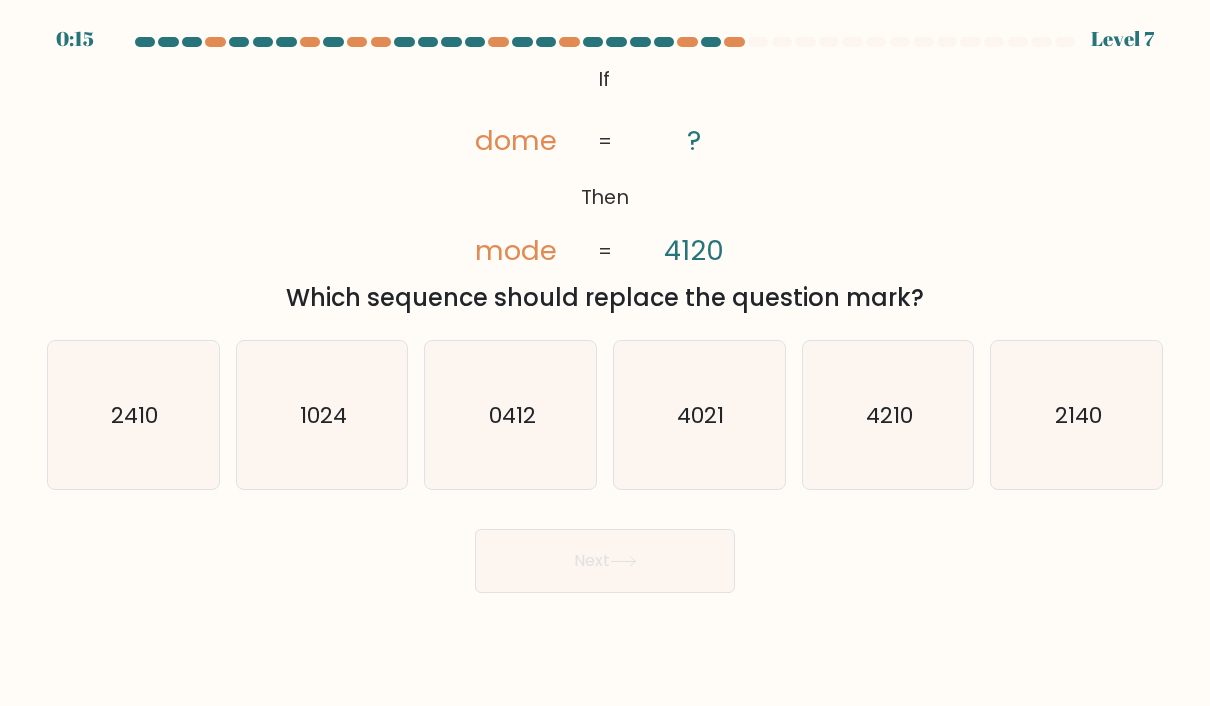 click on "2140" 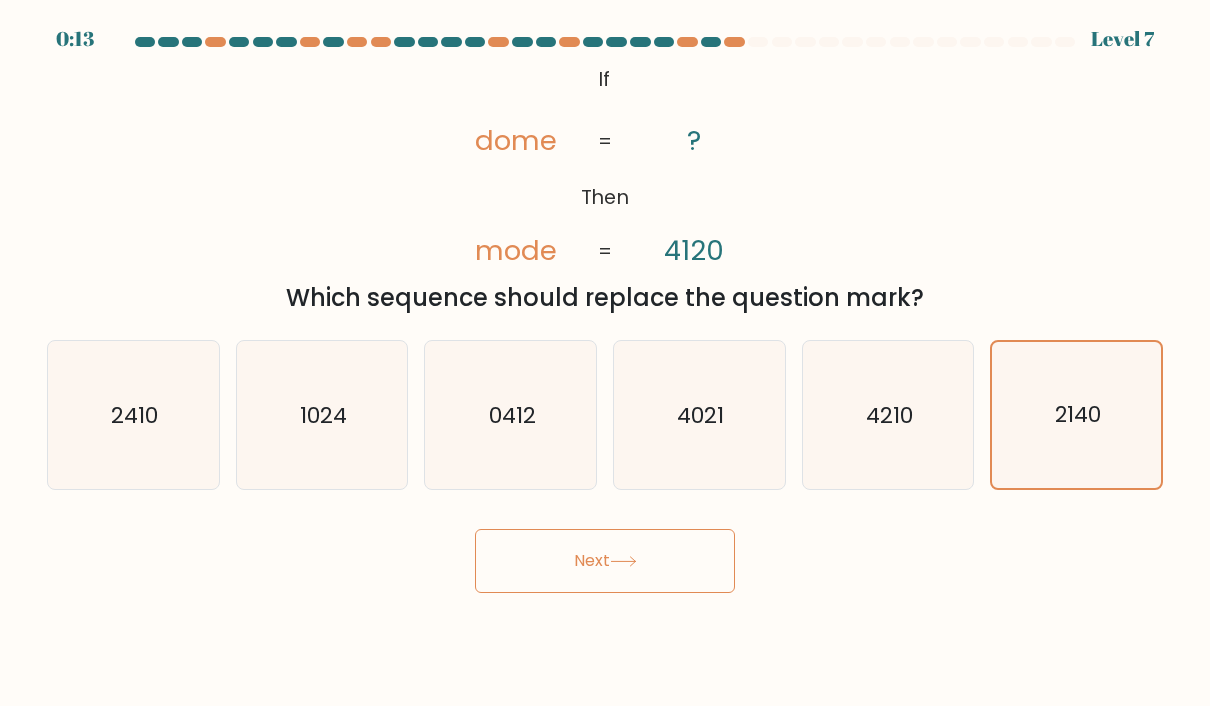click on "Next" at bounding box center [605, 561] 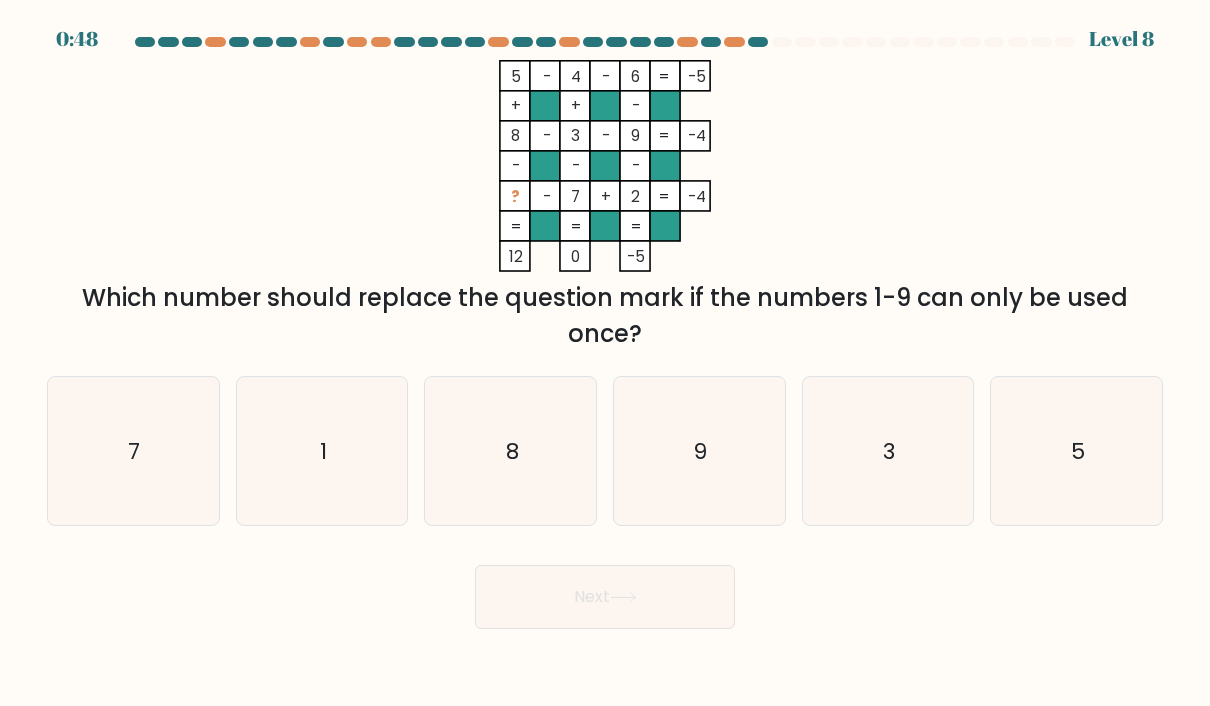 click on "1" 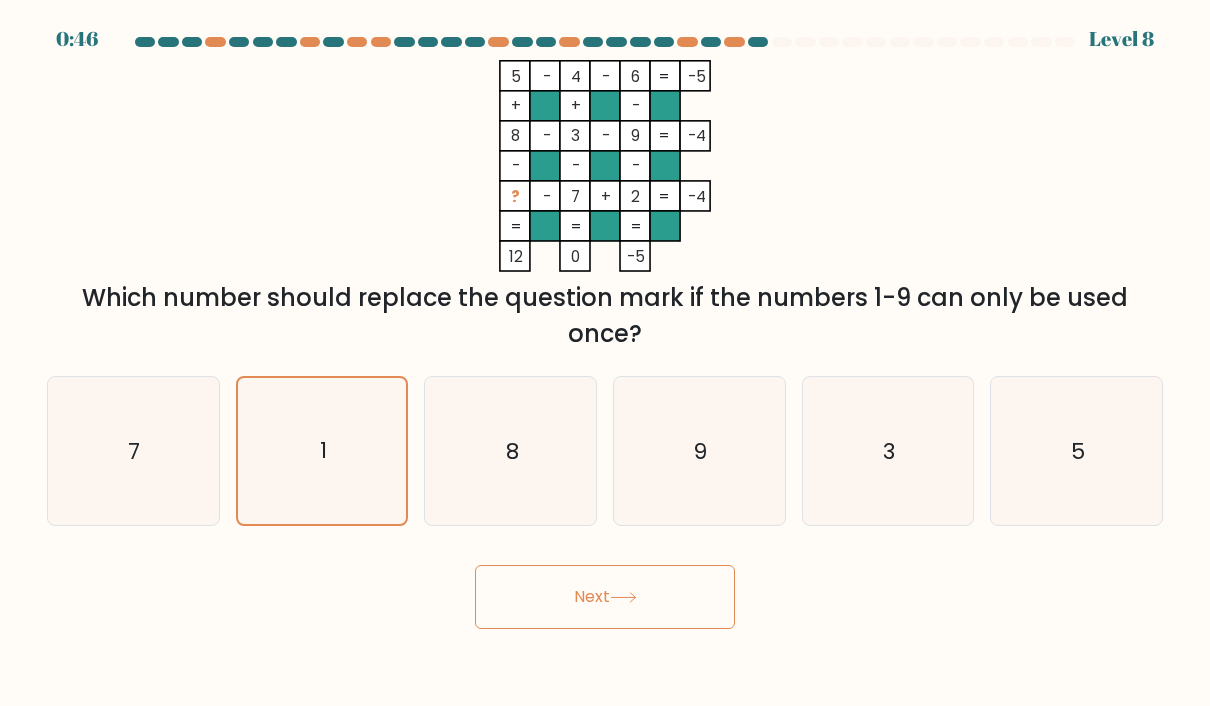 click on "Next" at bounding box center (605, 597) 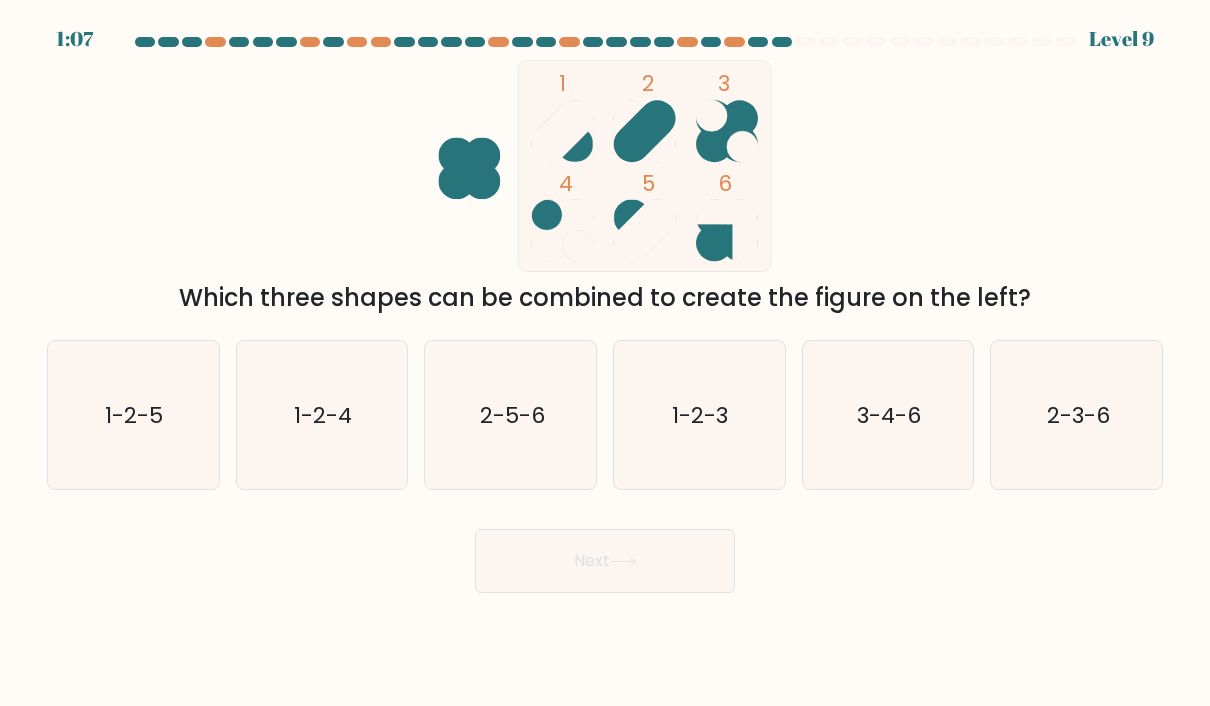 click on "1-2-5" 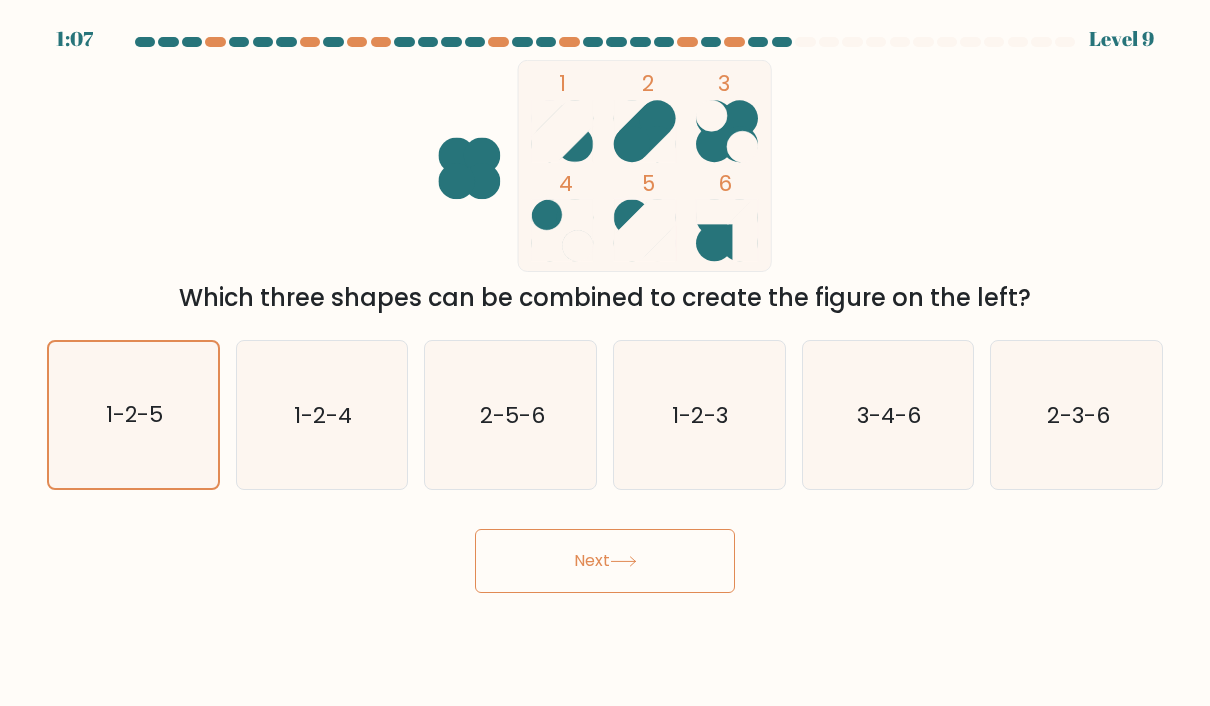 click 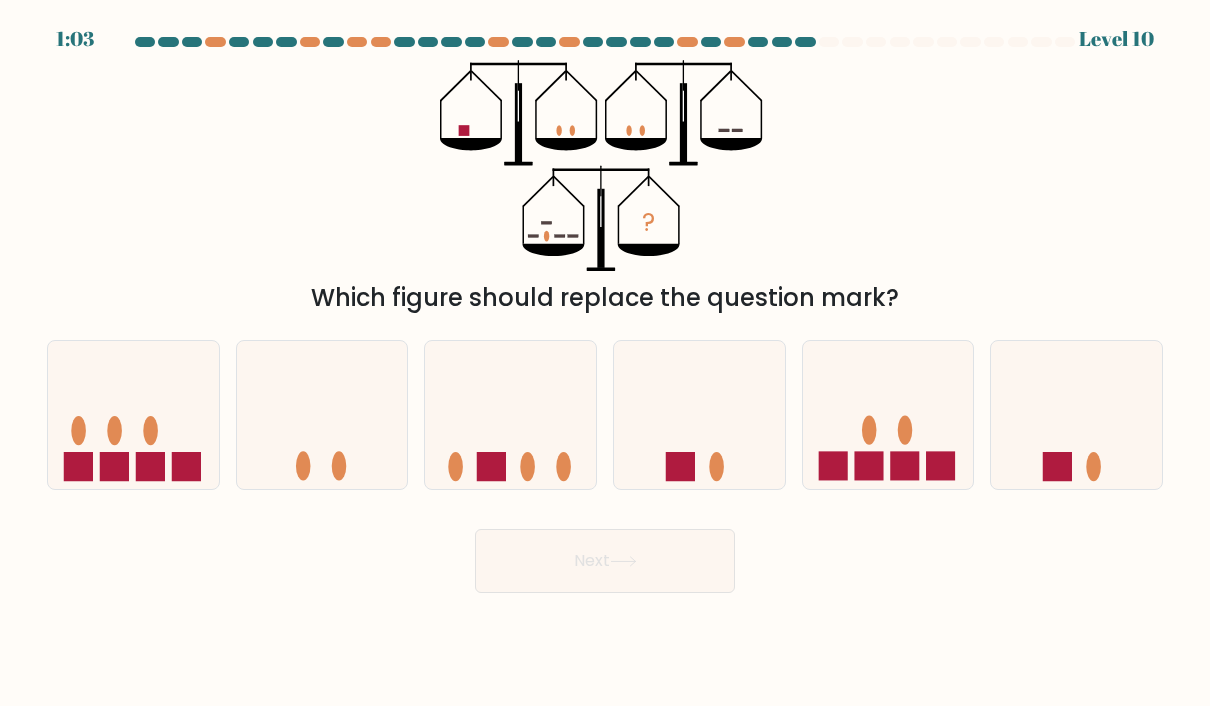 click 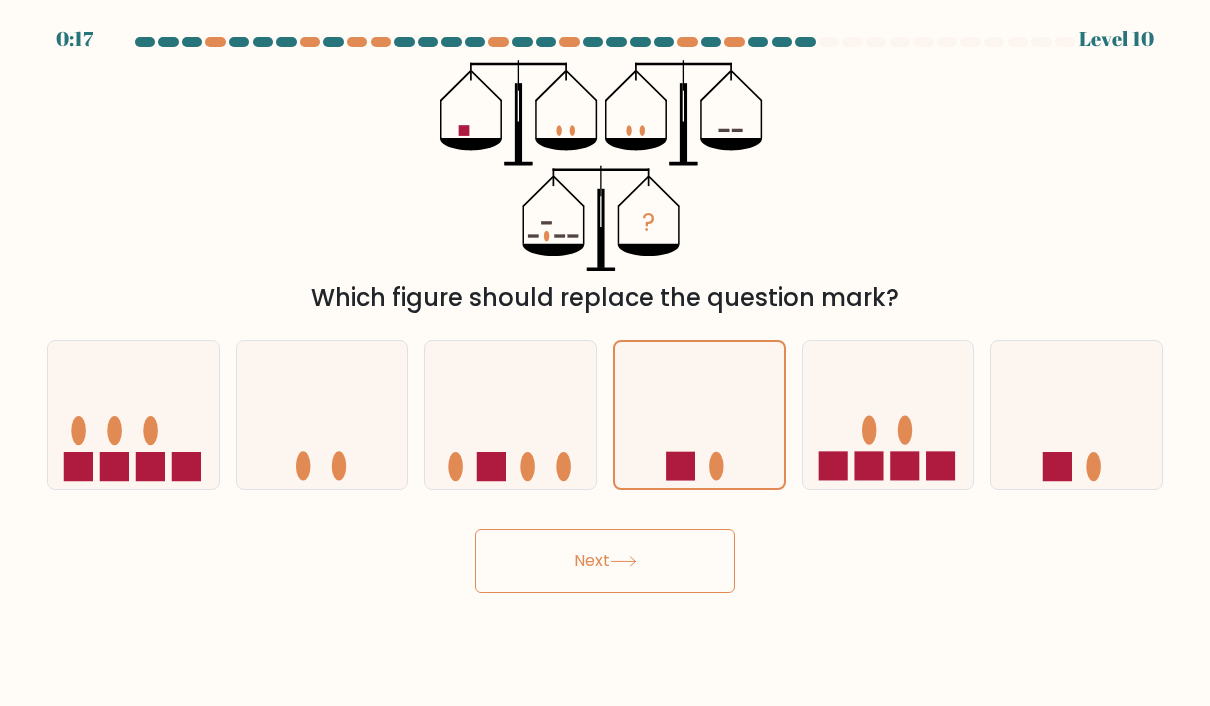 click 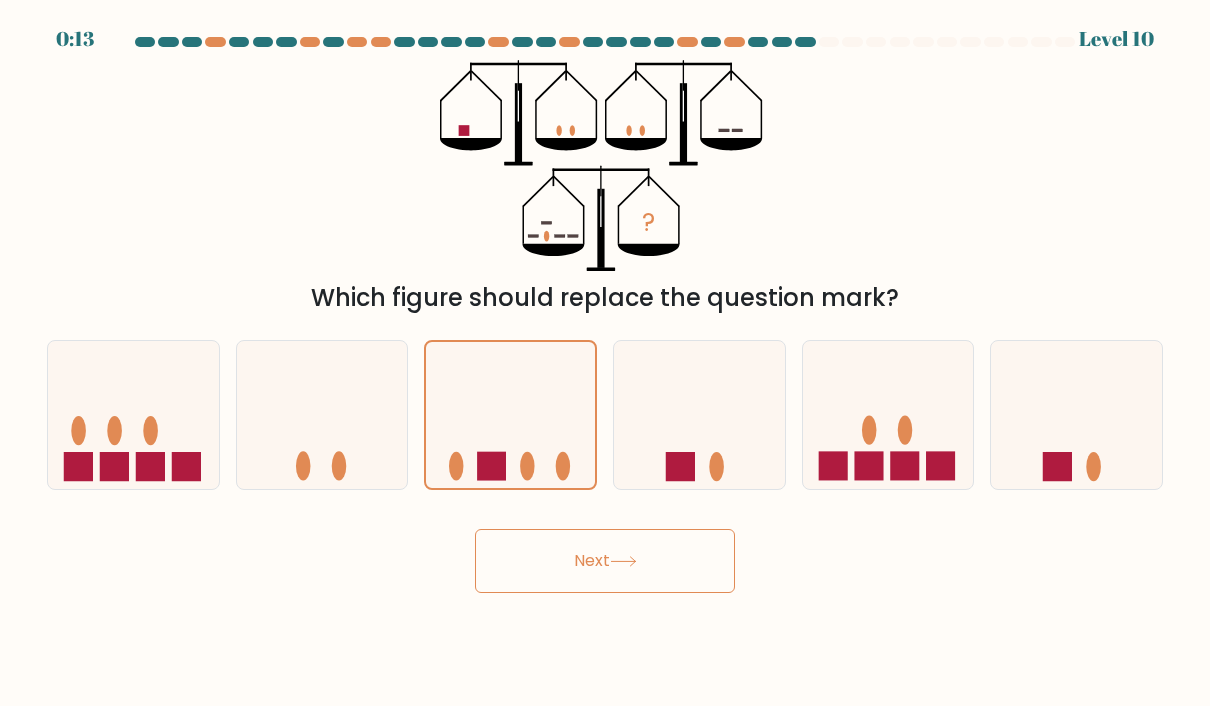 click on "Next" at bounding box center (605, 561) 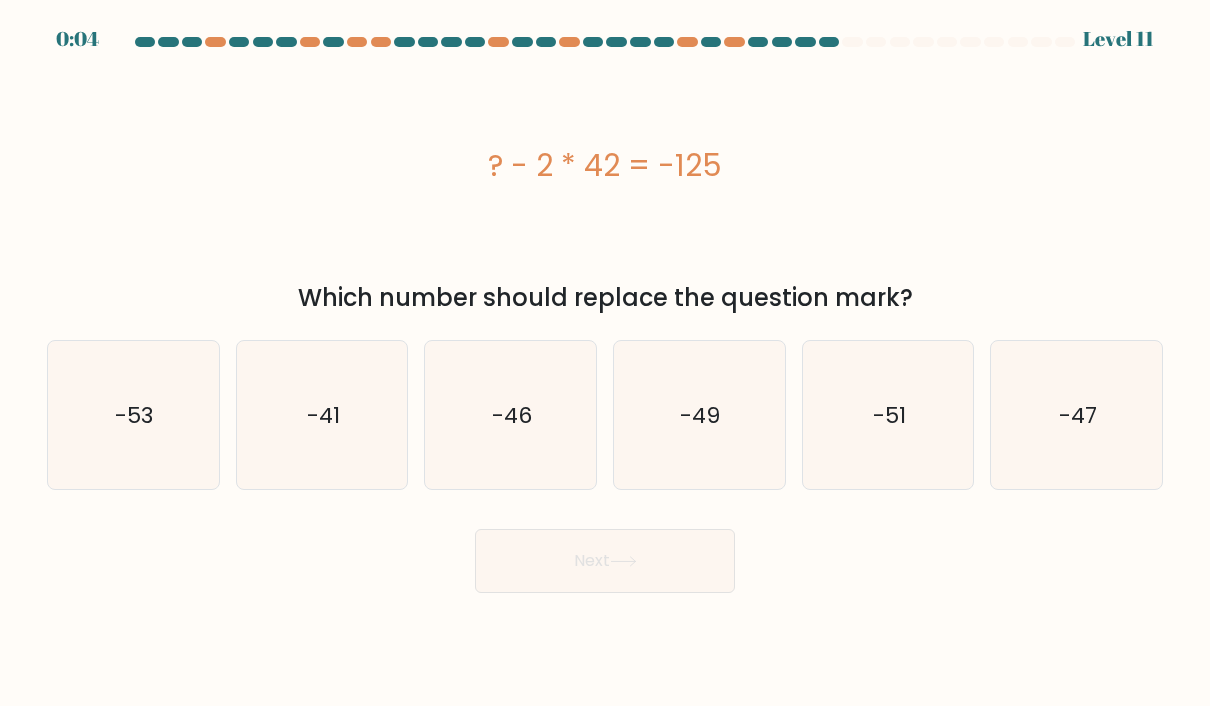 click on "-47" 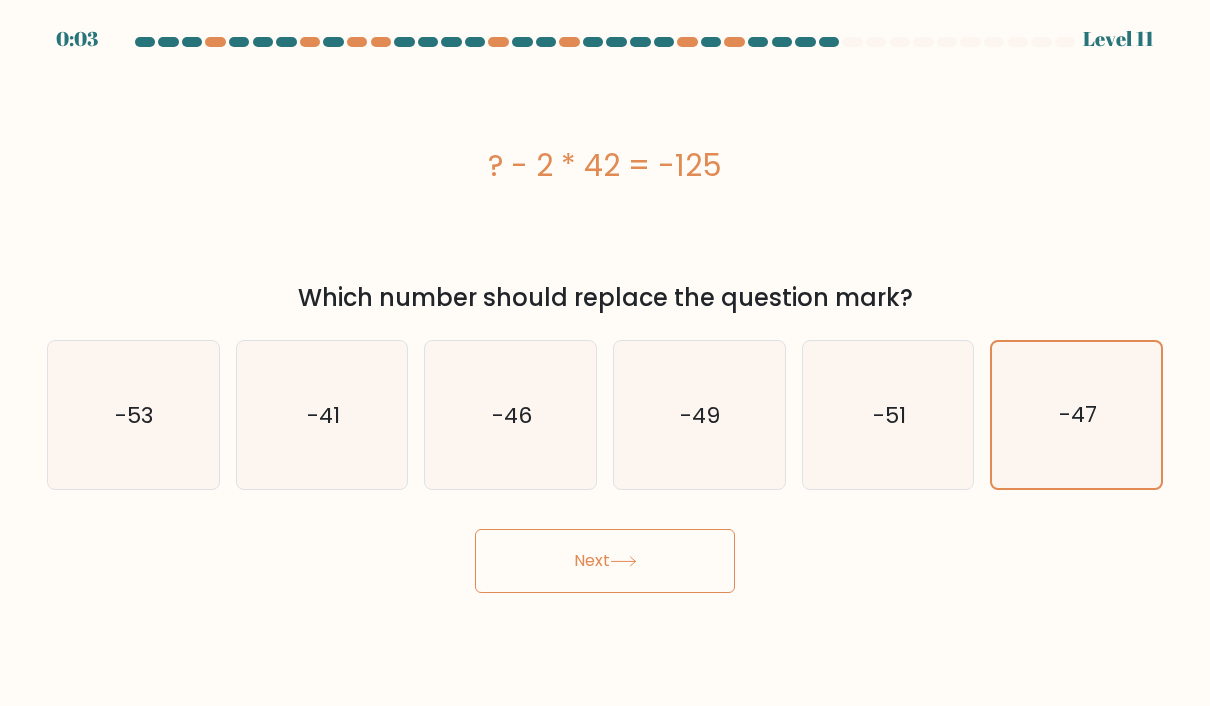 click on "Next" at bounding box center [605, 561] 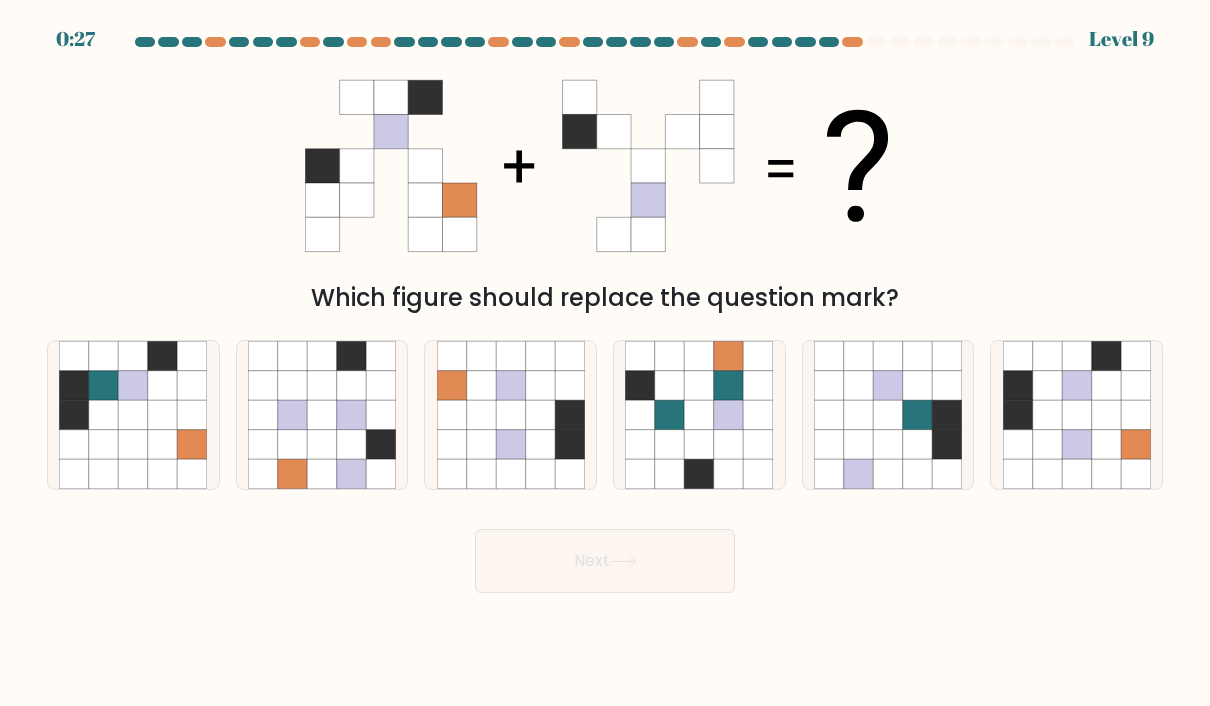 click 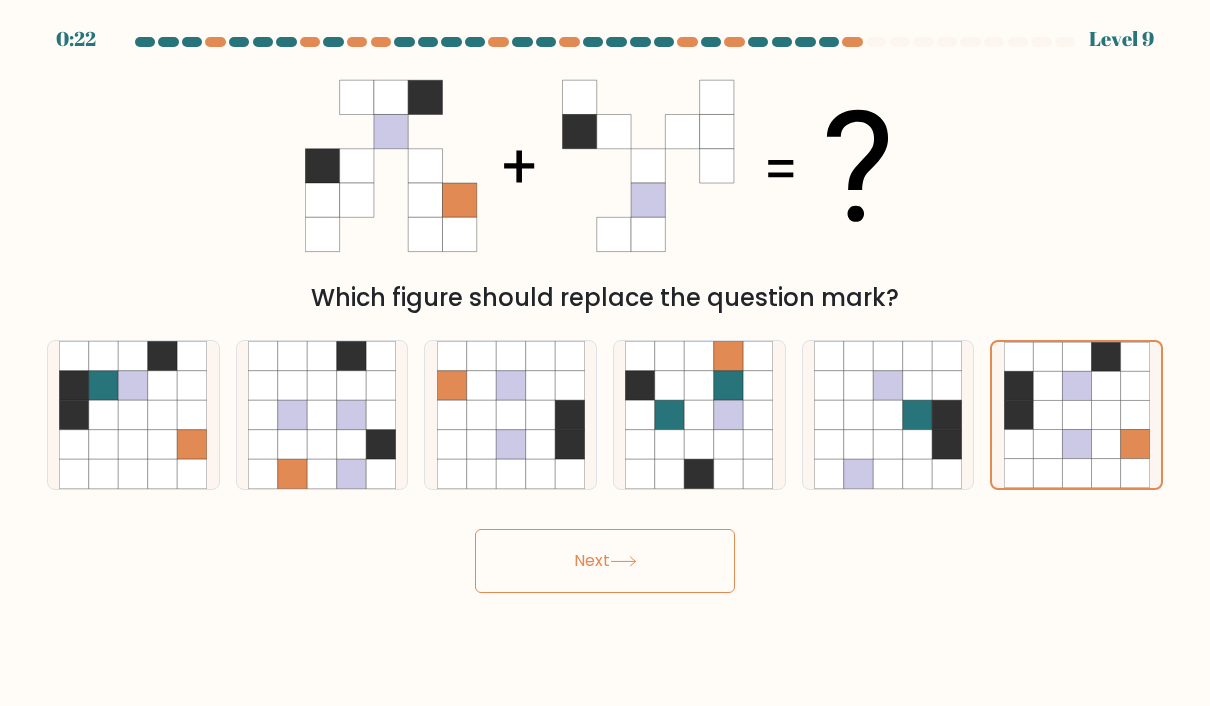 click on "Next" at bounding box center [605, 561] 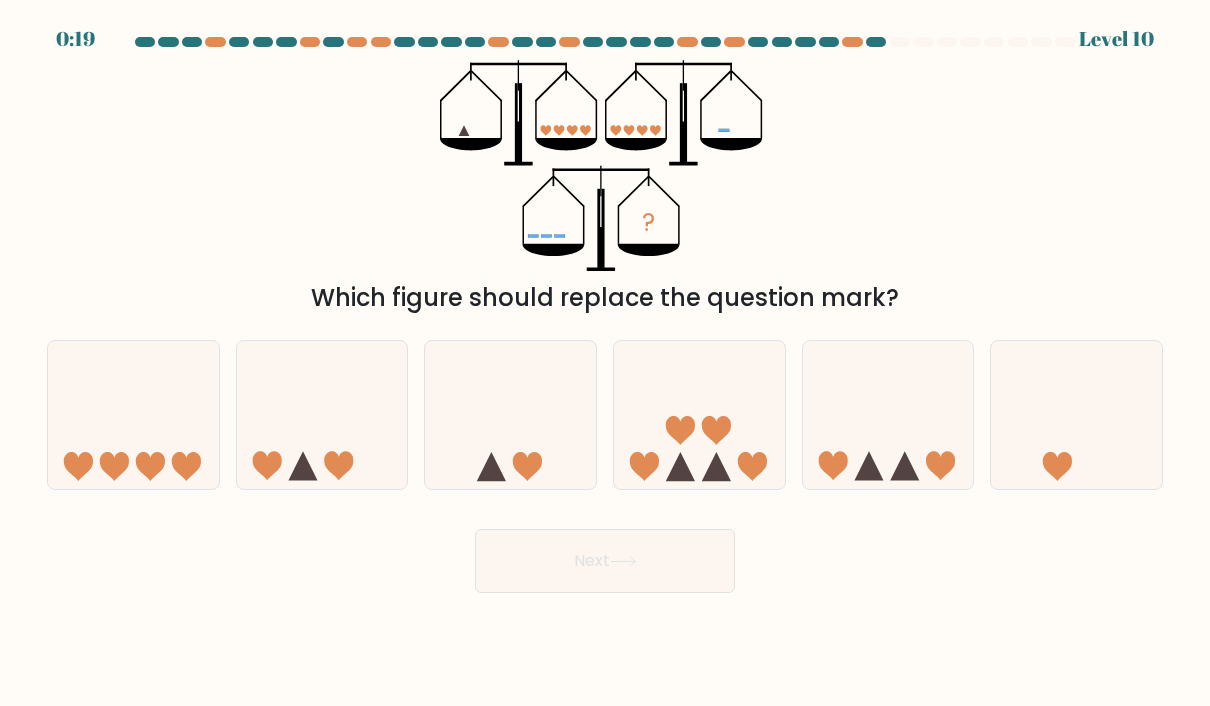 click 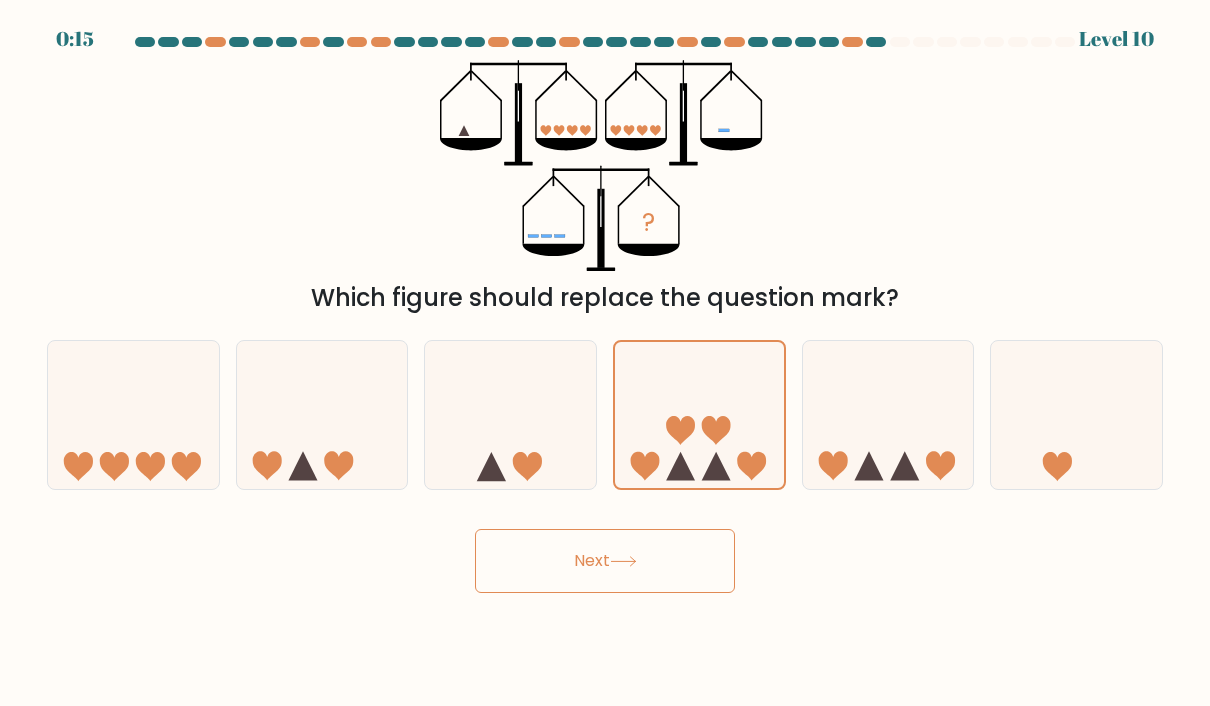 click 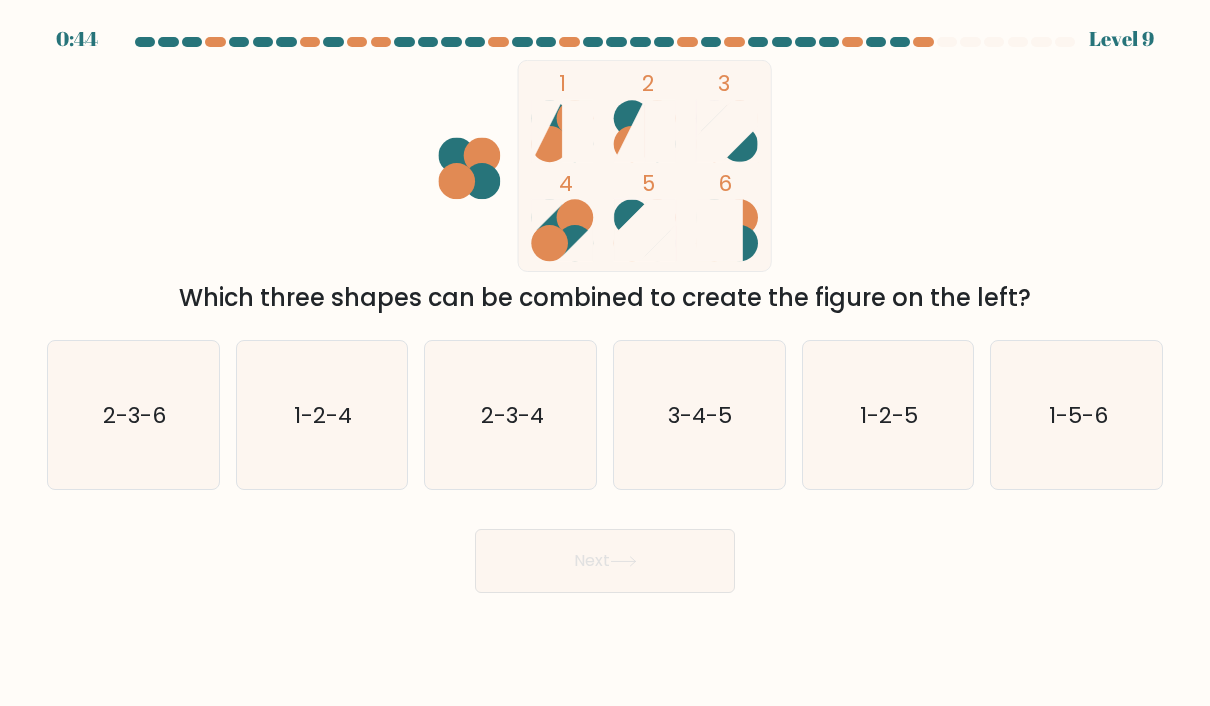 scroll, scrollTop: 0, scrollLeft: 0, axis: both 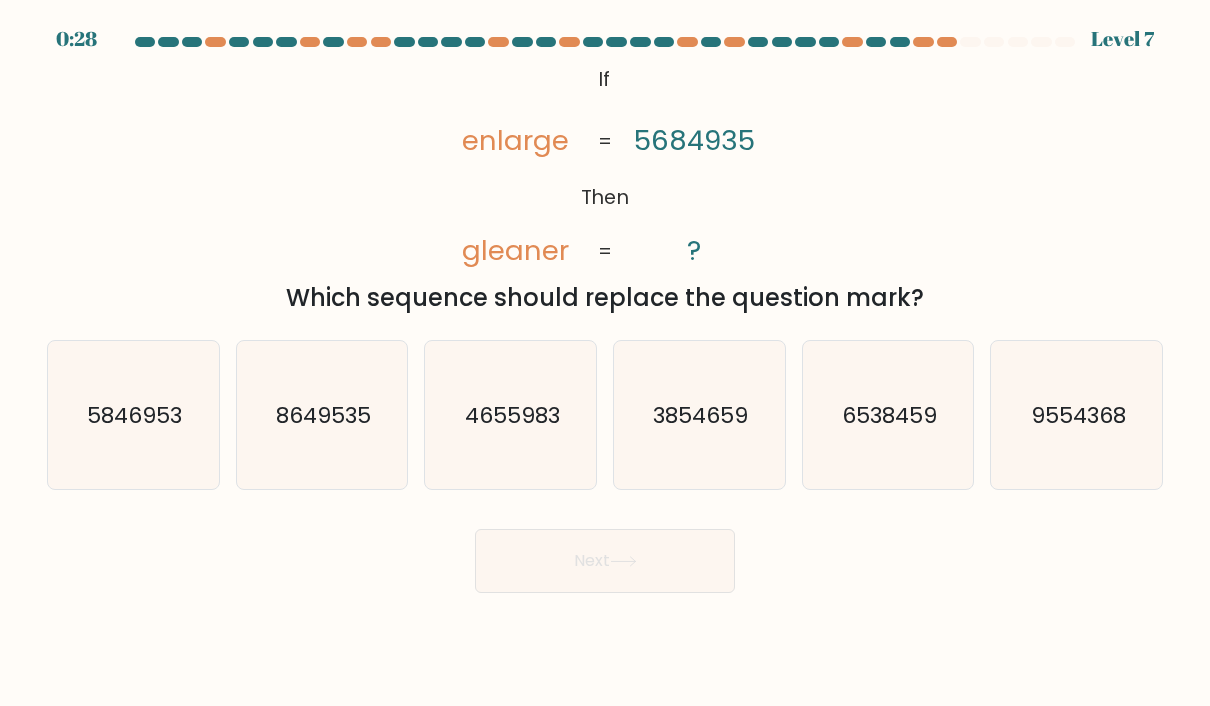 click on "3854659" 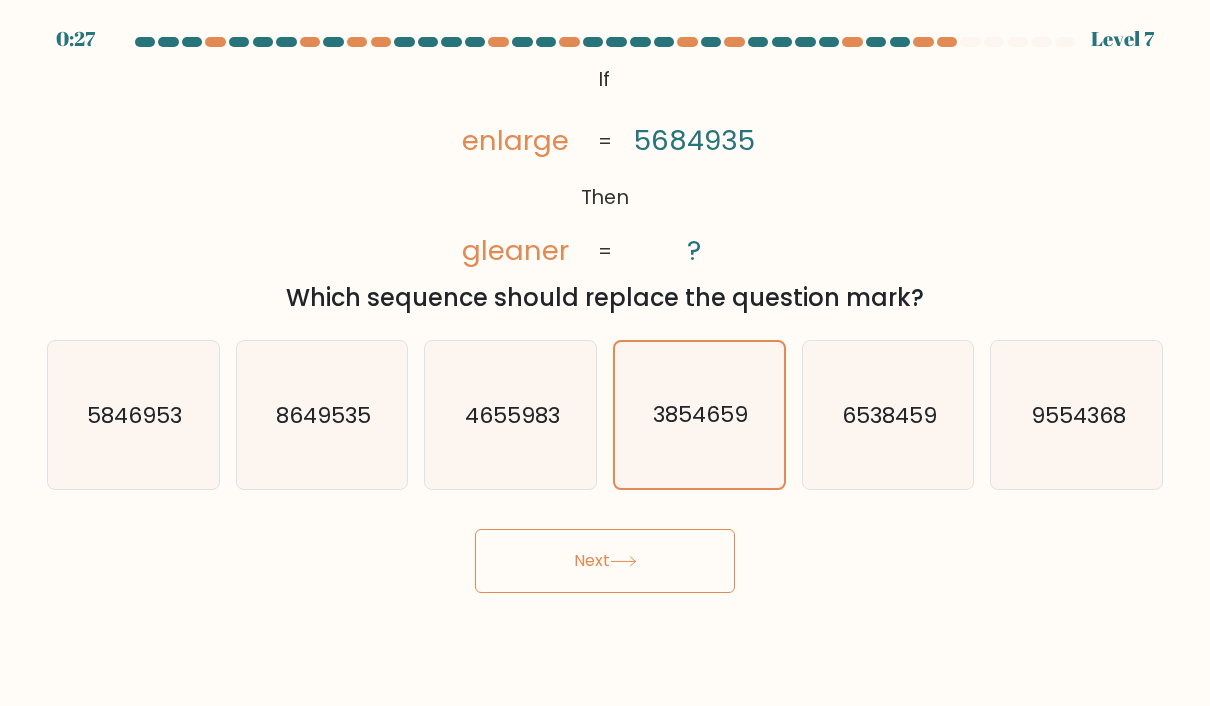 click on "Next" at bounding box center [605, 561] 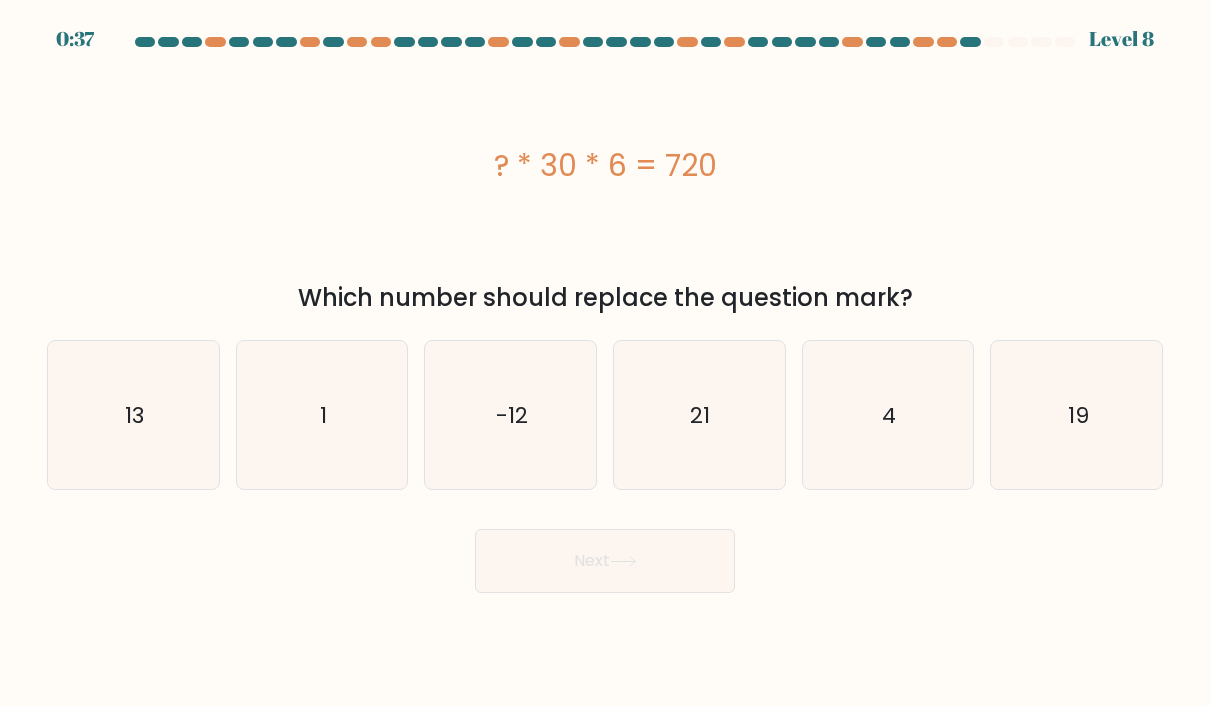 click on "4" 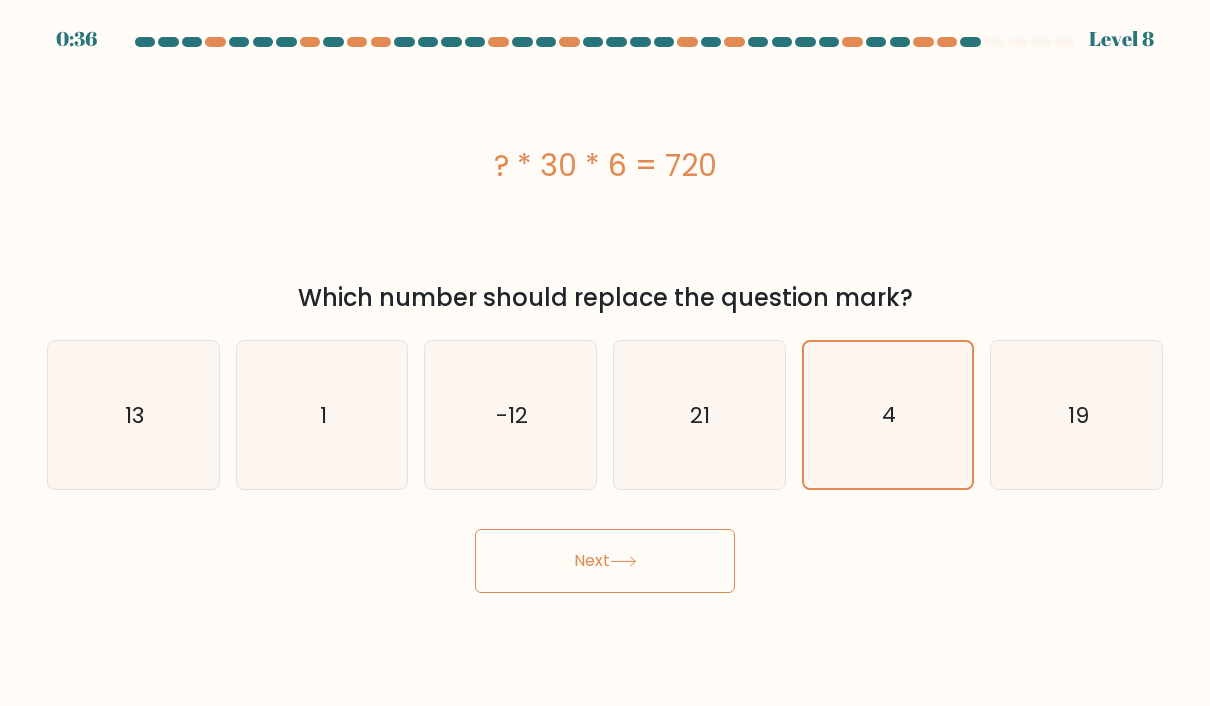click on "Next" at bounding box center (605, 561) 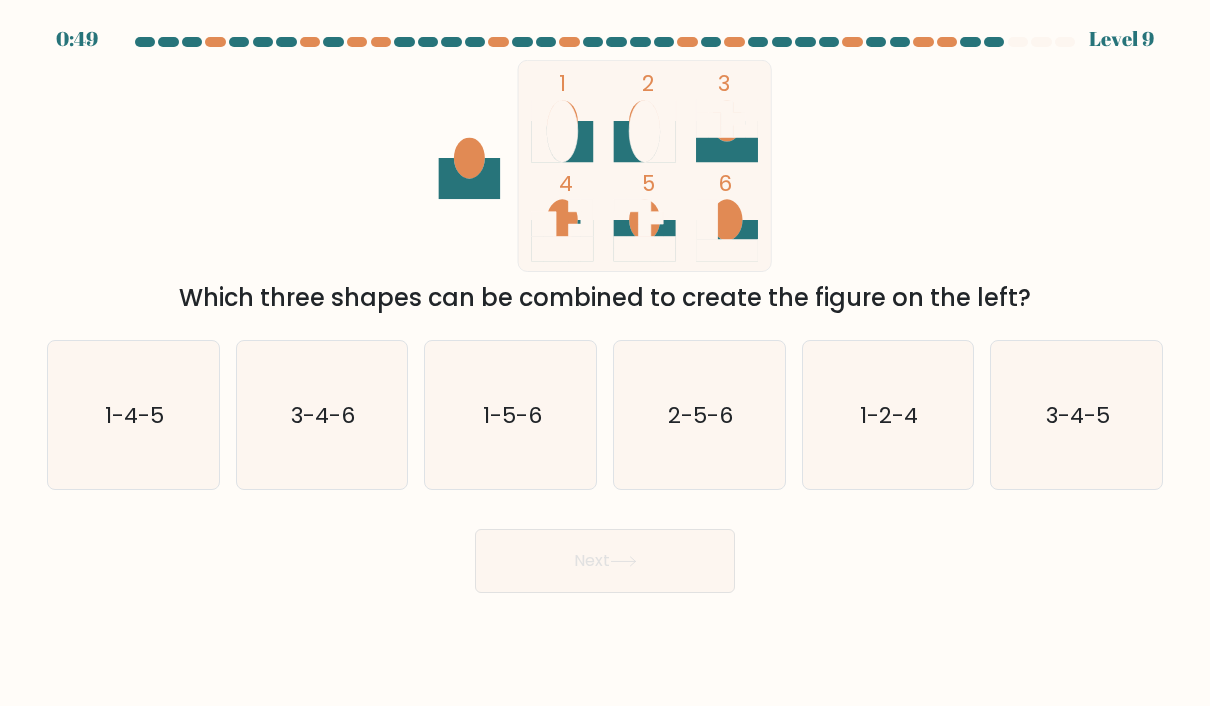 click on "3-4-5" 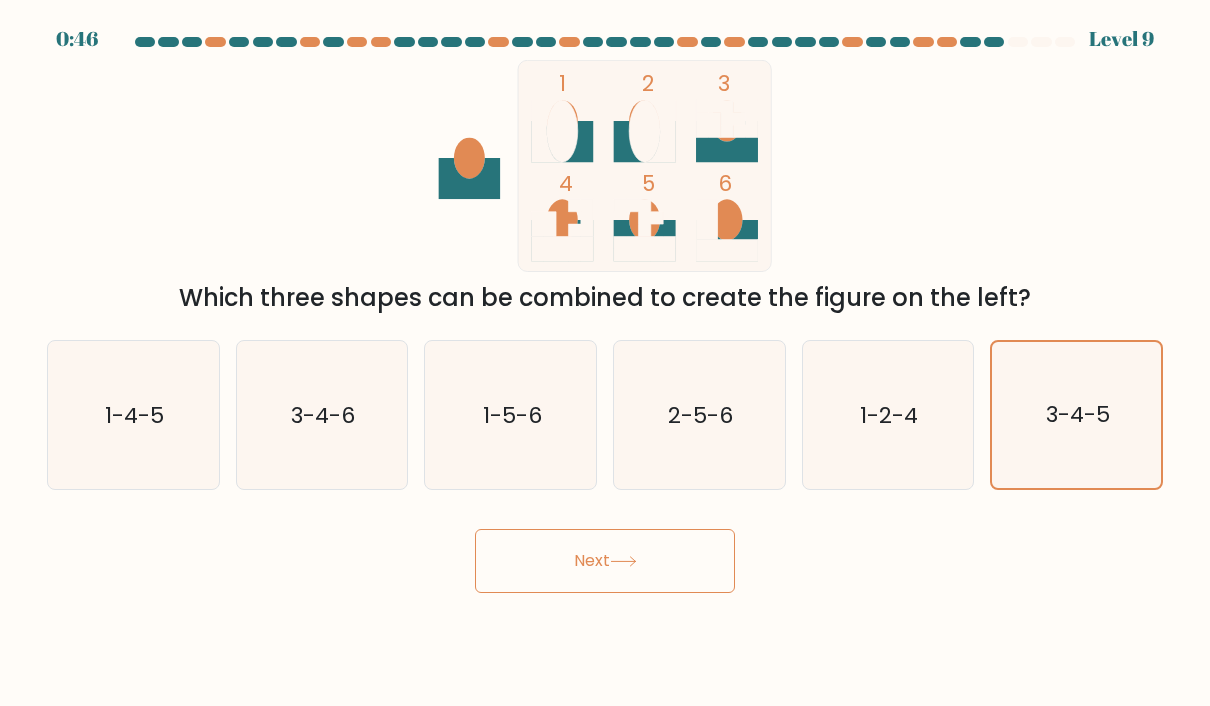 click on "Next" at bounding box center [605, 561] 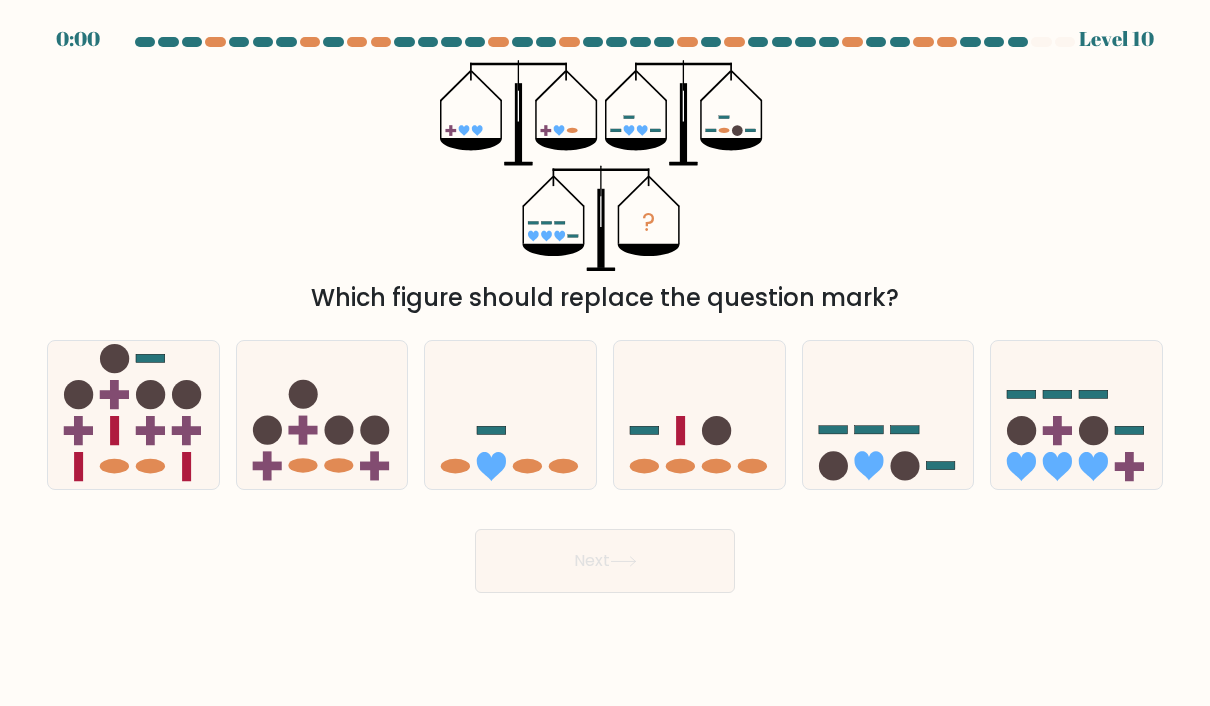 click 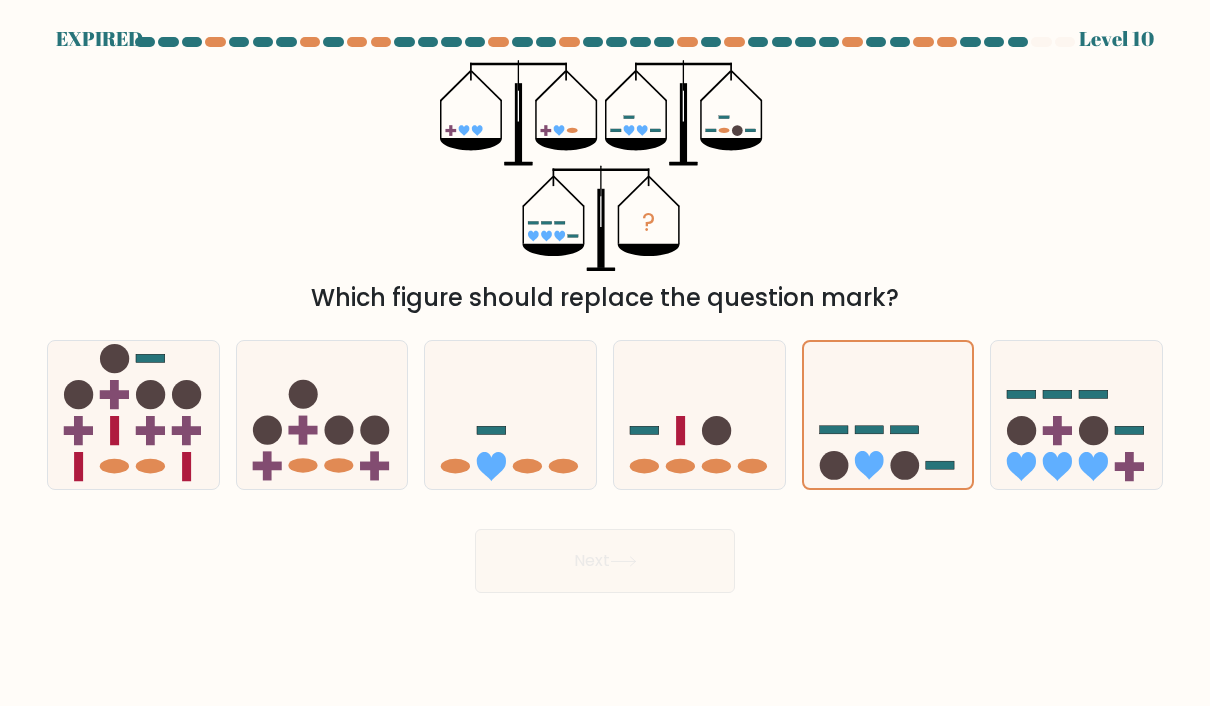 click on "Next" at bounding box center [605, 553] 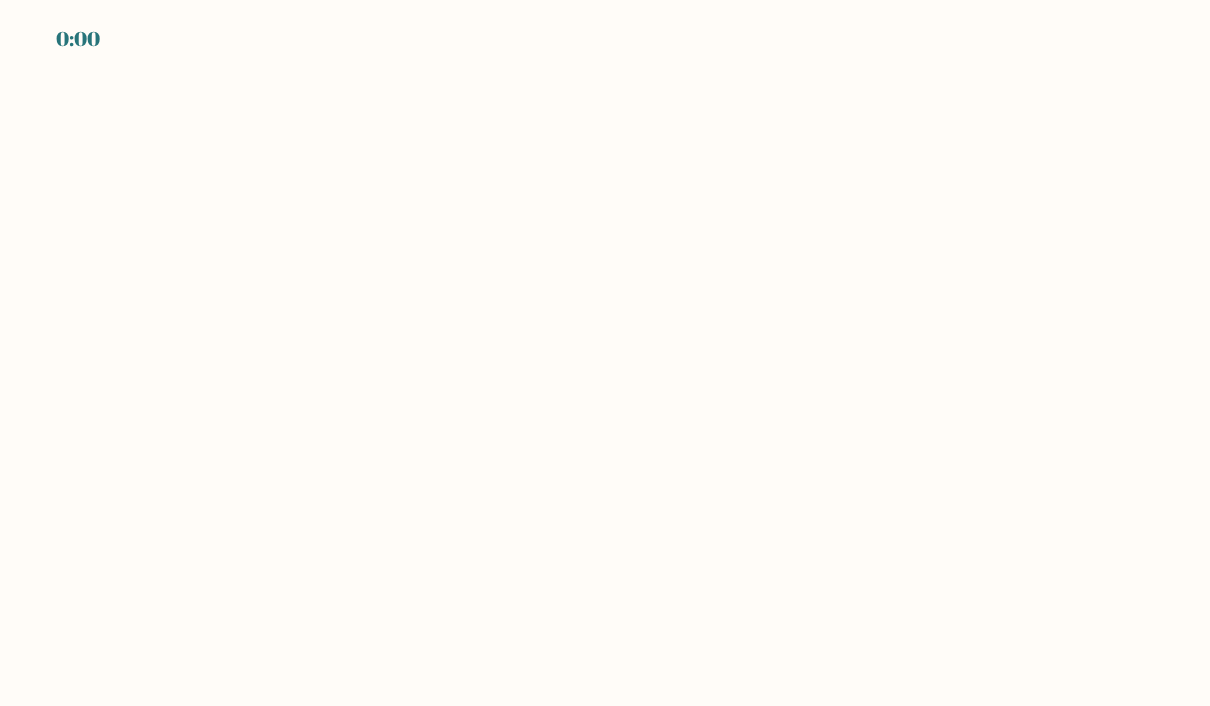 scroll, scrollTop: 0, scrollLeft: 0, axis: both 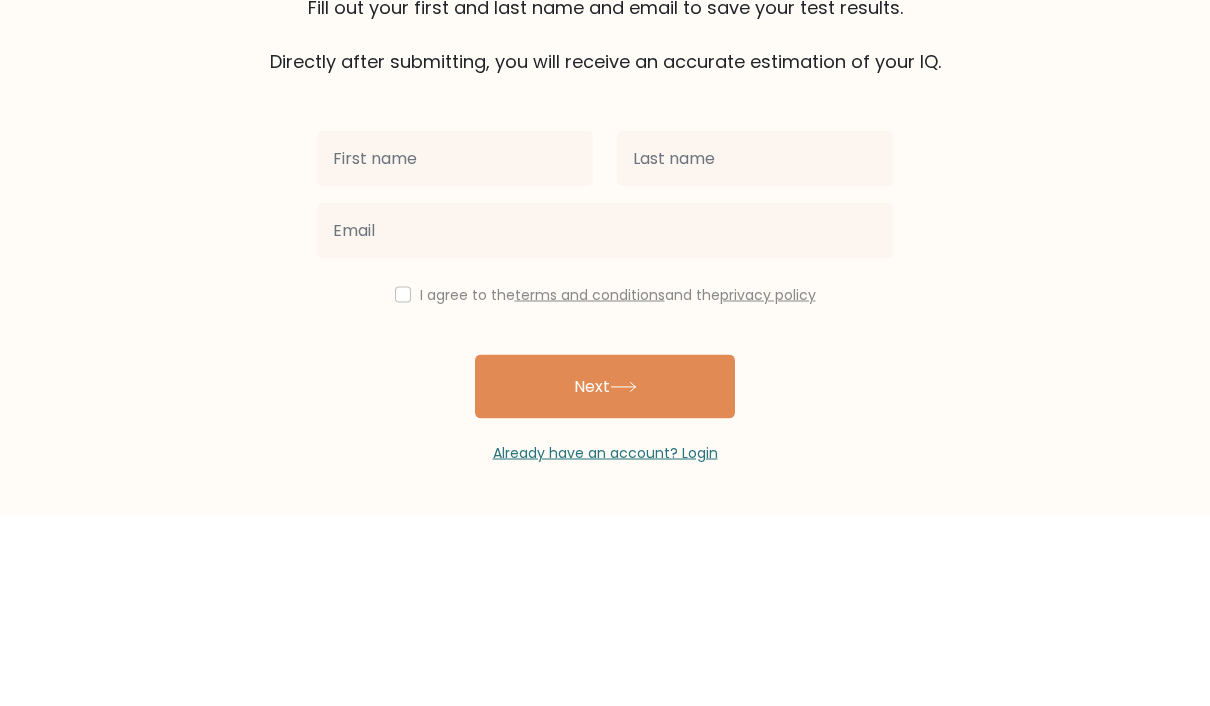 click on "The test is finished
Fill out your first and last name and email to save your test results.
Directly after submitting, you will receive an accurate estimation of your IQ.
I agree to the" at bounding box center [605, 351] 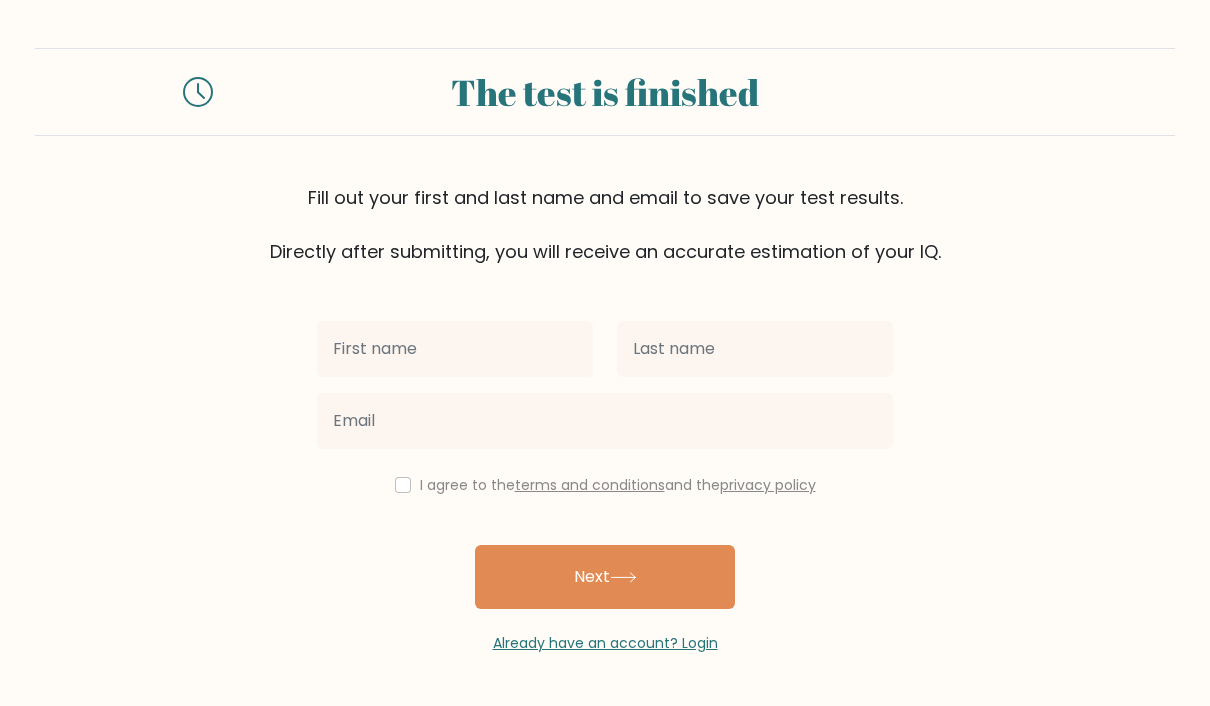 scroll, scrollTop: 0, scrollLeft: 0, axis: both 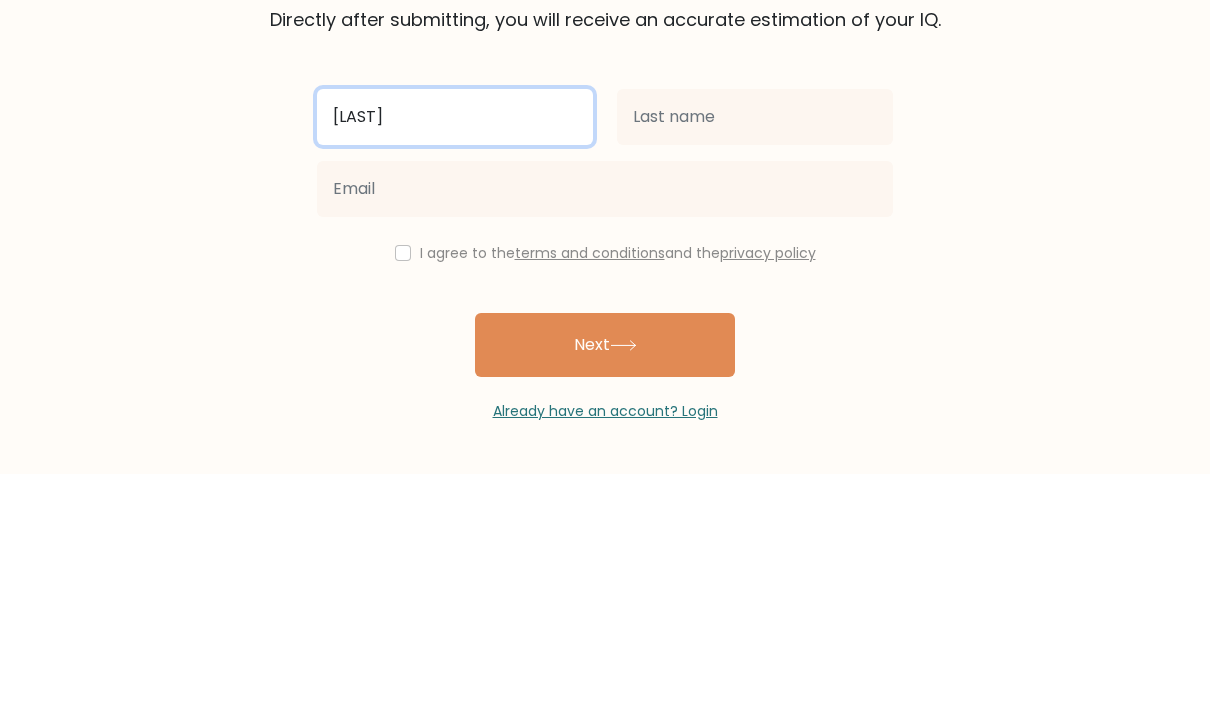 type on "[FIRST]" 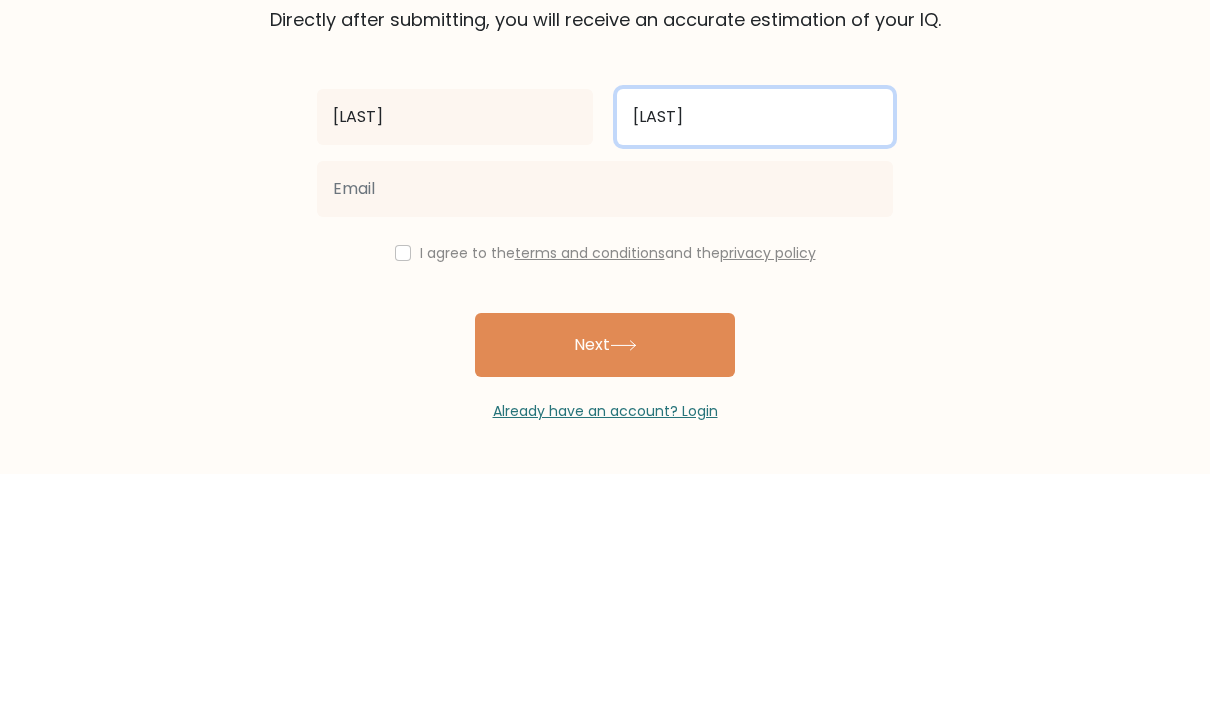 type on "[LAST]" 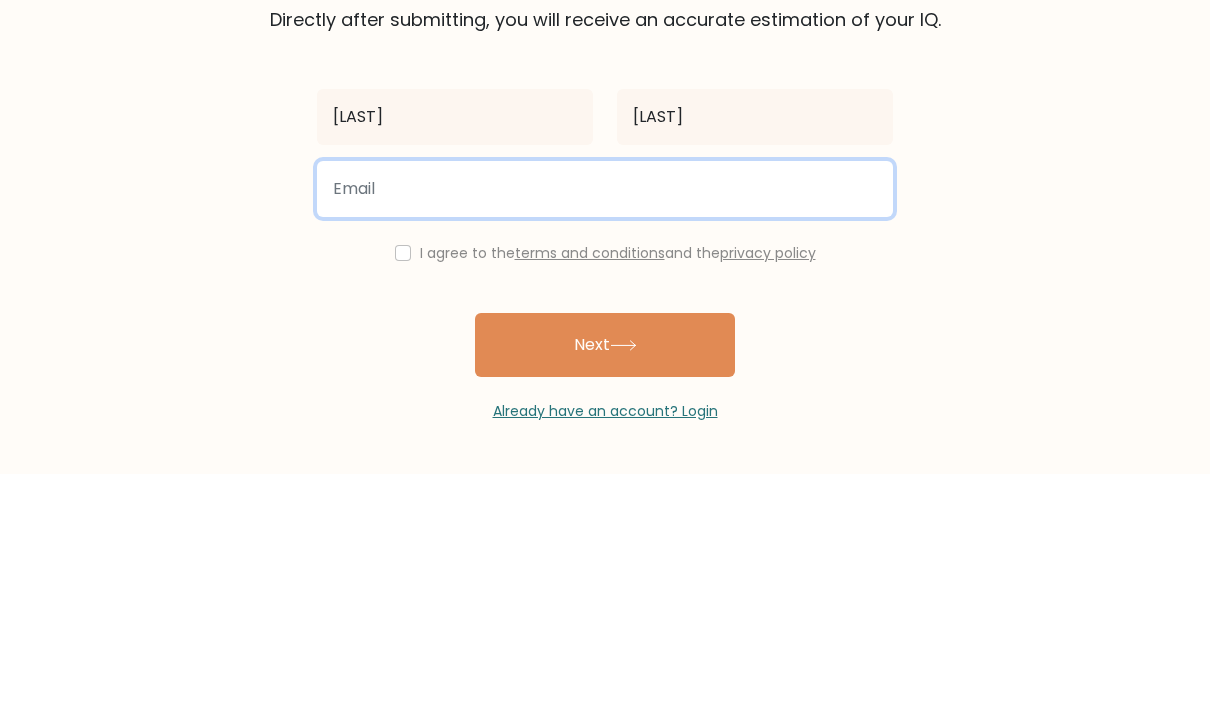 click at bounding box center [605, 421] 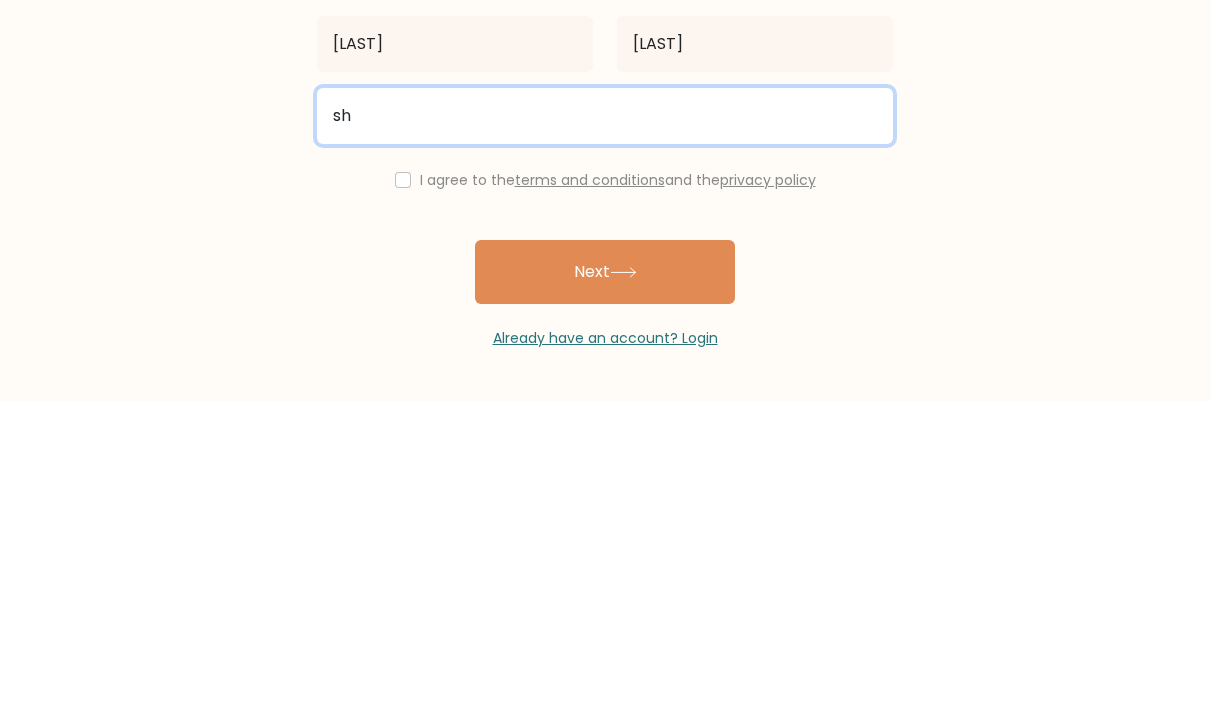 type on "shabankhahmohammad@gmail.com" 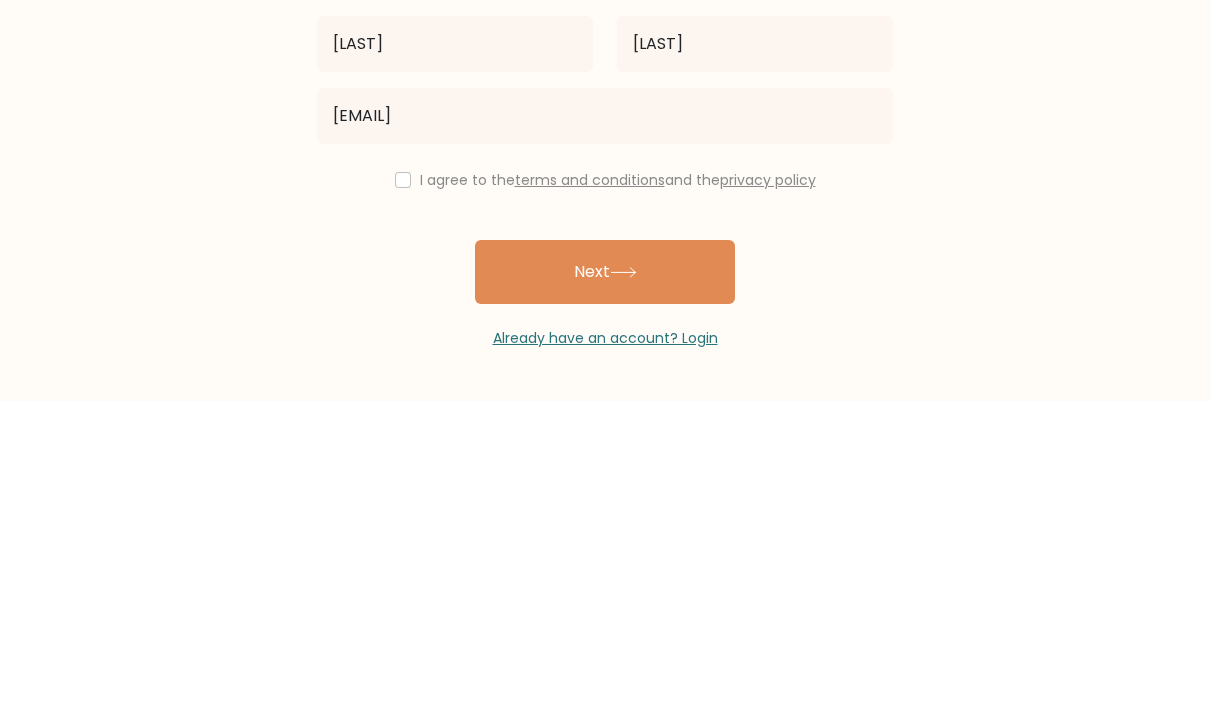 scroll, scrollTop: 82, scrollLeft: 0, axis: vertical 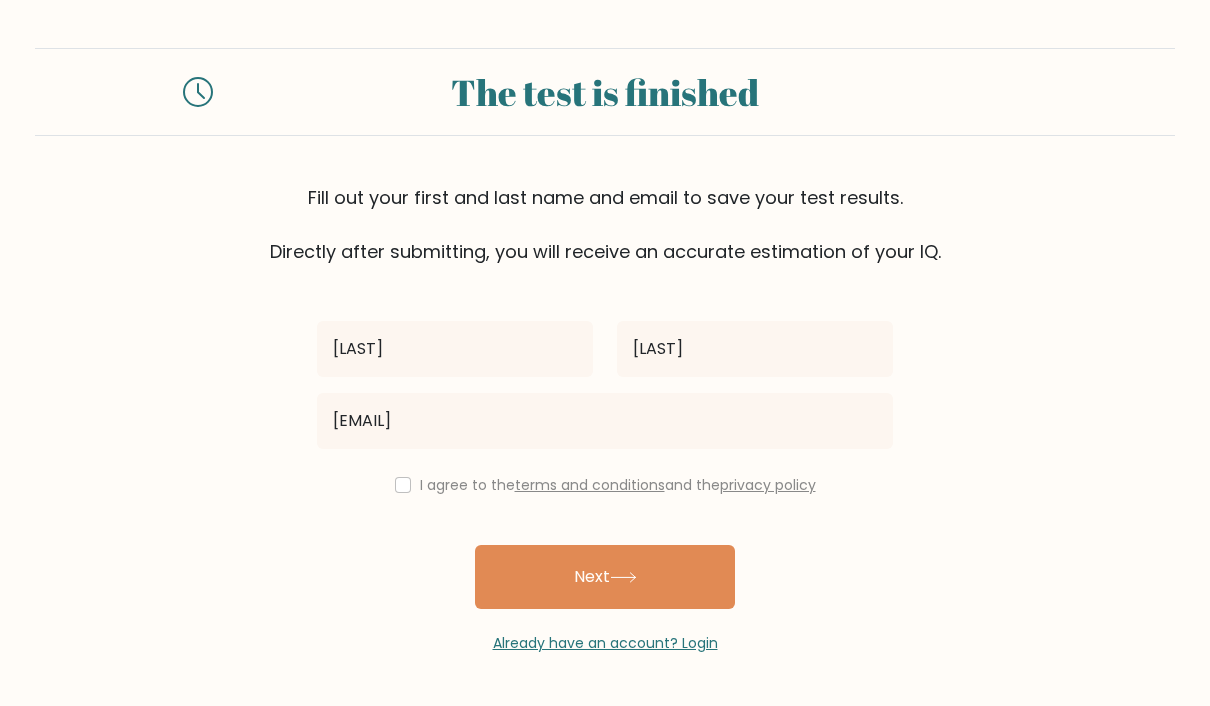 click at bounding box center (403, 485) 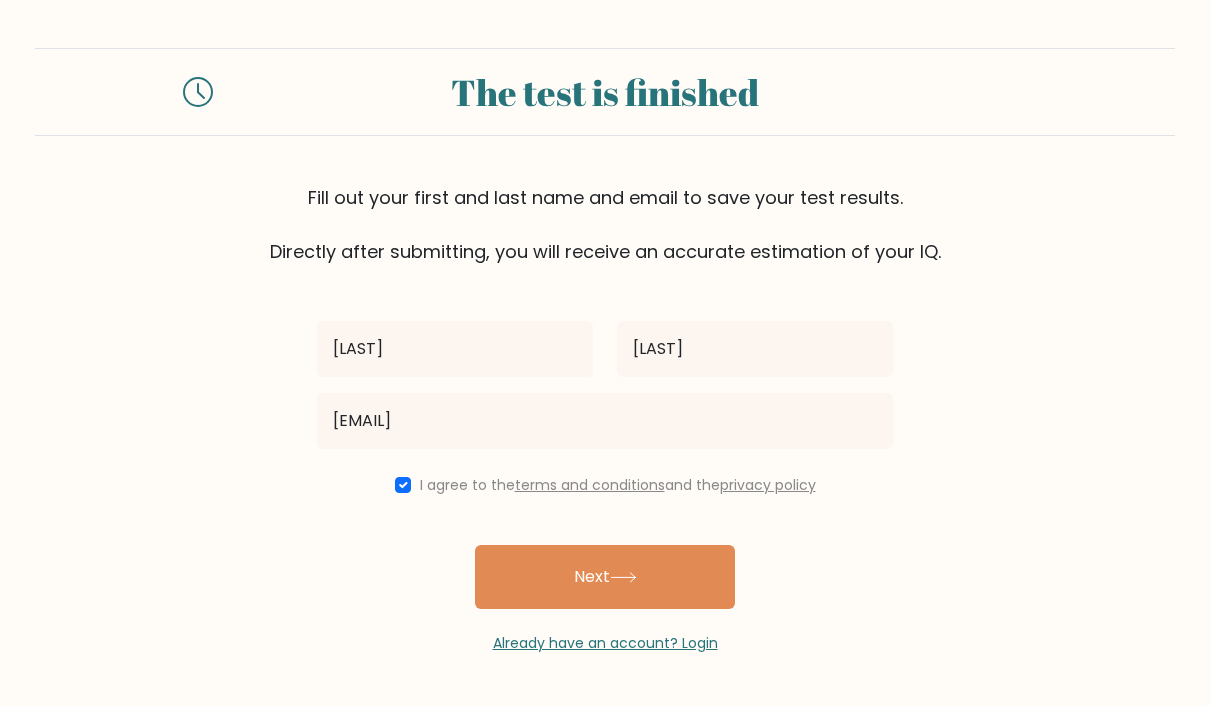 click on "I agree to the  terms and conditions  and the  privacy policy" at bounding box center (605, 485) 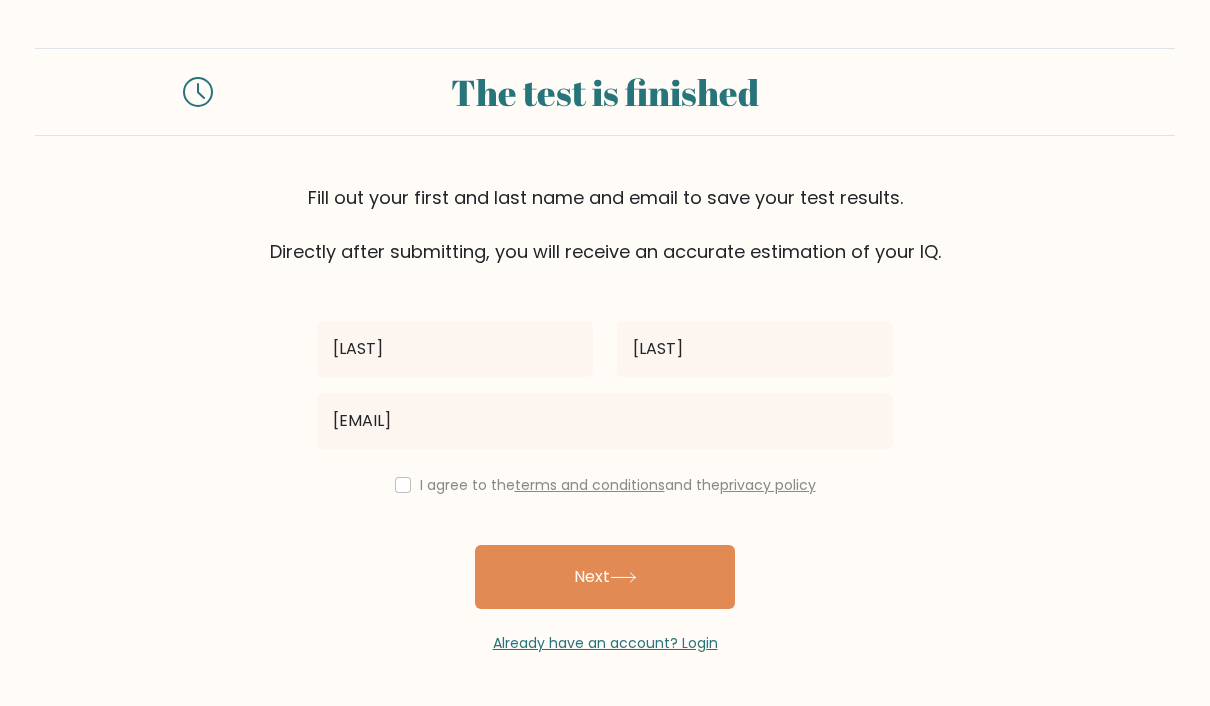 click on "Next" at bounding box center (605, 577) 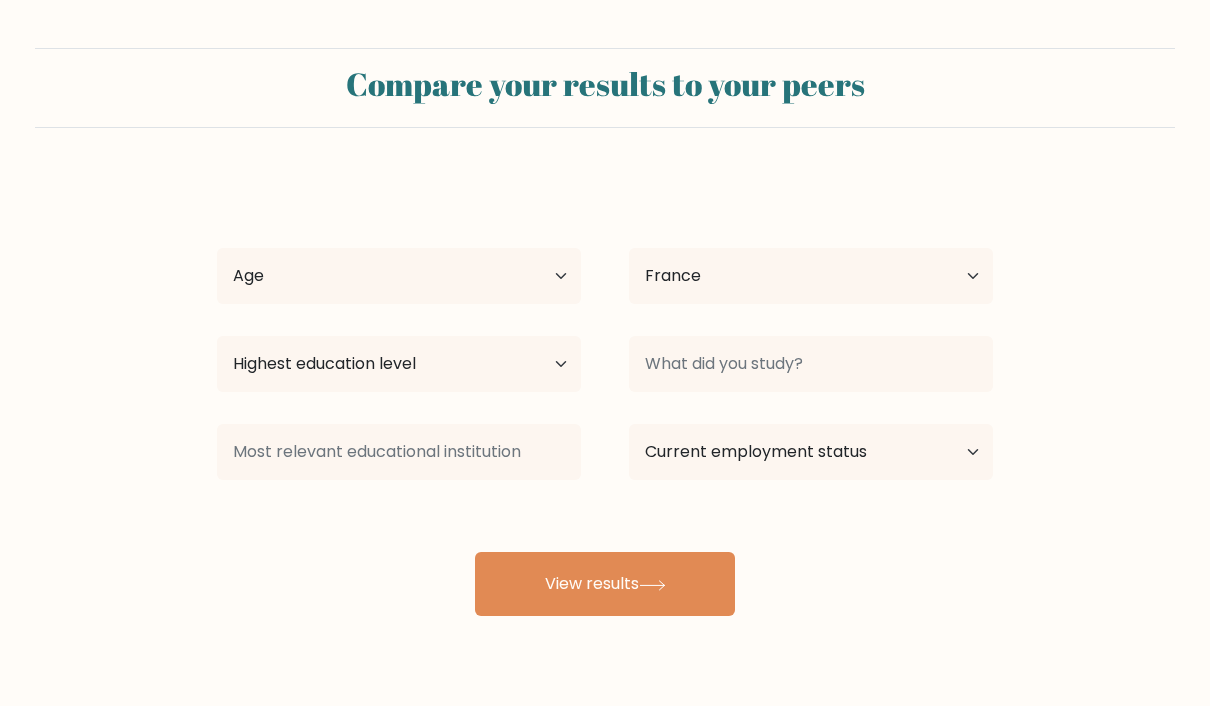 select on "FR" 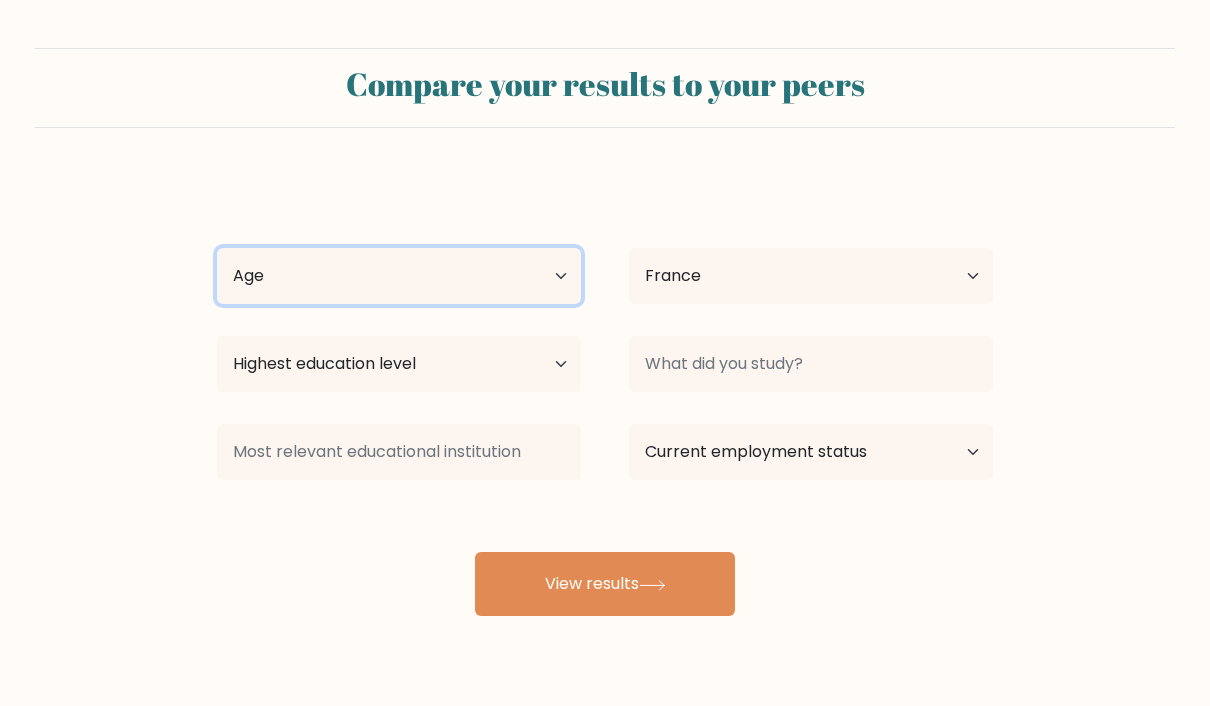 click on "Age
Under 18 years old
18-24 years old
25-34 years old
35-44 years old
45-54 years old
55-64 years old
65 years old and above" at bounding box center [399, 276] 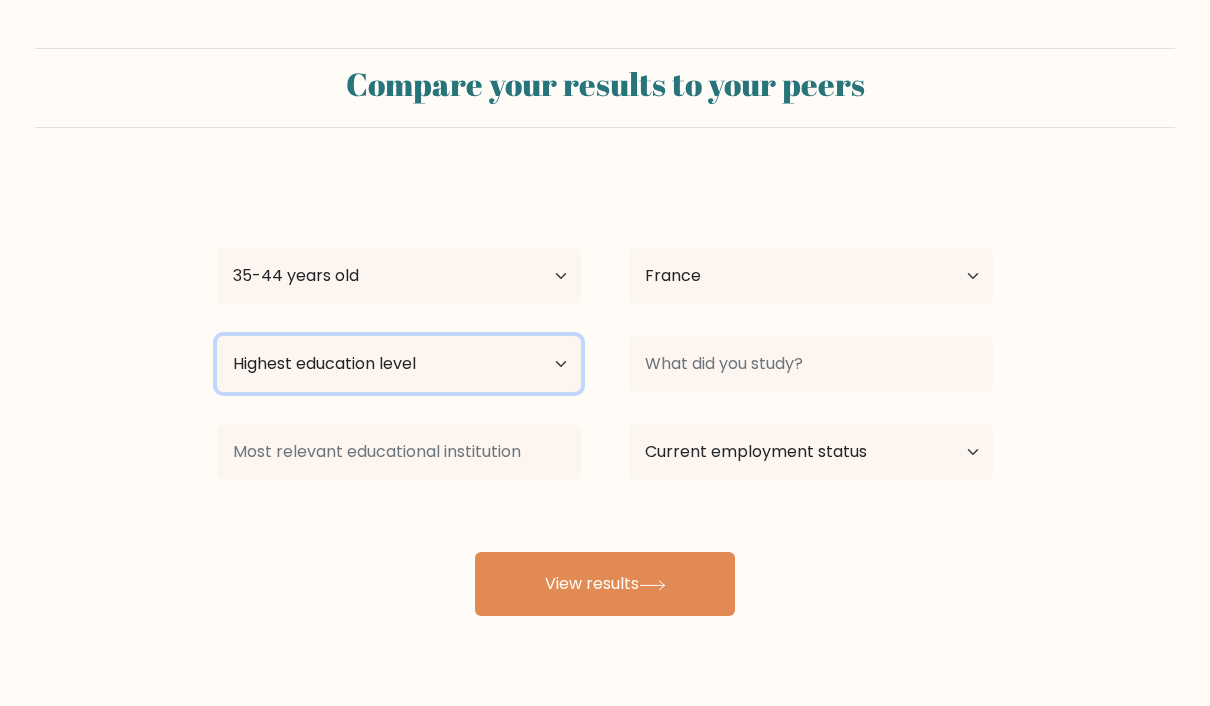 click on "Highest education level
No schooling
Primary
Lower Secondary
Upper Secondary
Occupation Specific
Bachelor's degree
Master's degree
Doctoral degree" at bounding box center [399, 364] 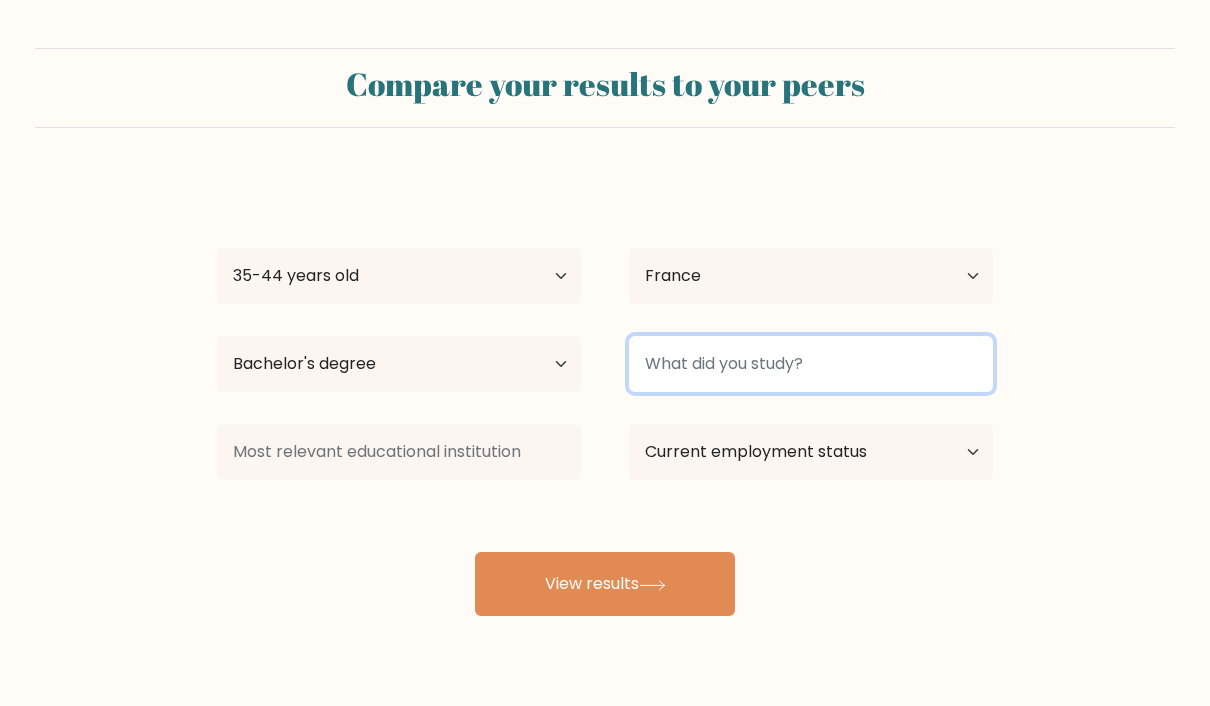 click at bounding box center [811, 364] 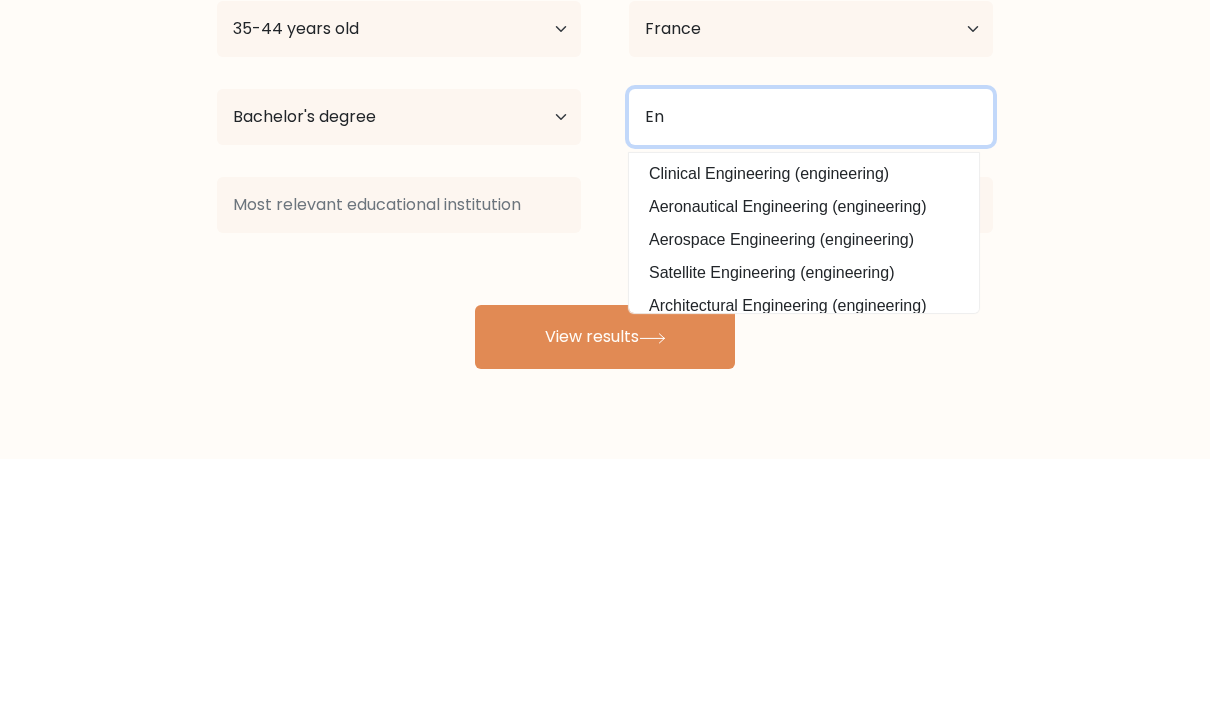 type on "E" 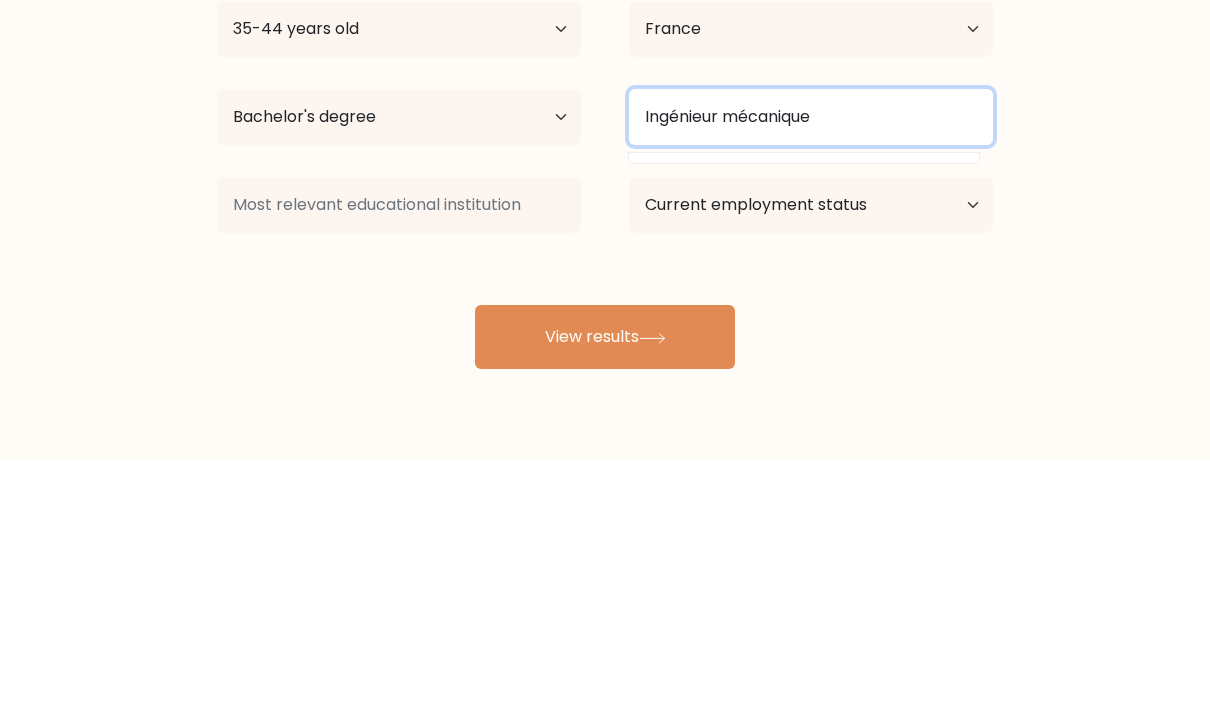type on "Ingénieur mécanique" 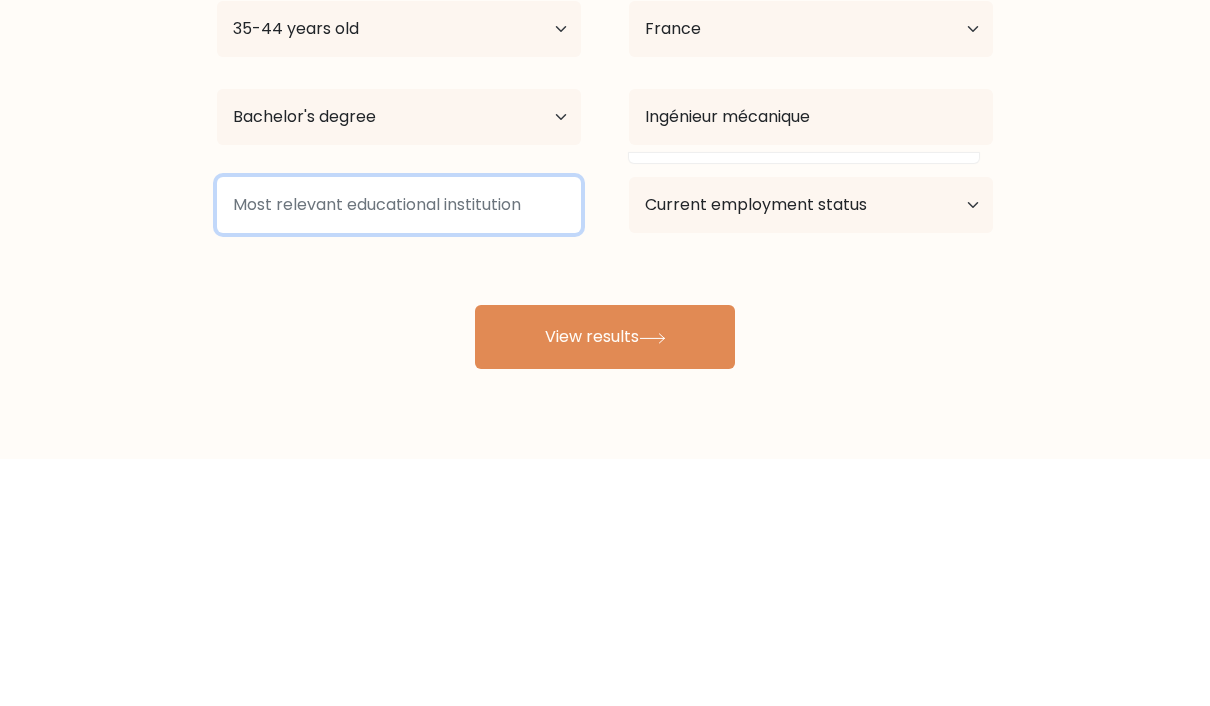 click at bounding box center [399, 452] 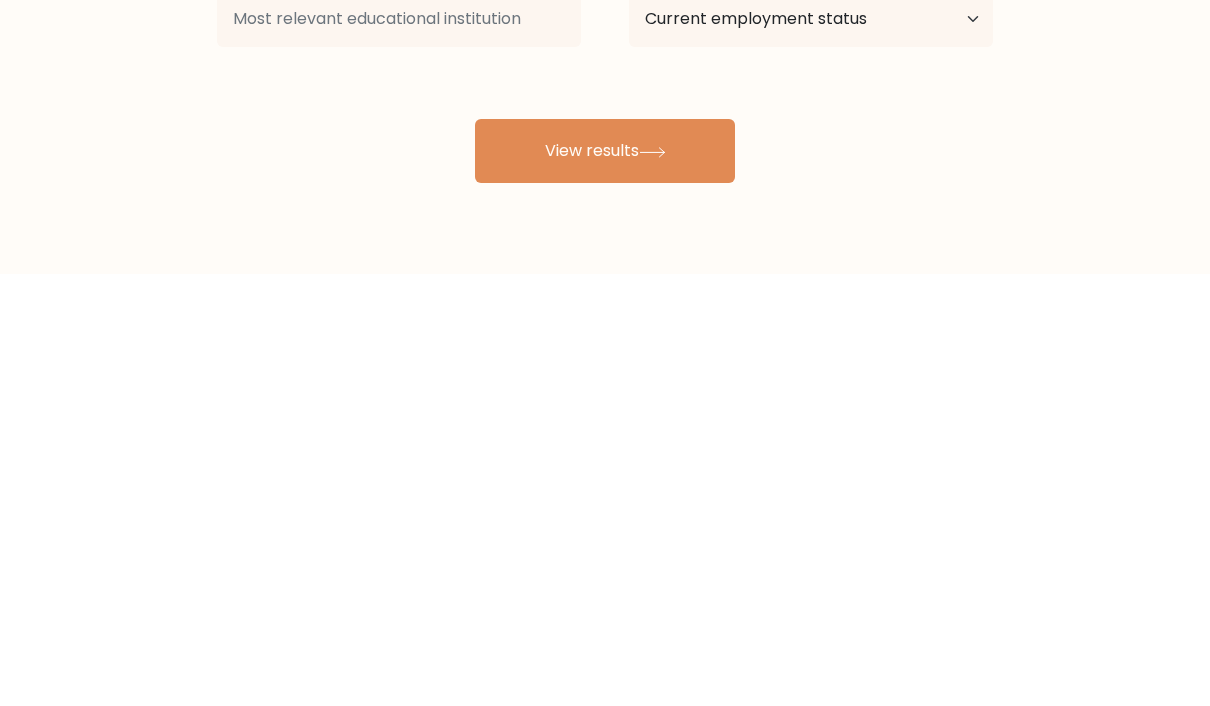 click 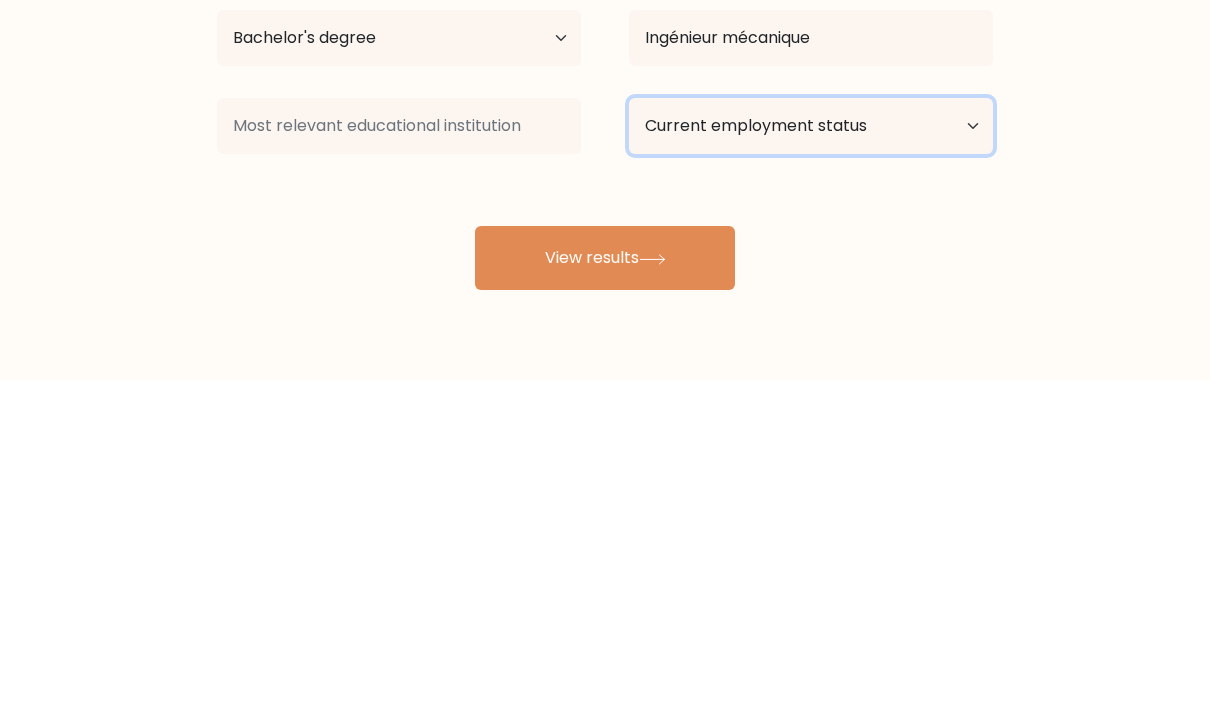 click on "Current employment status
Employed
Student
Retired
Other / prefer not to answer" at bounding box center (811, 452) 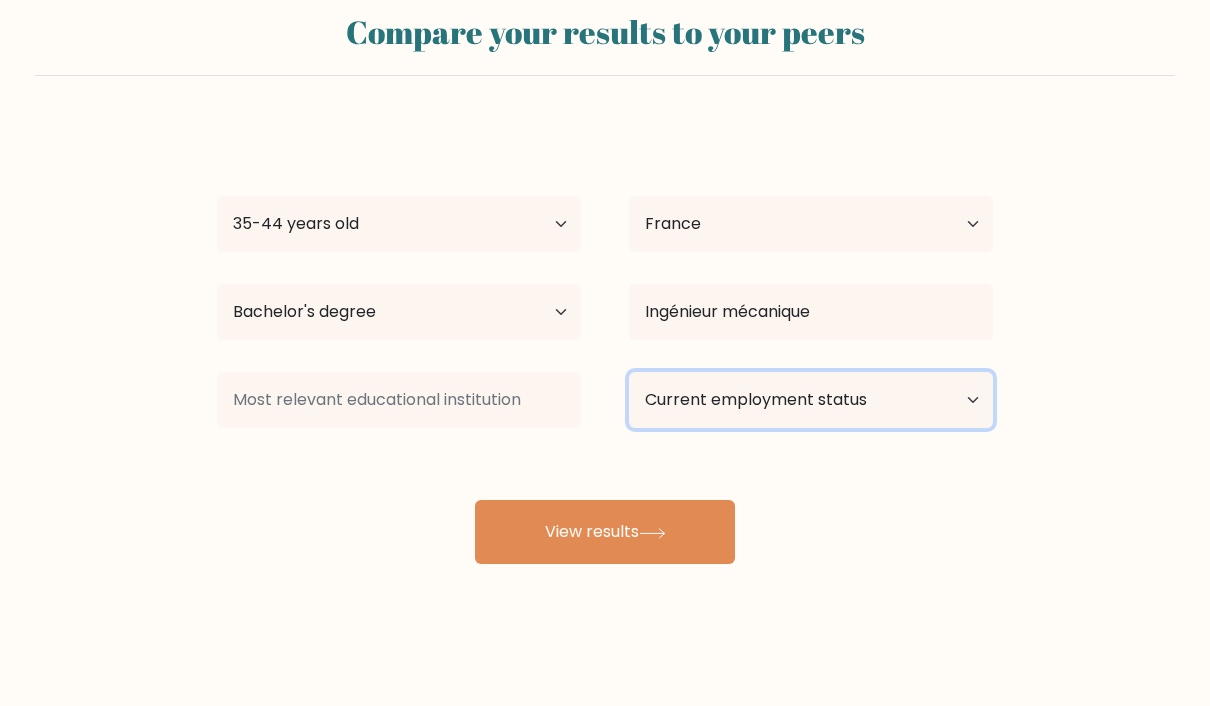 select on "employed" 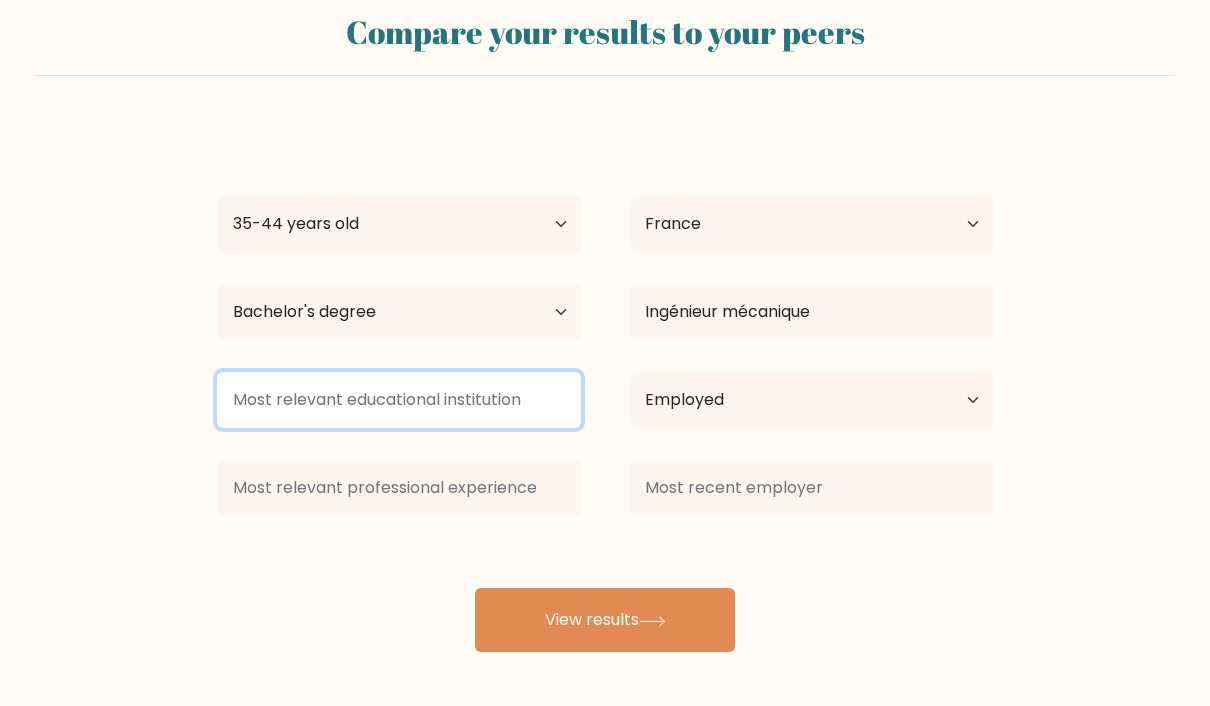 click at bounding box center (399, 400) 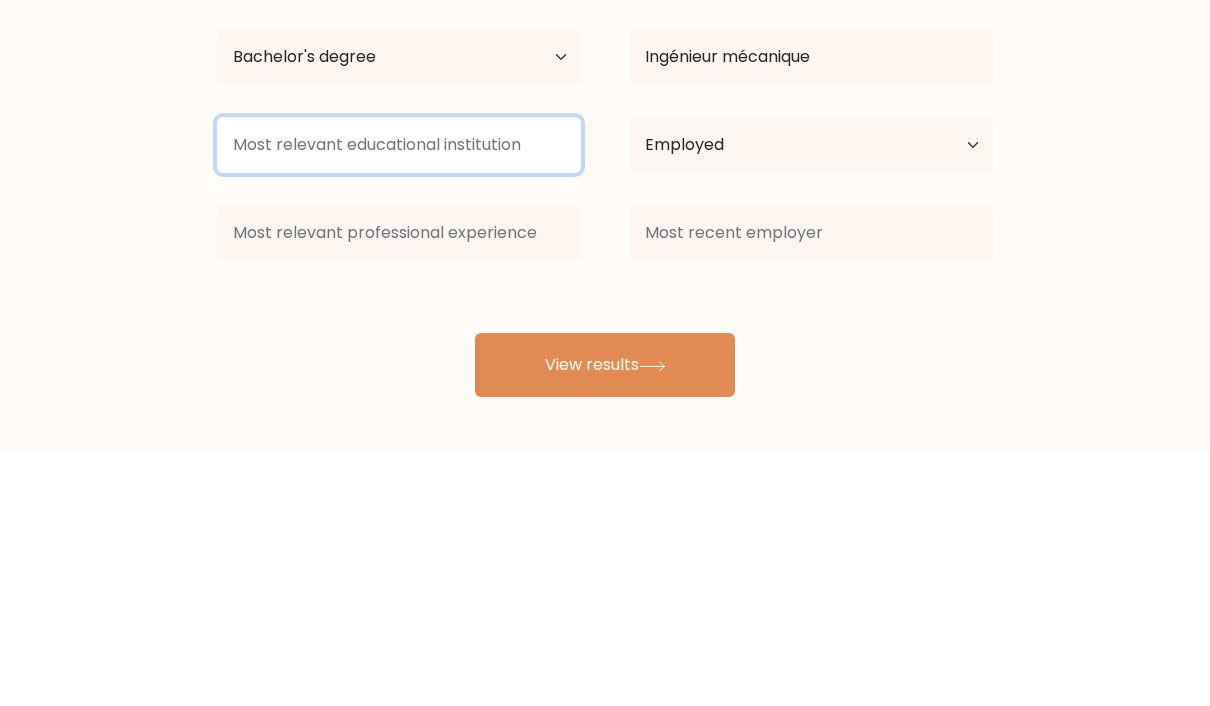 click on "View results" at bounding box center (605, 620) 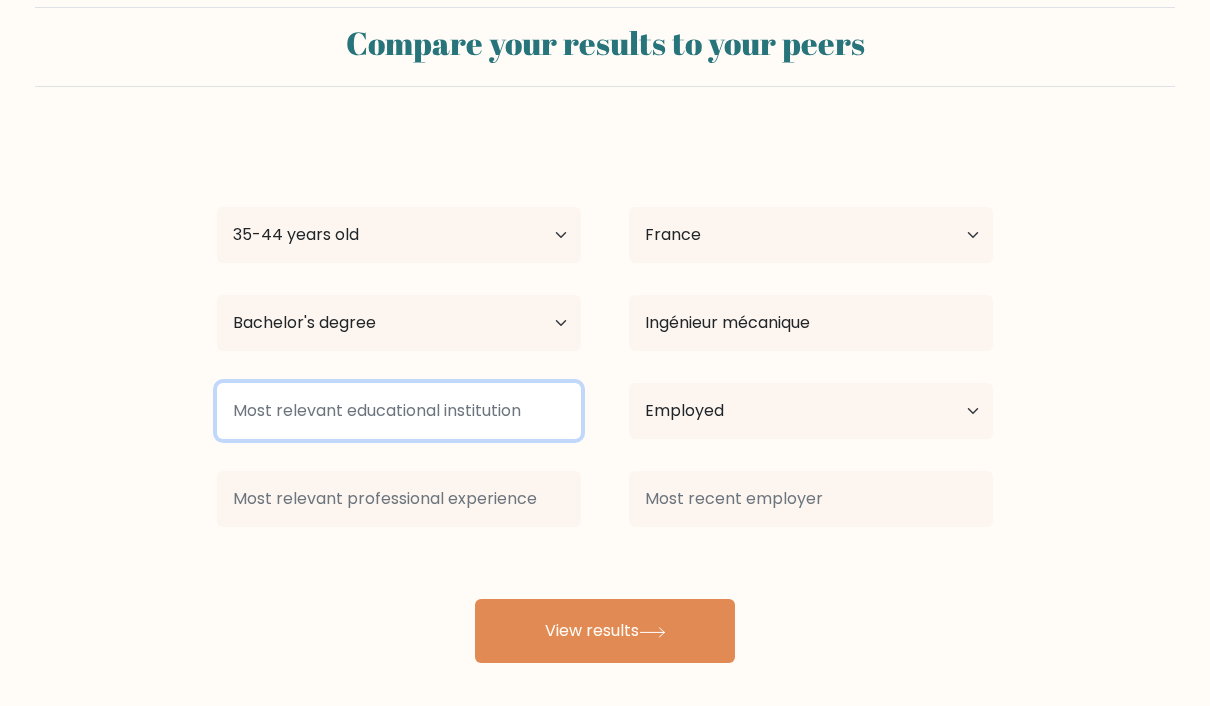 scroll, scrollTop: 0, scrollLeft: 0, axis: both 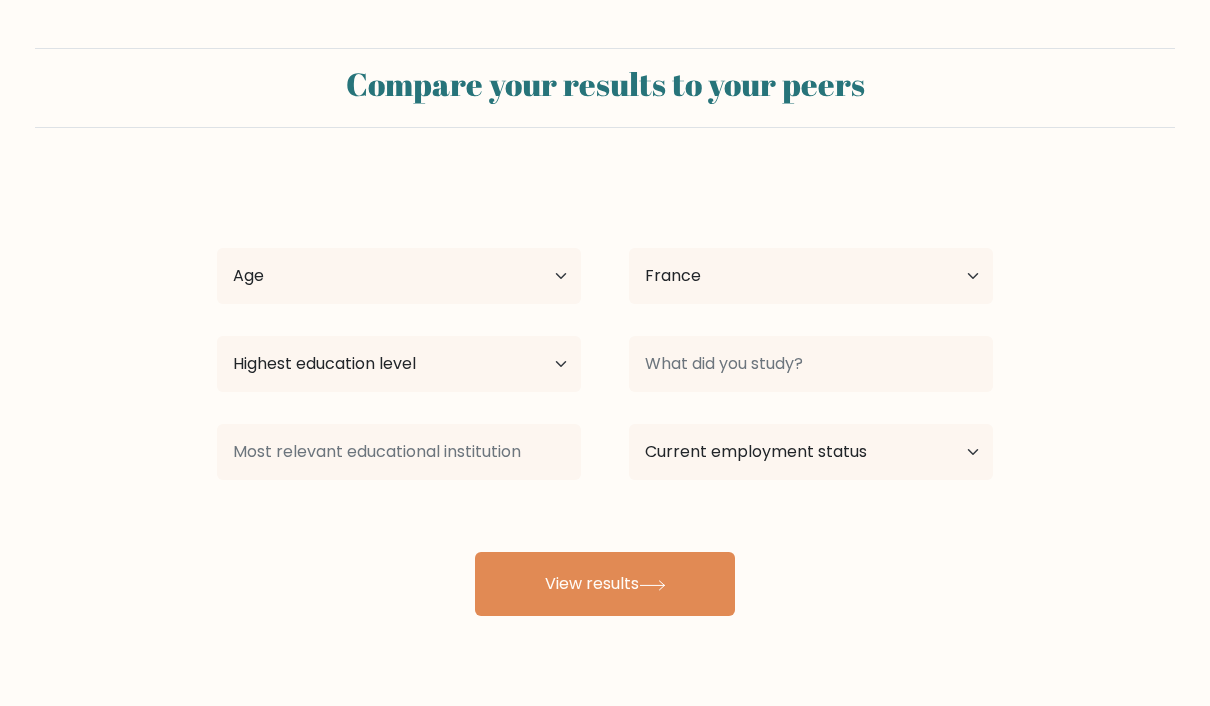 select on "FR" 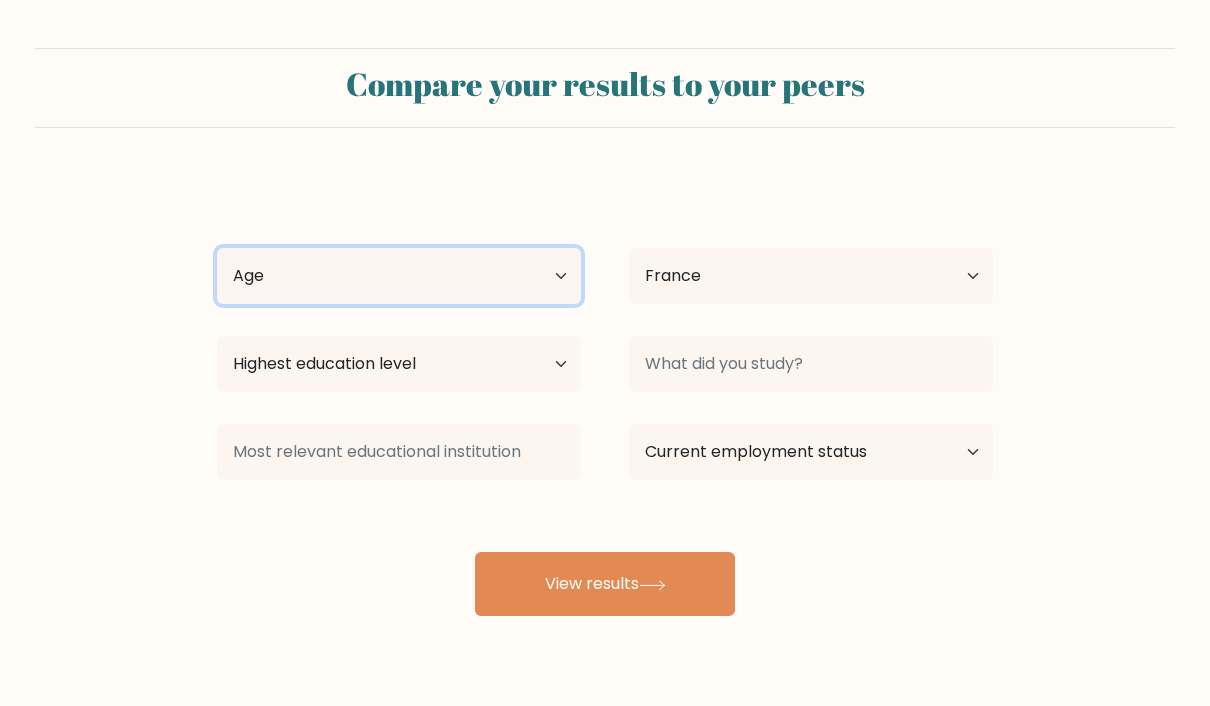 click on "Age
Under 18 years old
18-24 years old
25-34 years old
35-44 years old
45-54 years old
55-64 years old
65 years old and above" at bounding box center (399, 276) 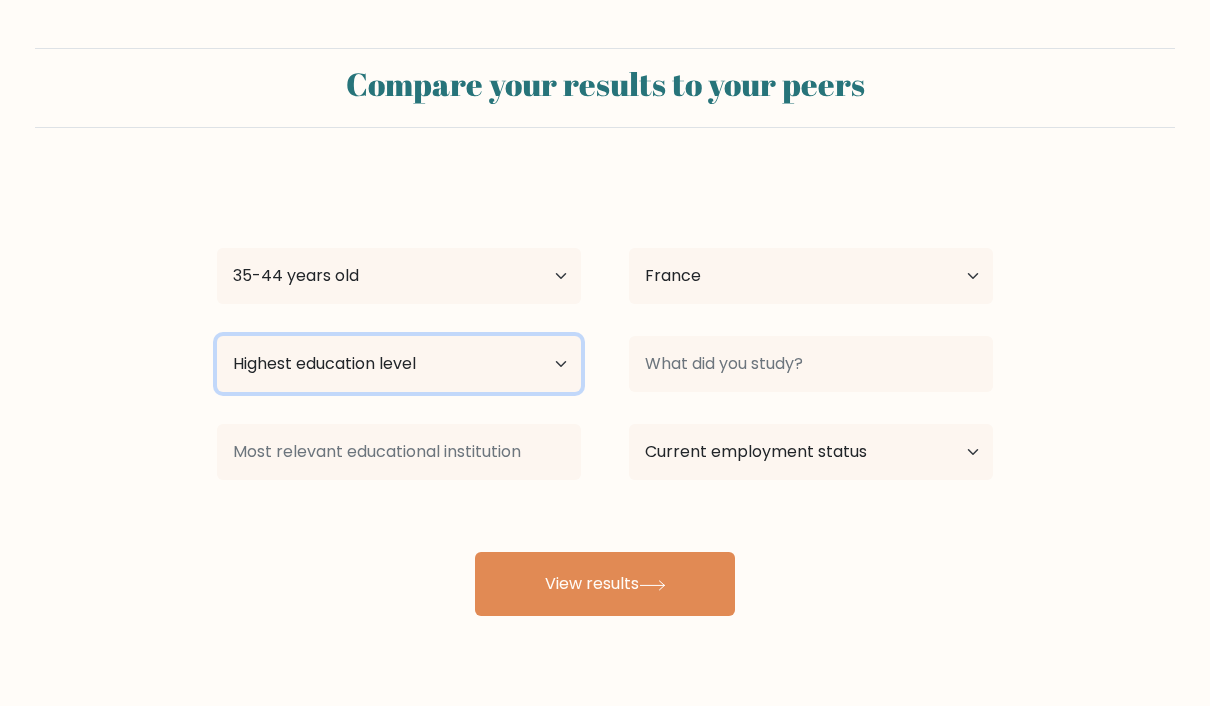 click on "Highest education level
No schooling
Primary
Lower Secondary
Upper Secondary
Occupation Specific
Bachelor's degree
Master's degree
Doctoral degree" at bounding box center (399, 364) 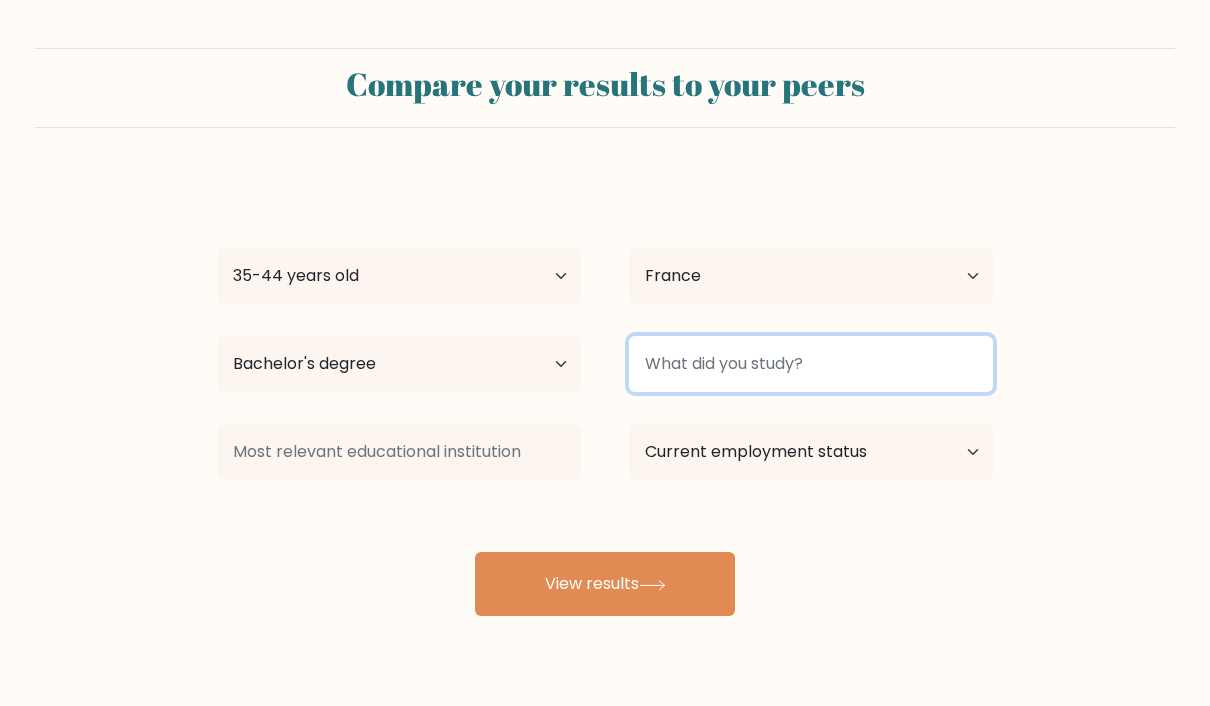 click at bounding box center [811, 364] 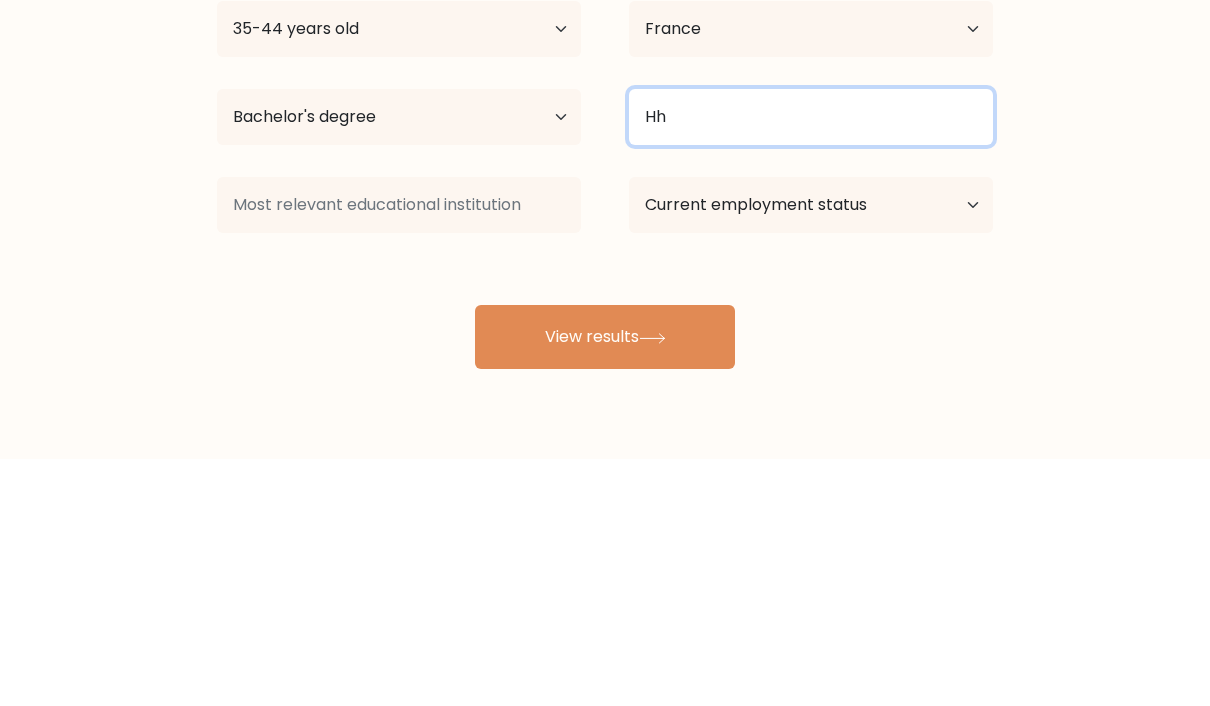 type on "Hh" 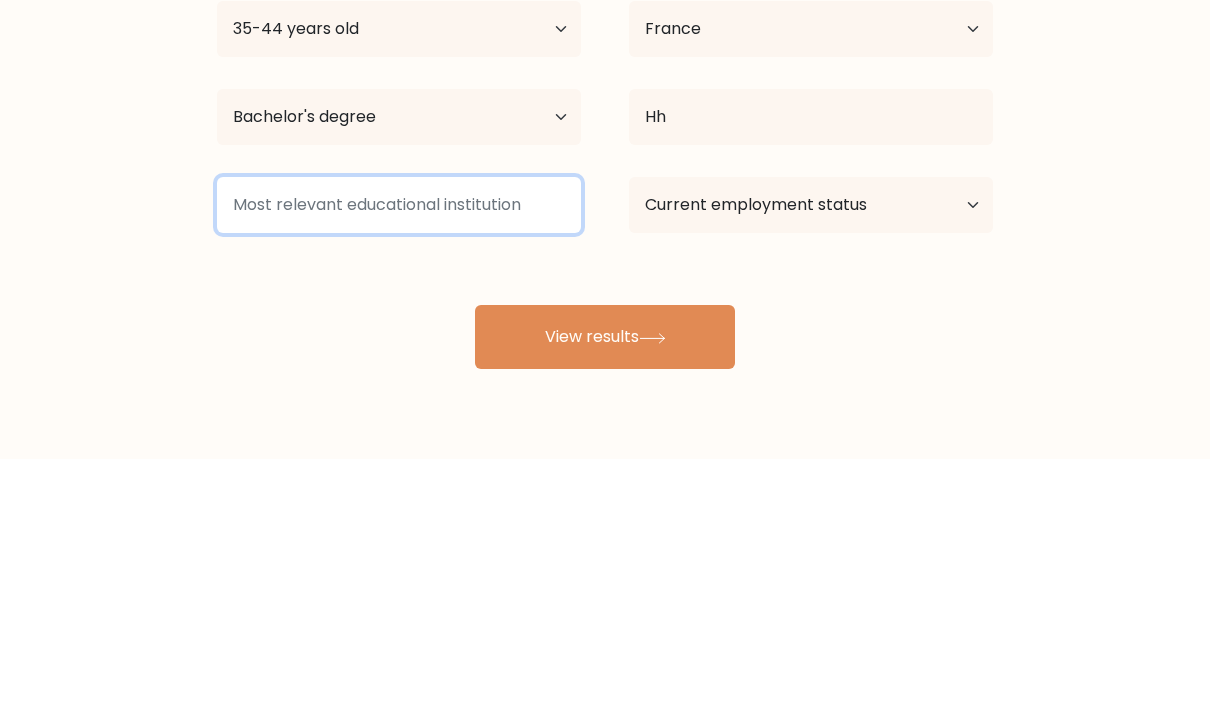 click at bounding box center [399, 452] 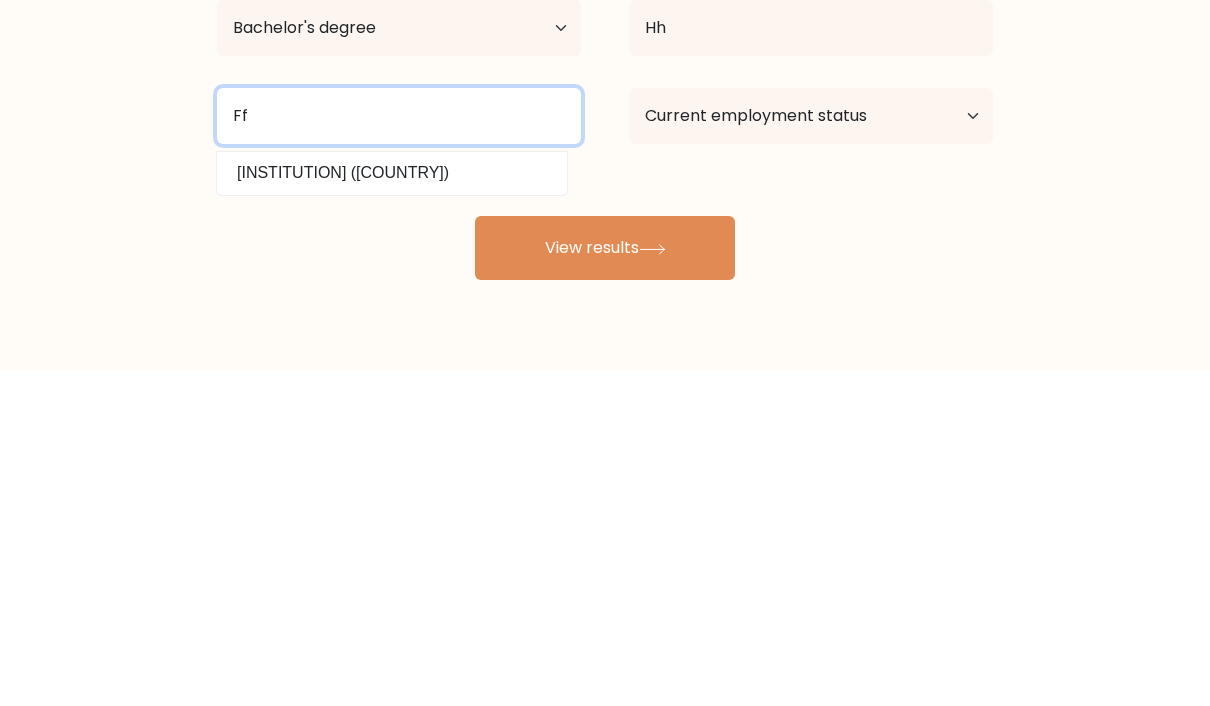 type on "Ff" 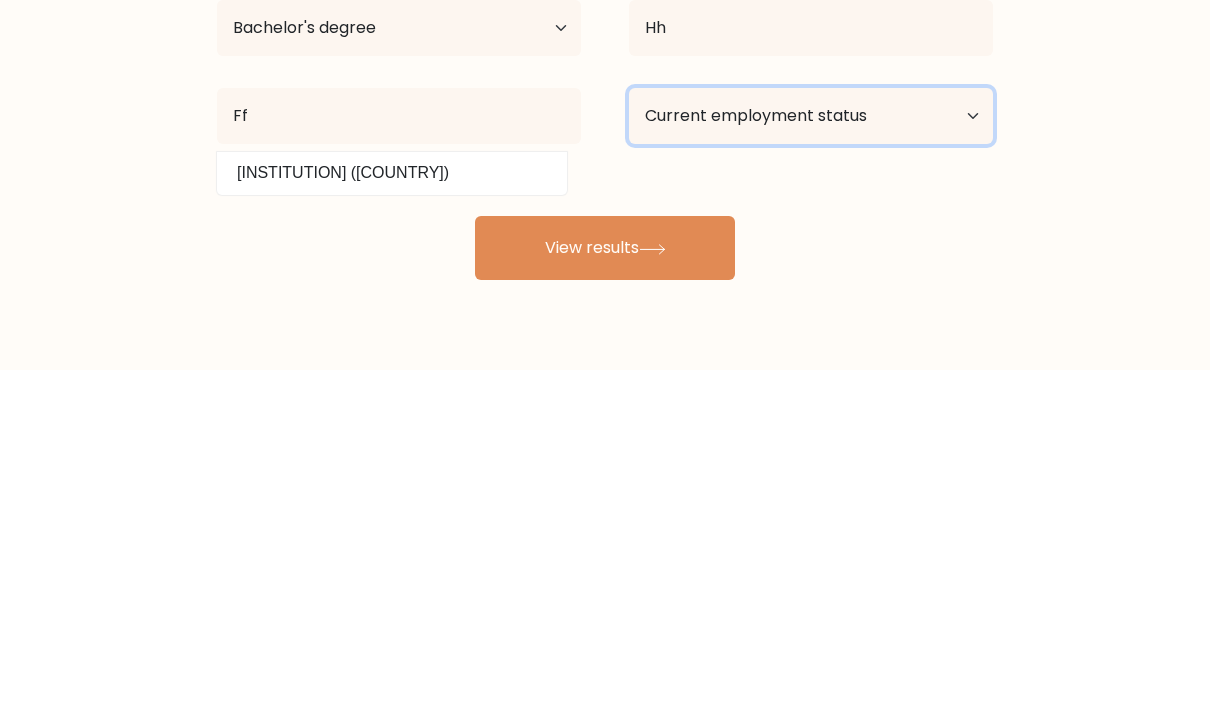 click on "Current employment status
Employed
Student
Retired
Other / prefer not to answer" at bounding box center (811, 452) 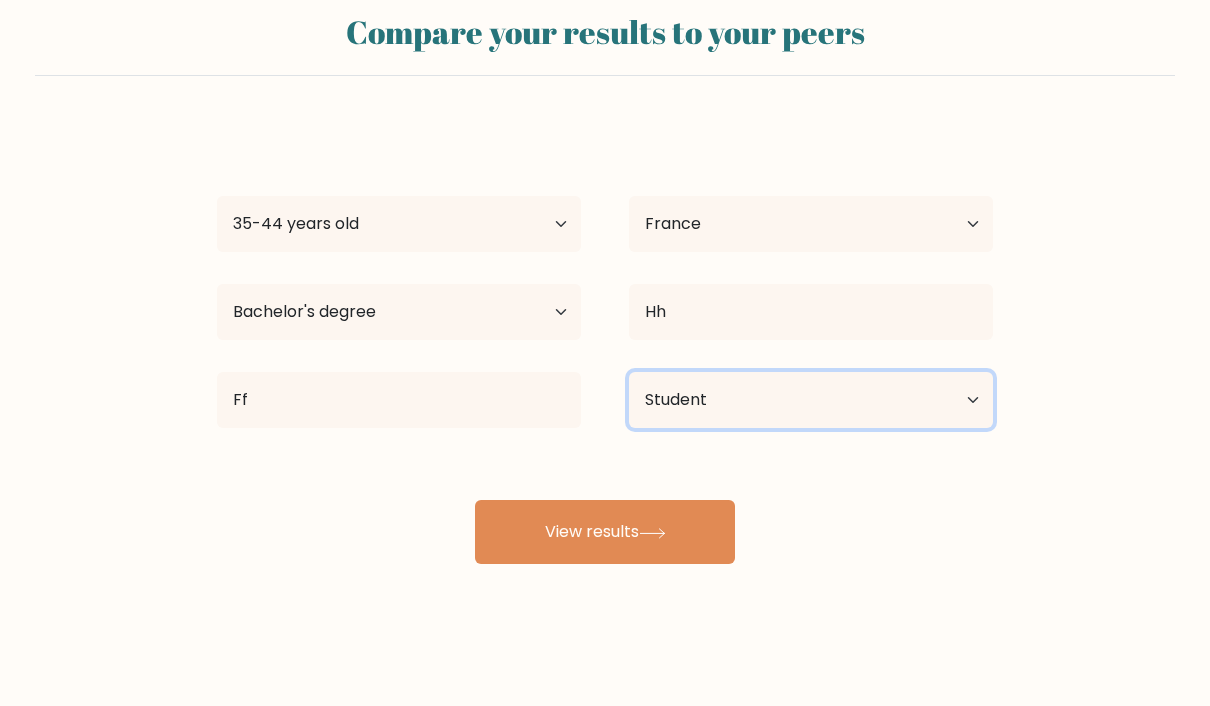 click on "Current employment status
Employed
Student
Retired
Other / prefer not to answer" at bounding box center (811, 400) 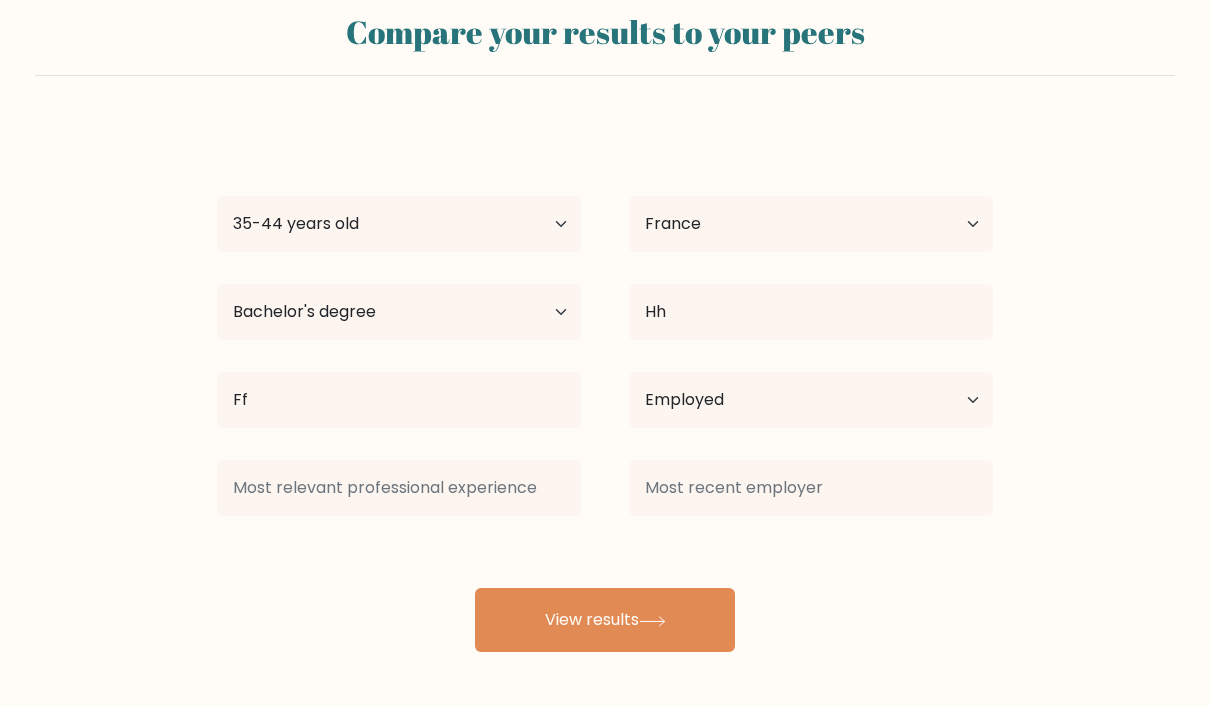 click 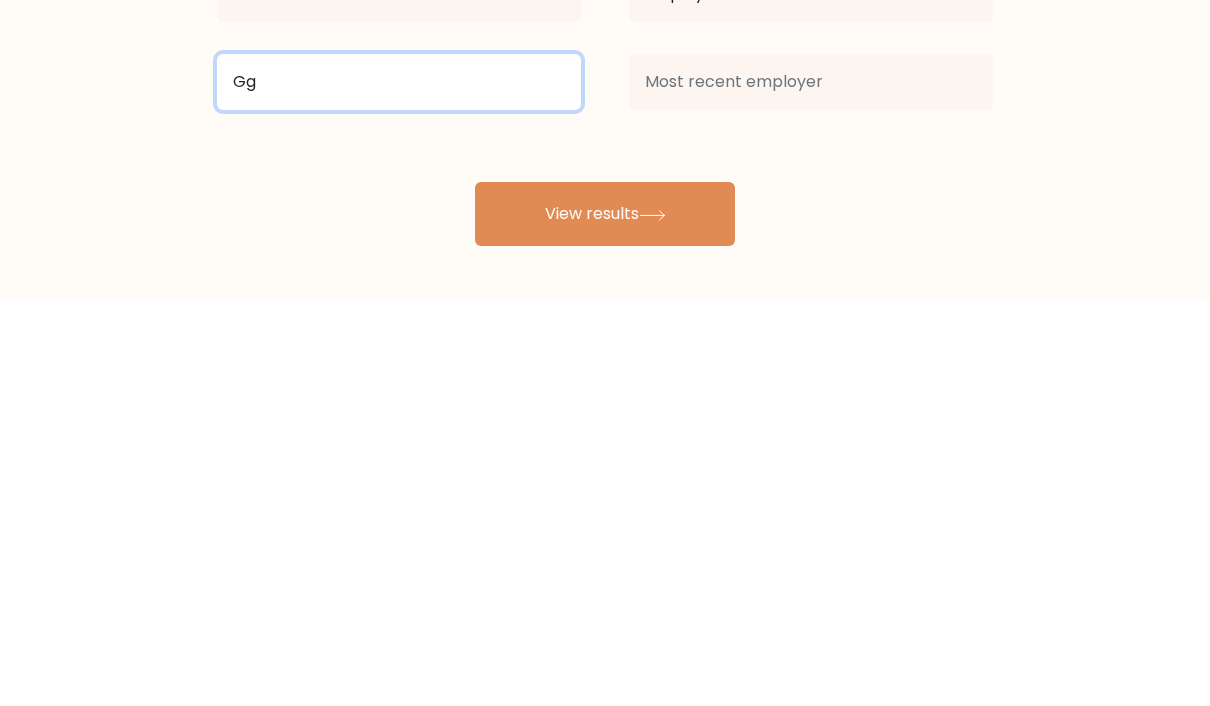 type on "Gg" 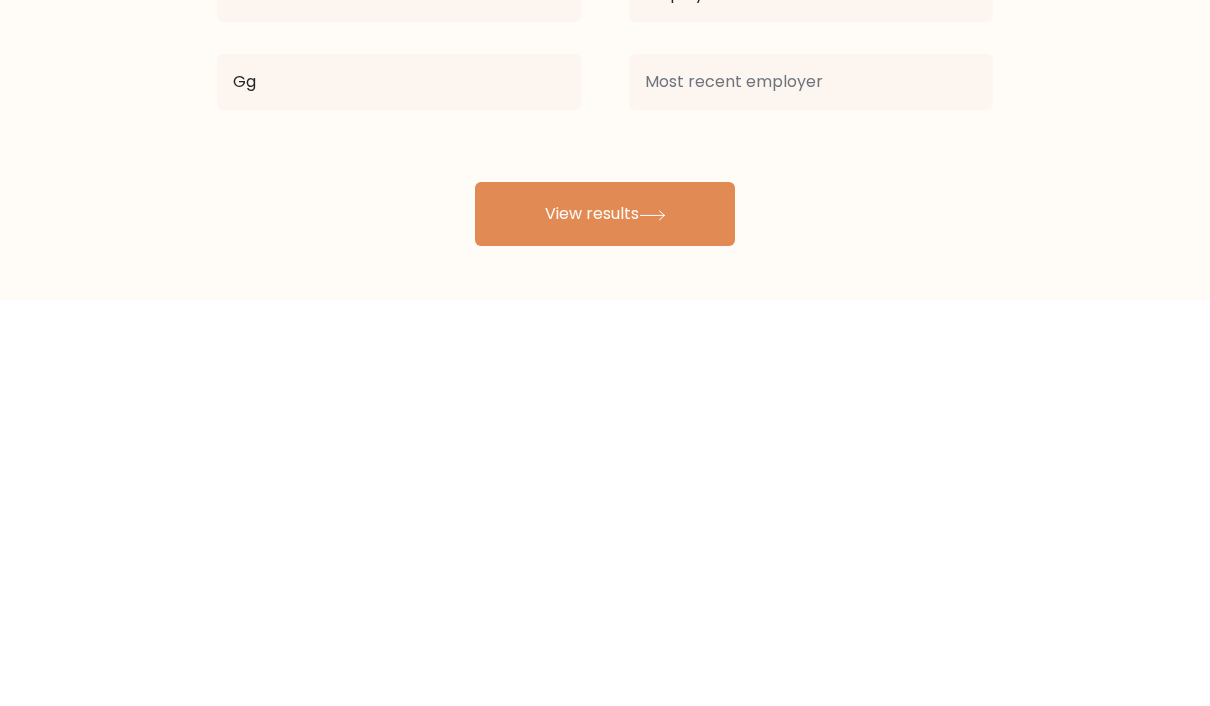 click on "View results" at bounding box center (605, 620) 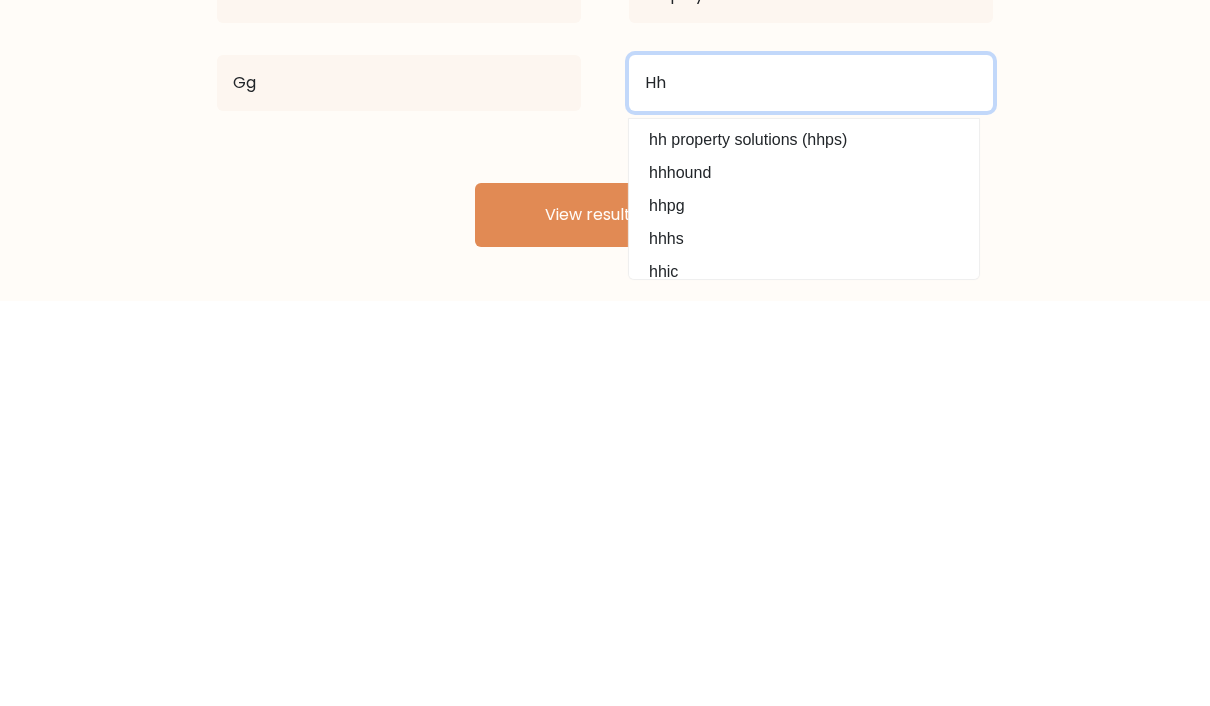type on "Hh" 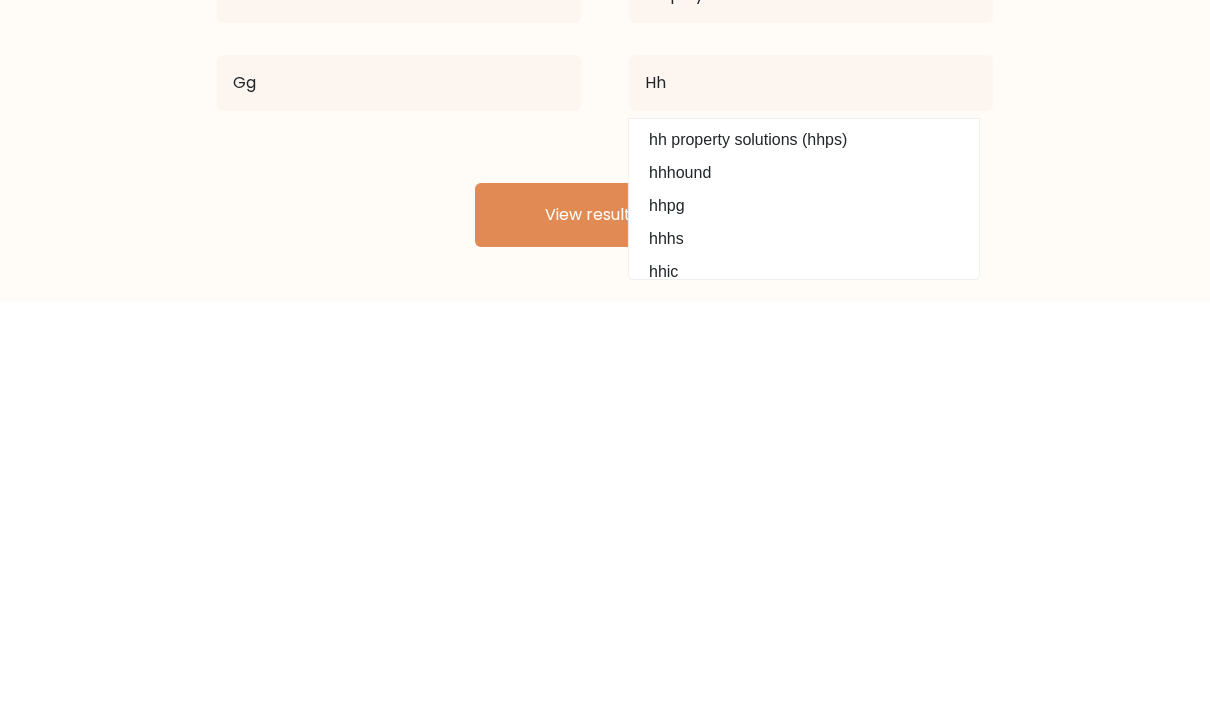 click on "View results" at bounding box center (605, 620) 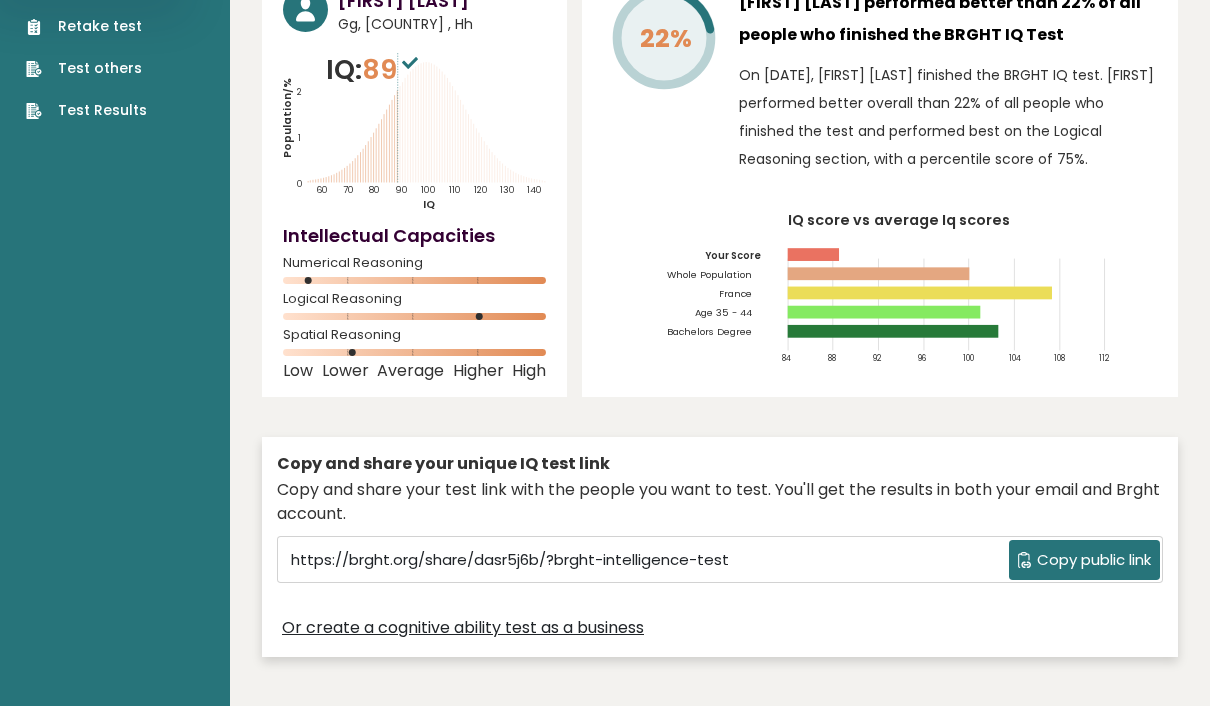 scroll, scrollTop: 0, scrollLeft: 0, axis: both 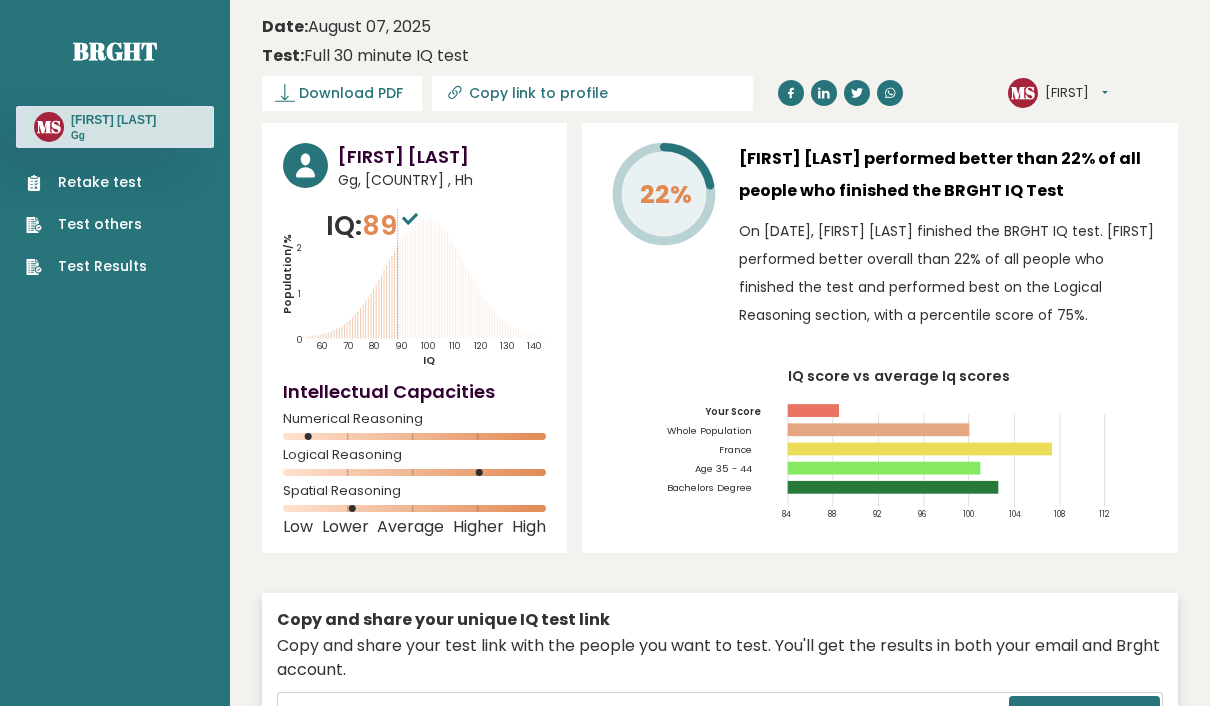 click on "Retake test" at bounding box center [86, 182] 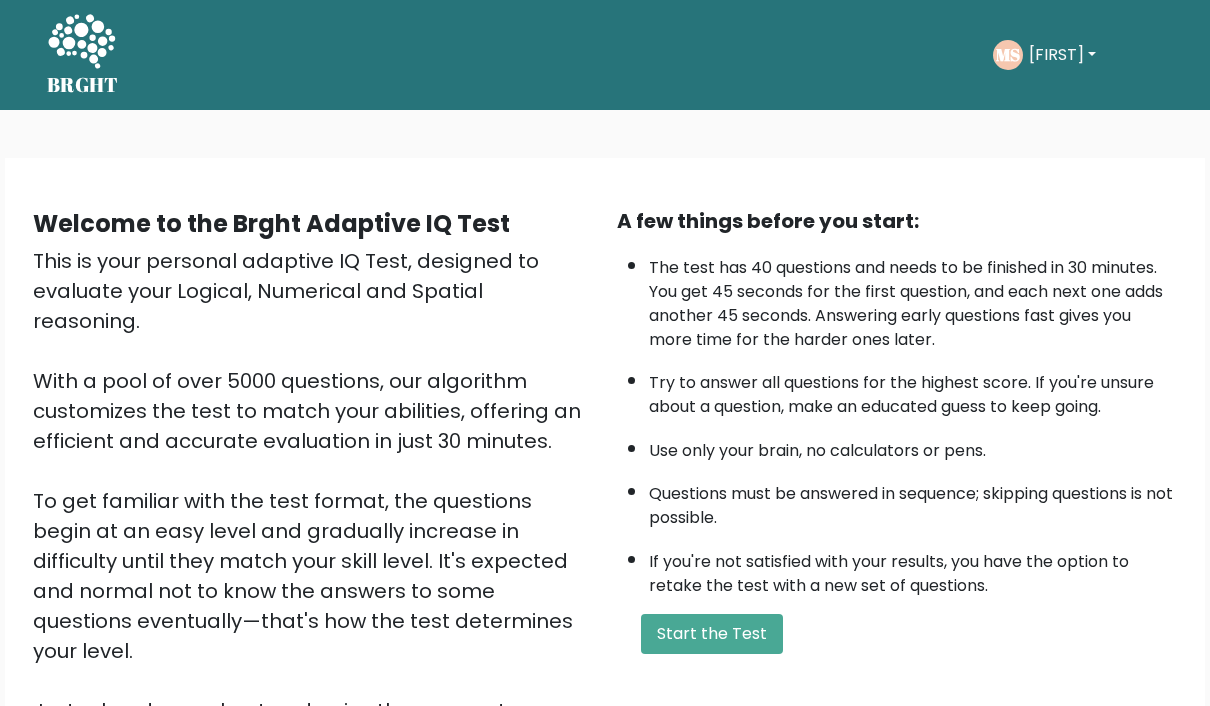 scroll, scrollTop: 0, scrollLeft: 0, axis: both 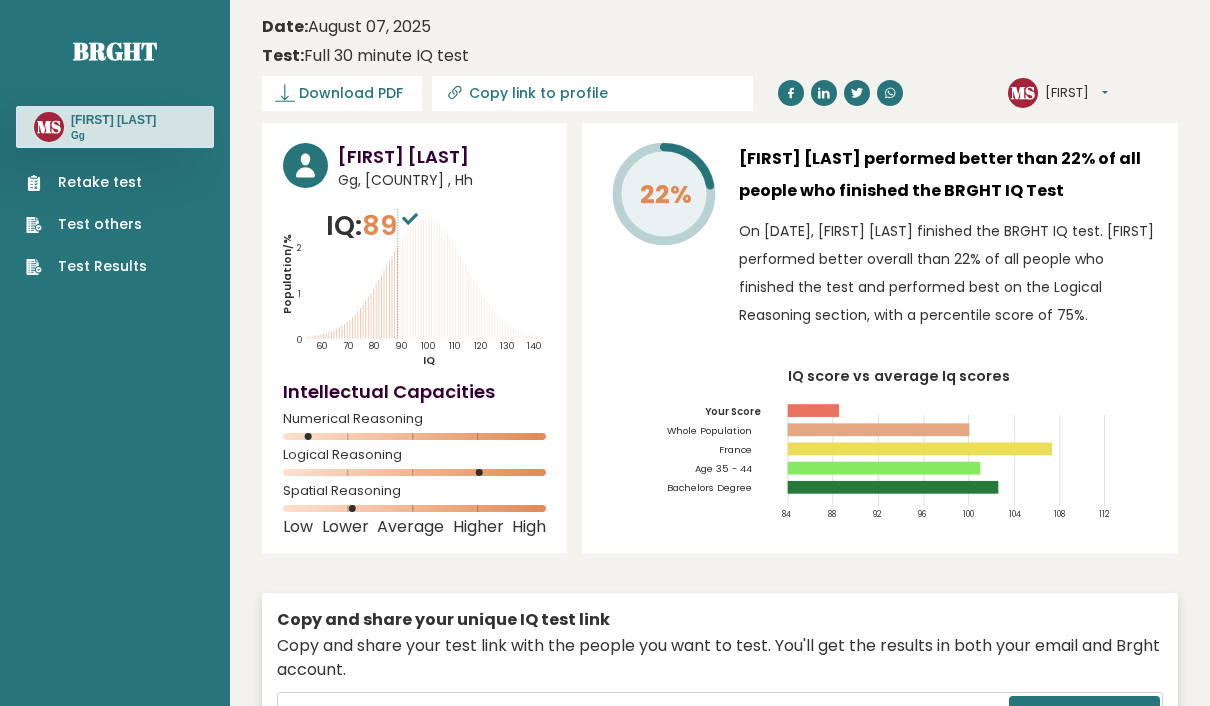 click on "Retake test
Test others
Test Results" at bounding box center (115, 212) 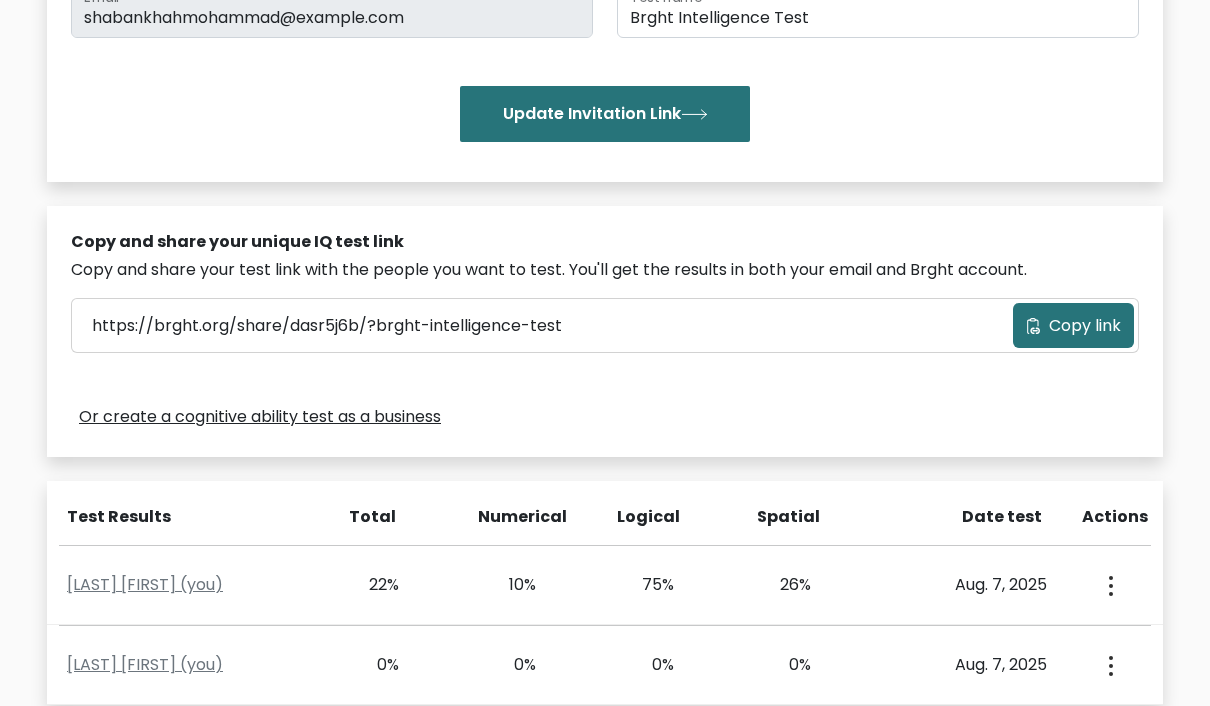 scroll, scrollTop: 444, scrollLeft: 0, axis: vertical 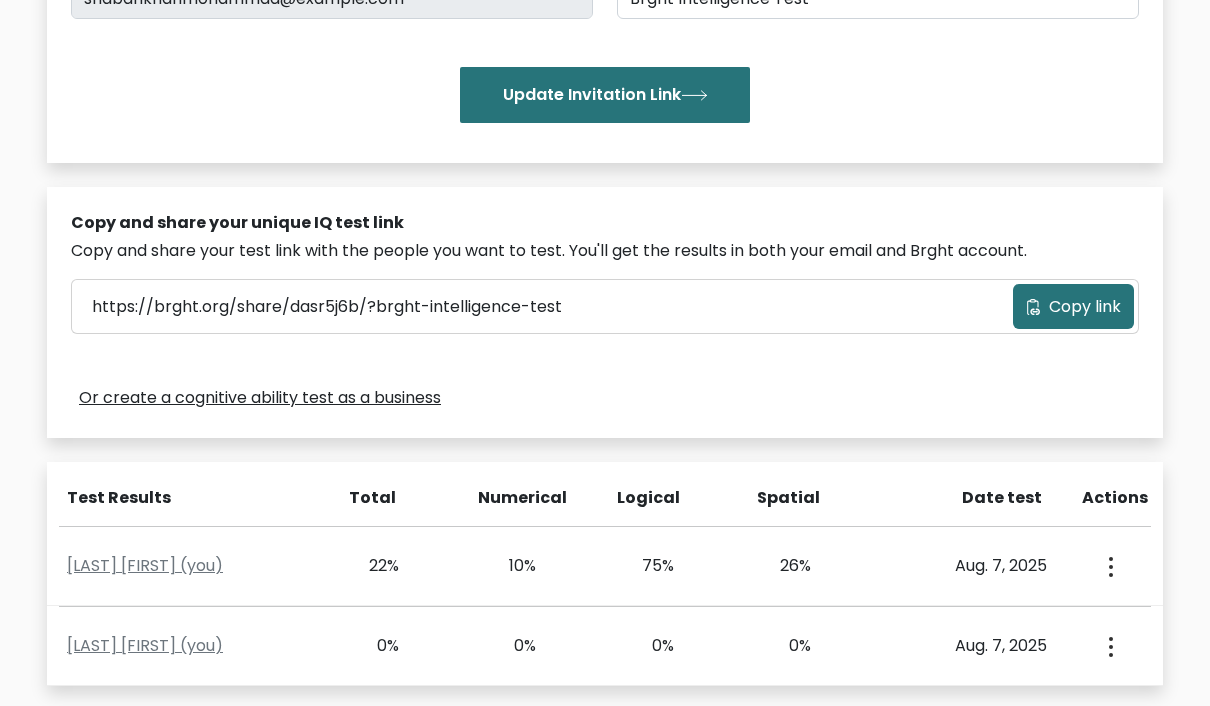 click on "Copy  link" at bounding box center [1085, 308] 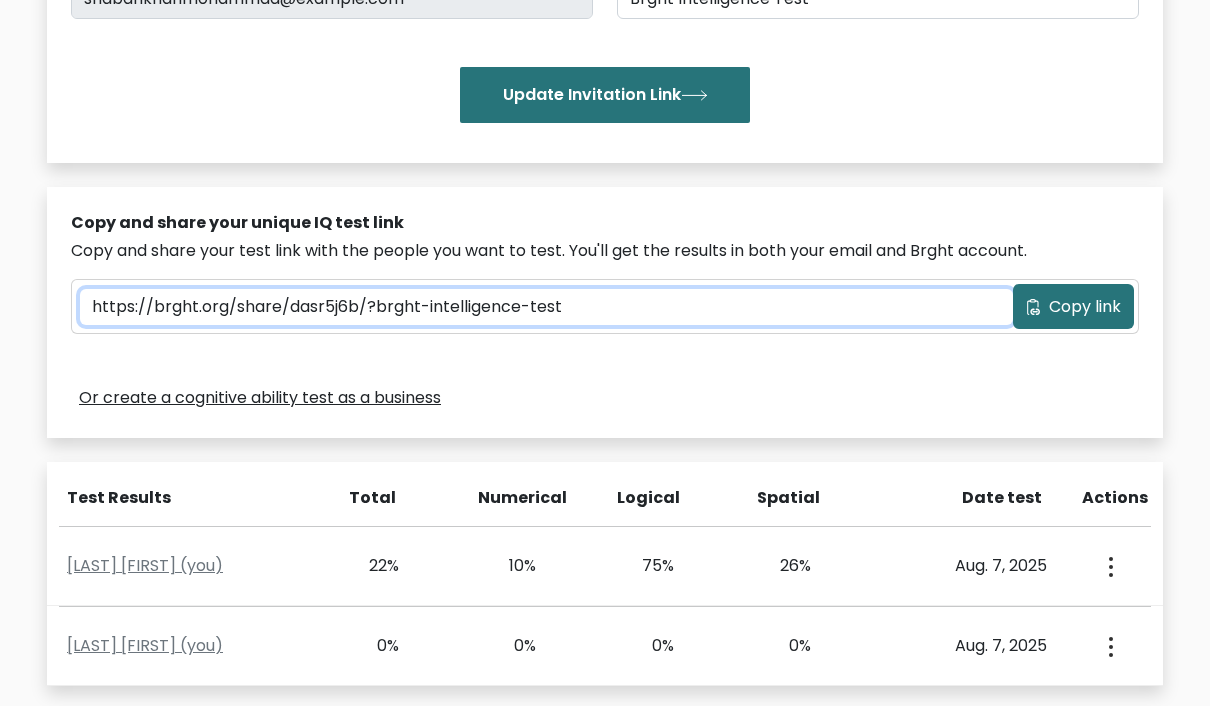 scroll, scrollTop: 445, scrollLeft: 0, axis: vertical 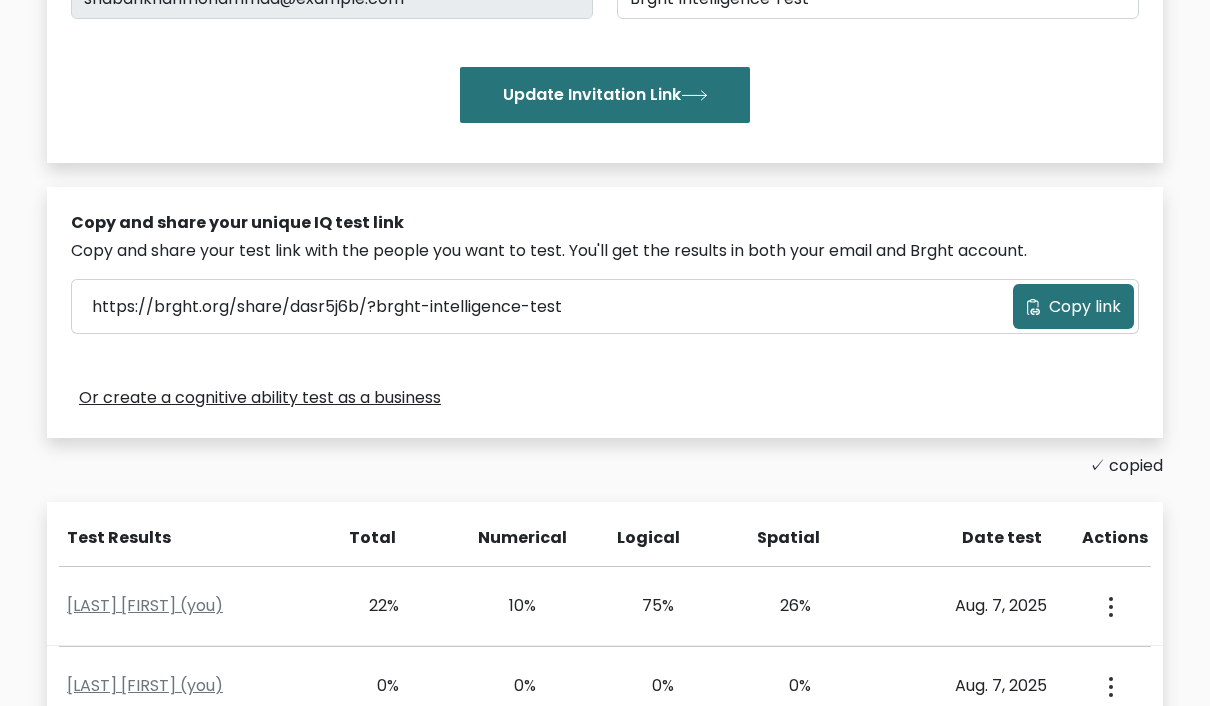 click on "Copy  link" at bounding box center [1085, 307] 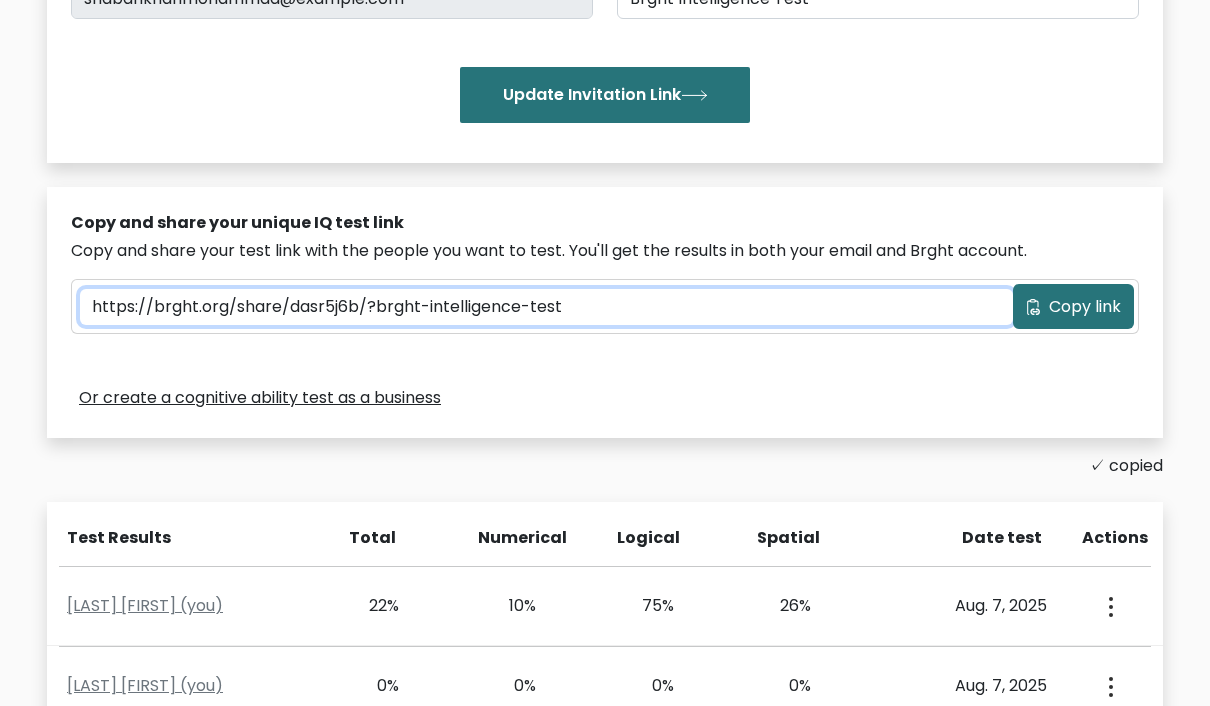 scroll, scrollTop: 0, scrollLeft: 0, axis: both 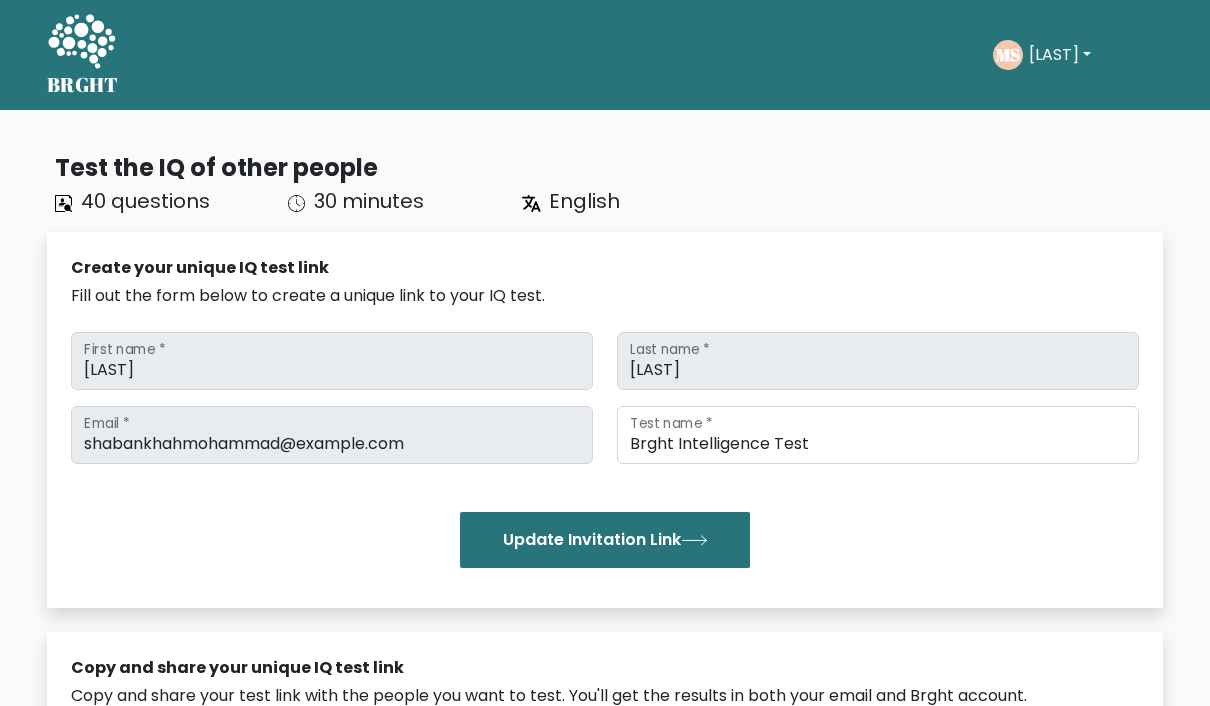 click on "[FIRST]" at bounding box center [1060, 55] 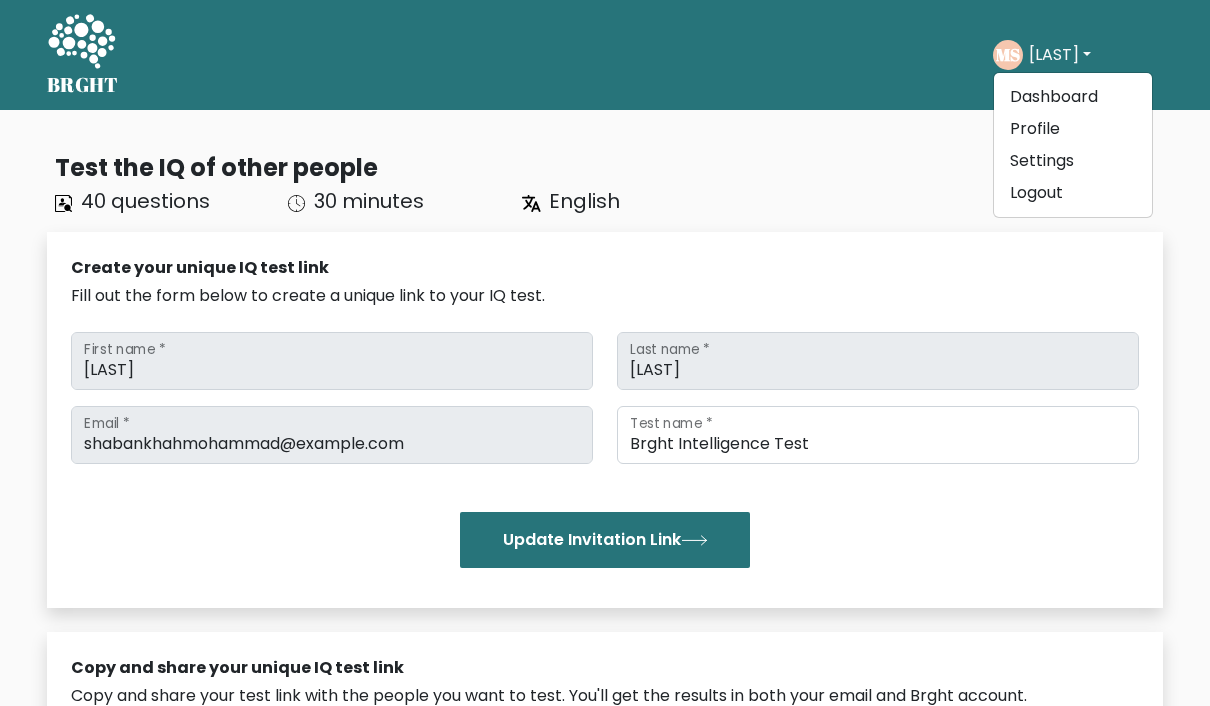 click on "Dashboard" at bounding box center (1073, 97) 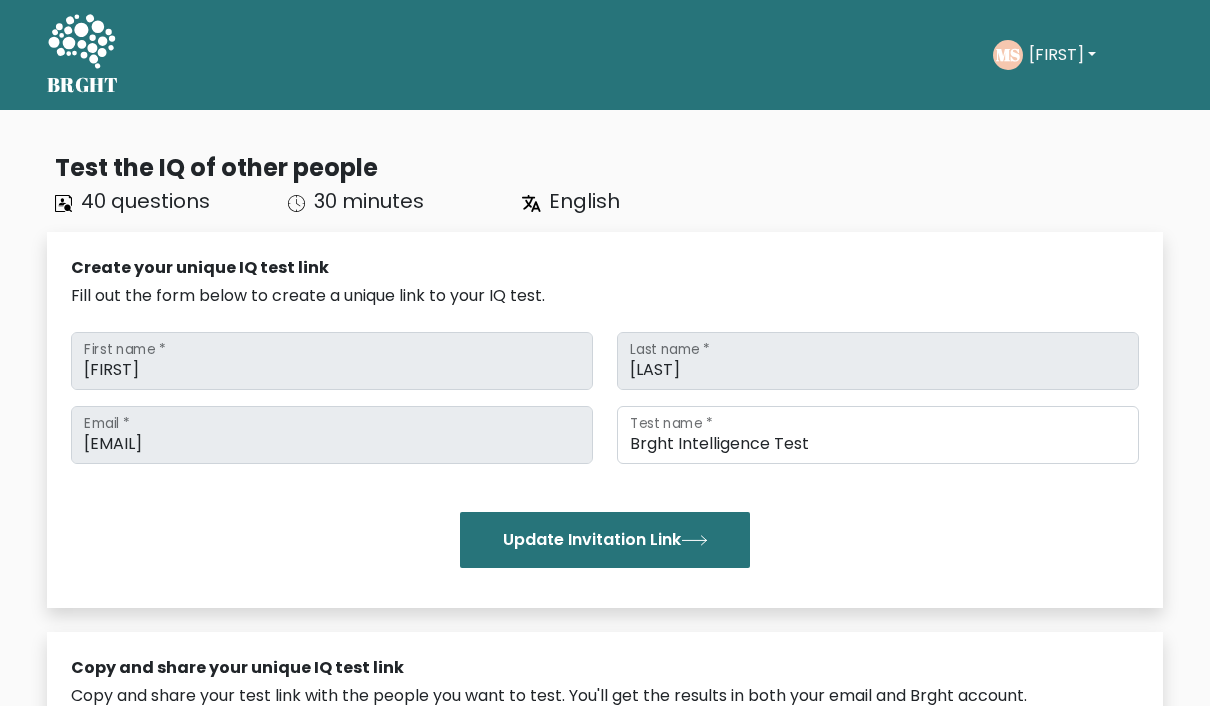 scroll, scrollTop: 0, scrollLeft: 0, axis: both 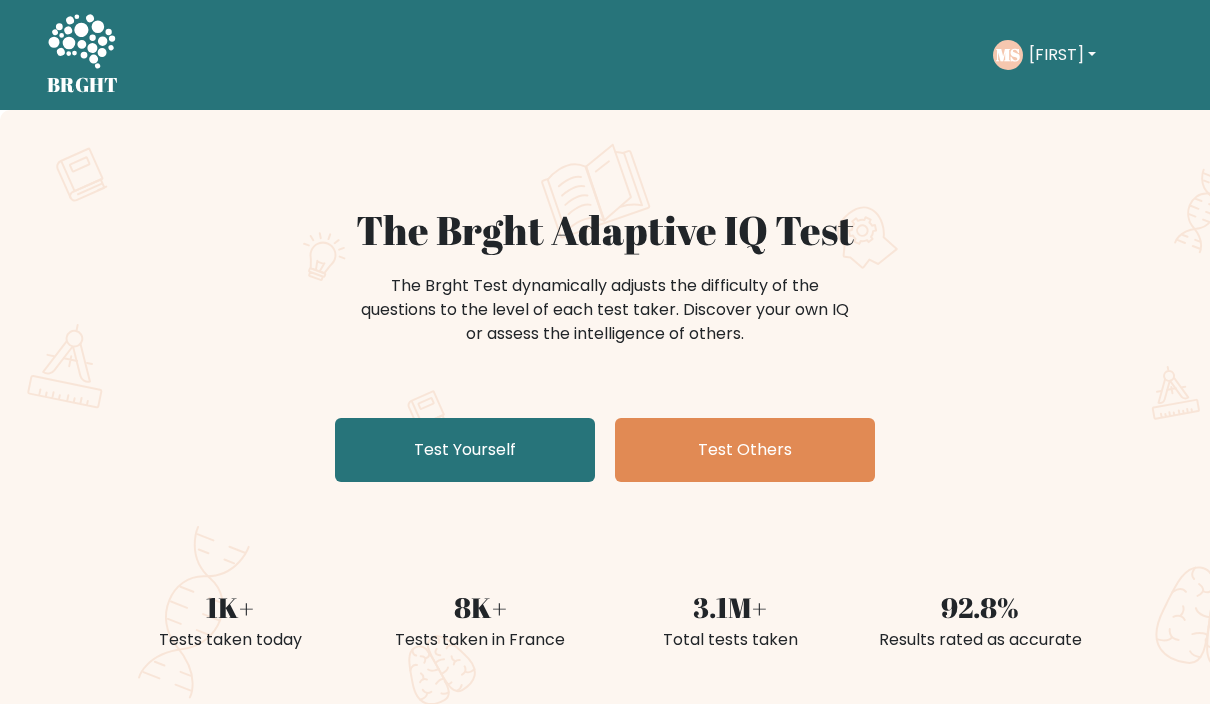 click on "Test Yourself" at bounding box center (465, 450) 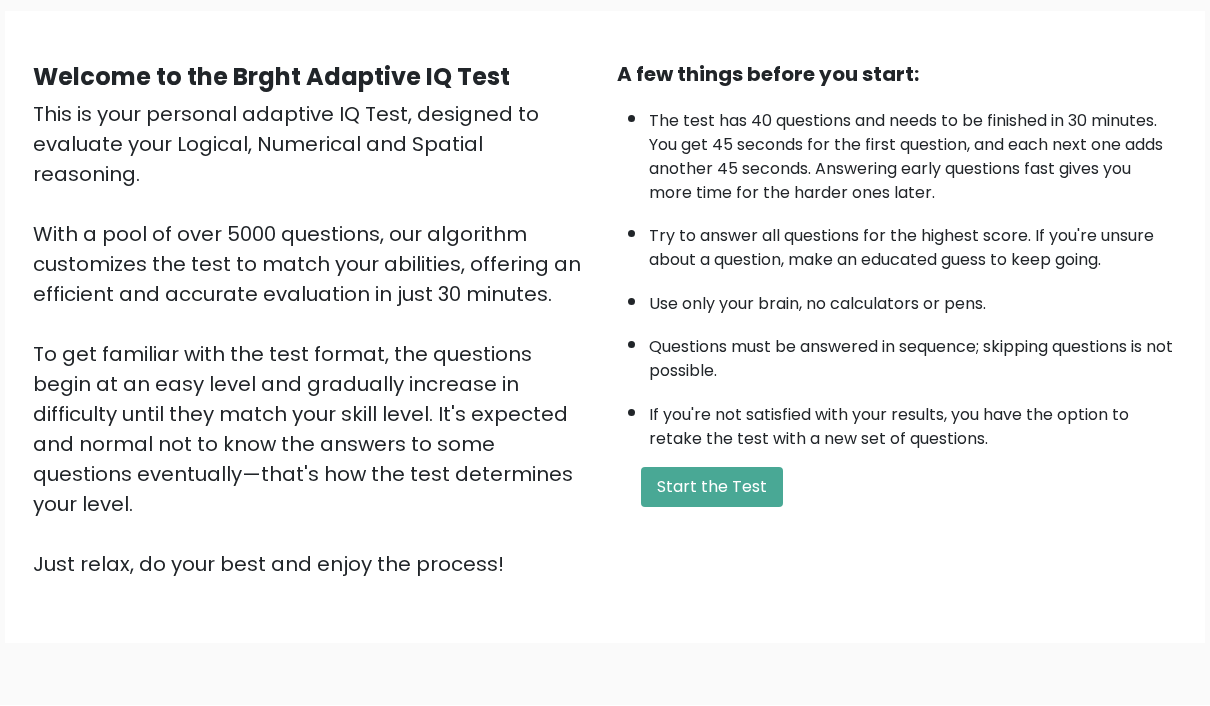 scroll, scrollTop: 0, scrollLeft: 0, axis: both 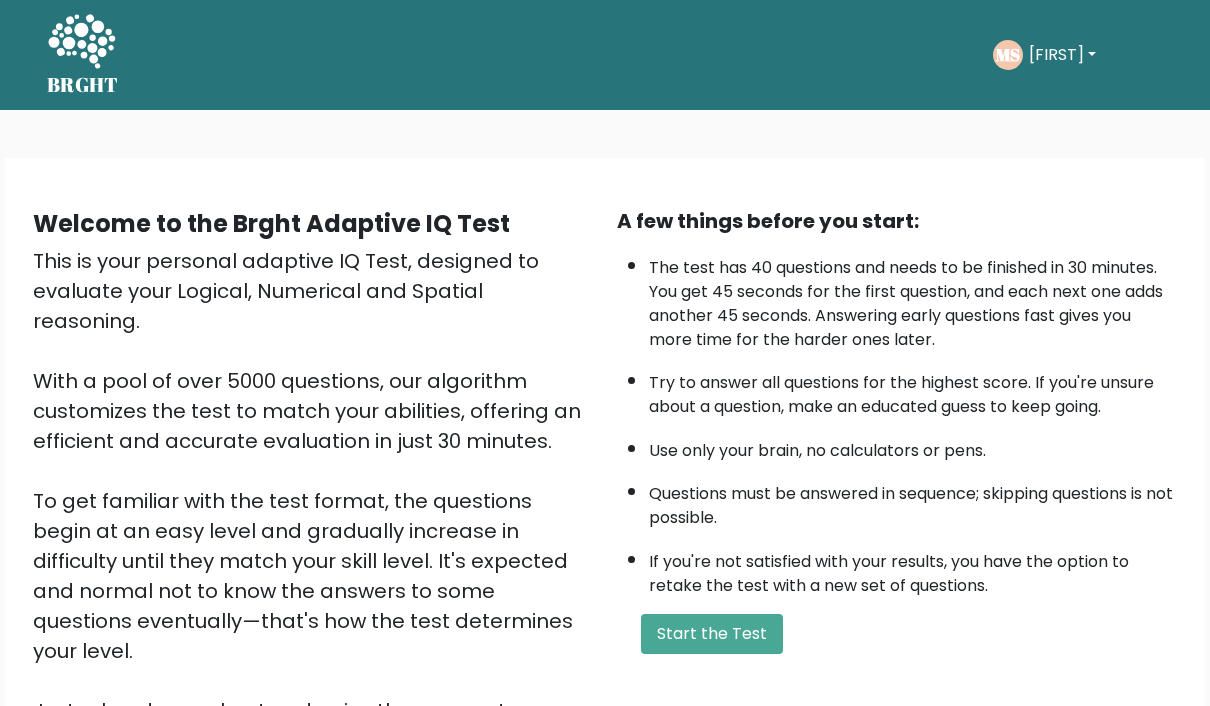 click on "Questions must be answered in sequence; skipping questions is not possible." at bounding box center (913, 501) 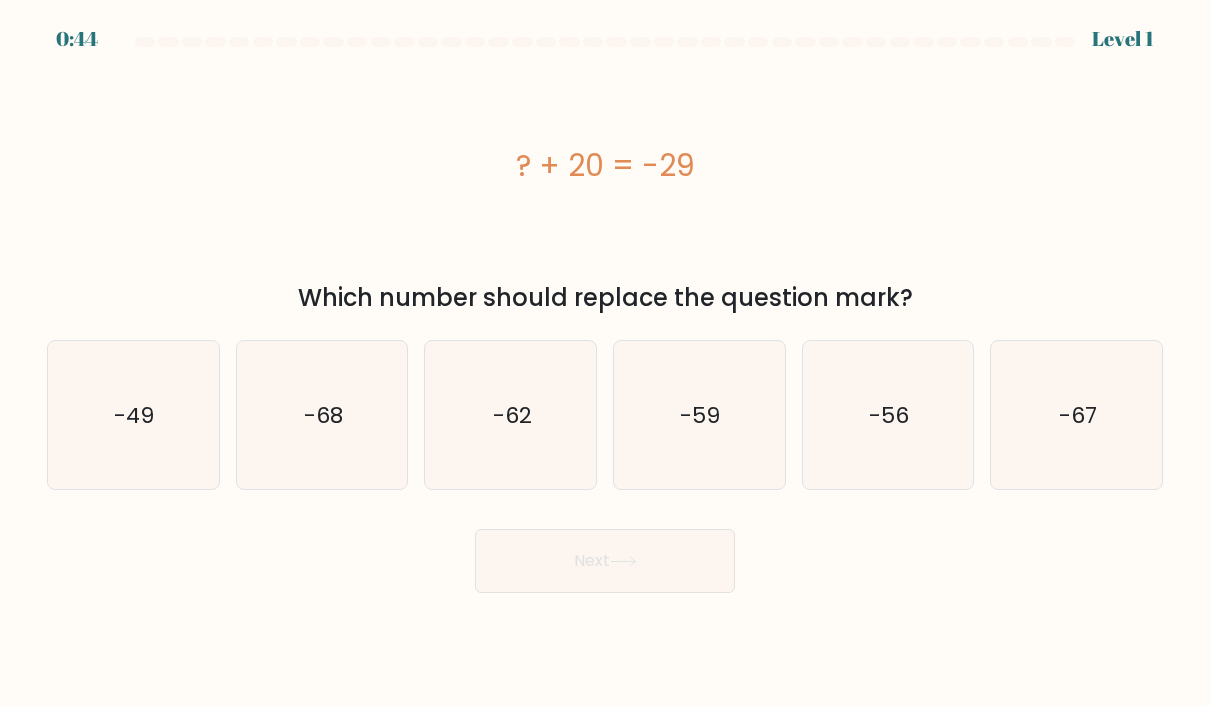 scroll, scrollTop: 0, scrollLeft: 0, axis: both 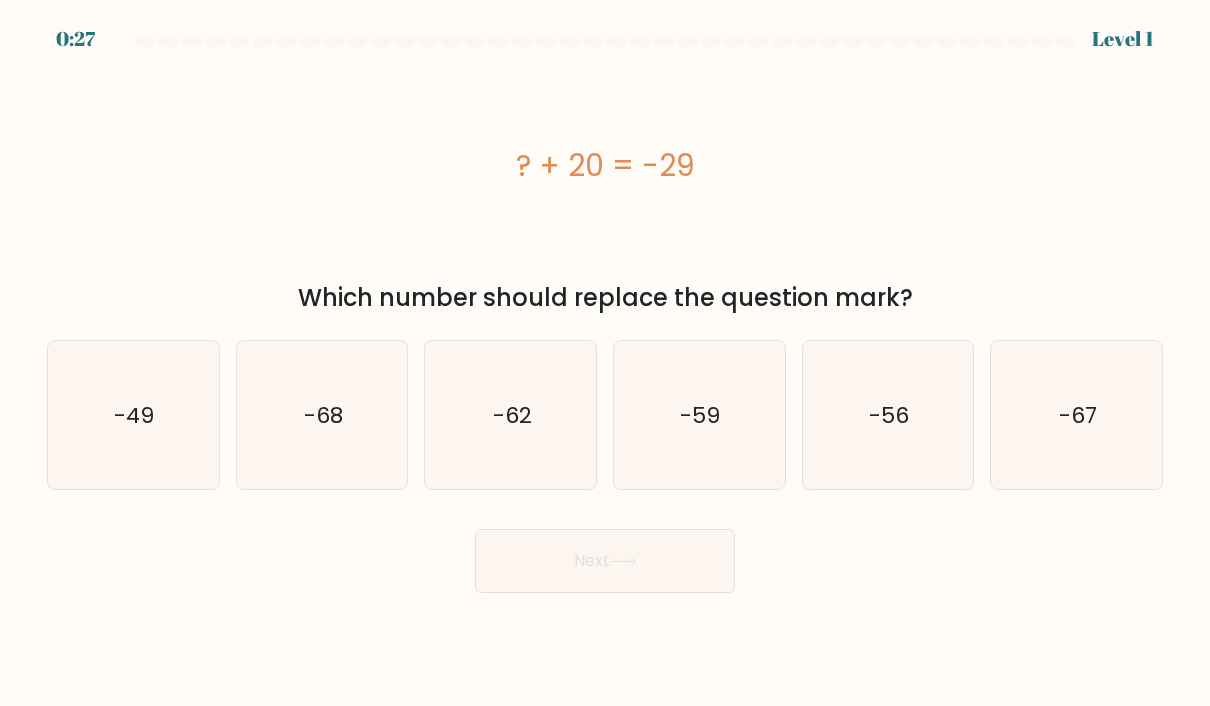 click on "-59" 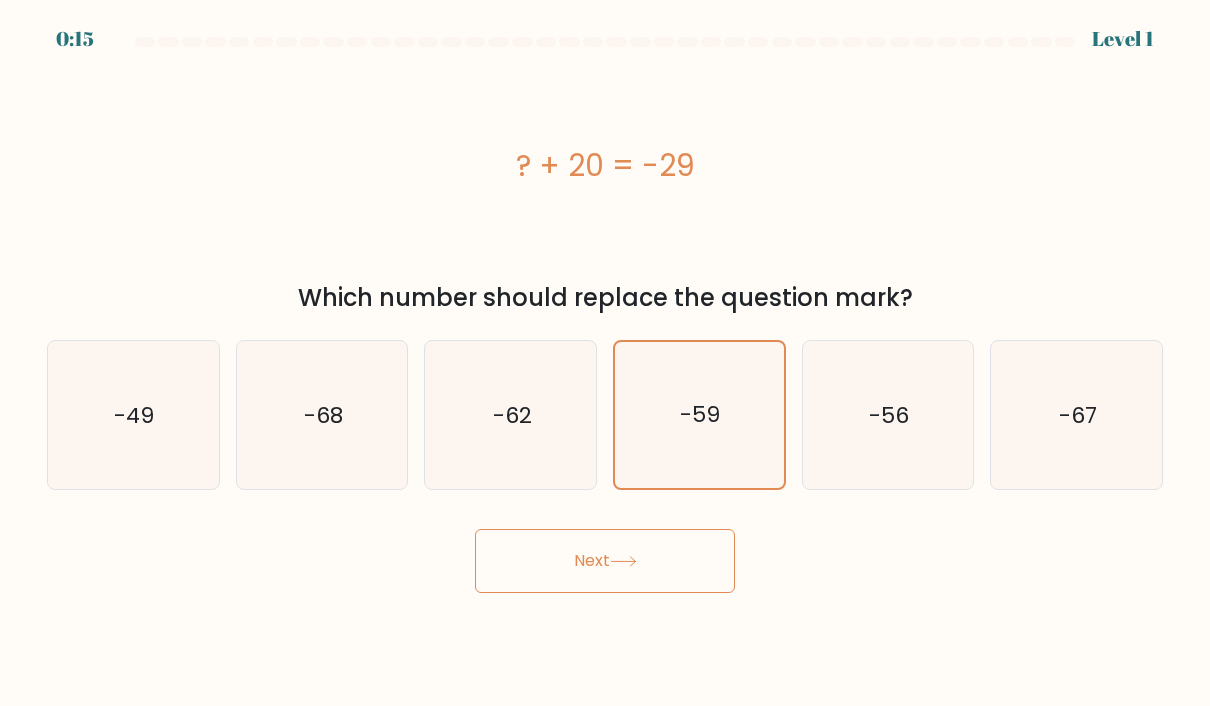 click on "-49" 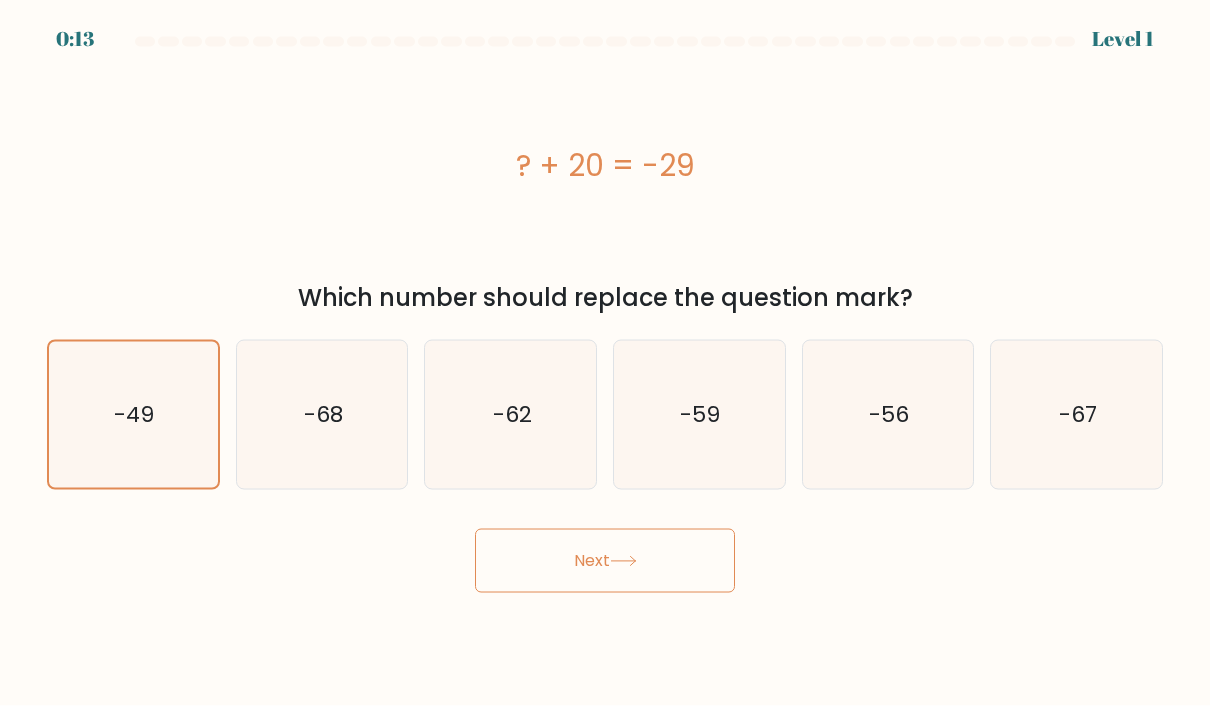 scroll, scrollTop: 1, scrollLeft: 0, axis: vertical 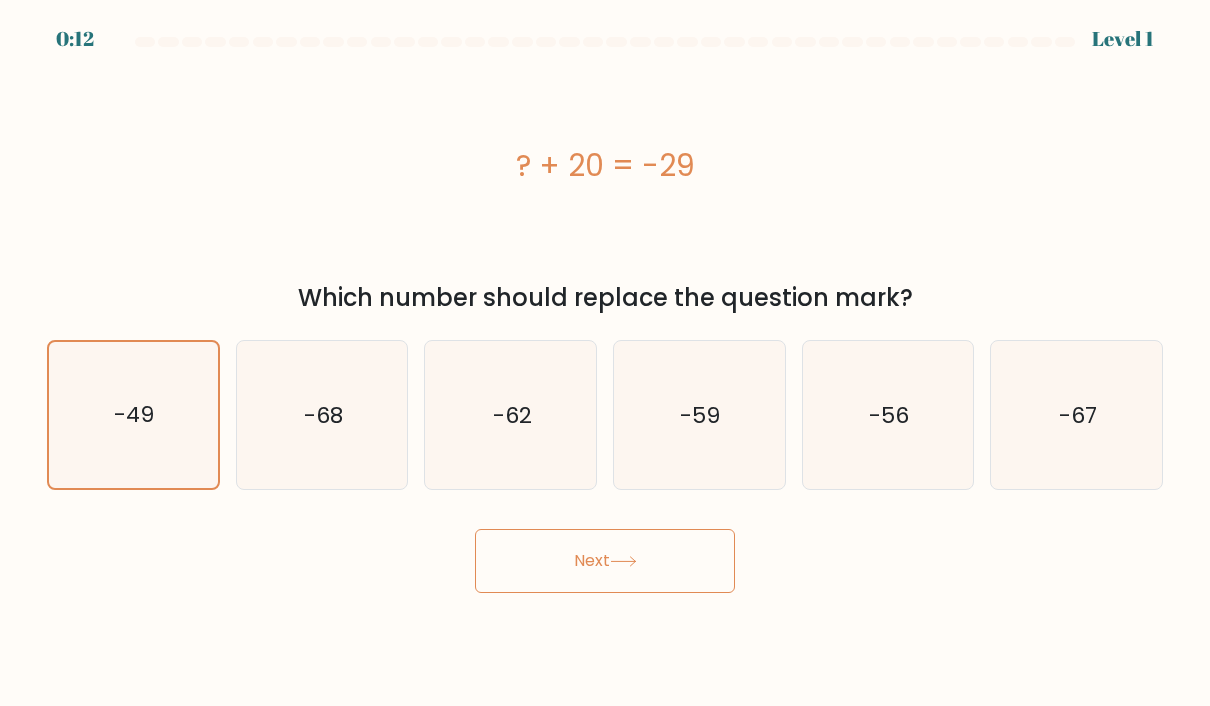 click 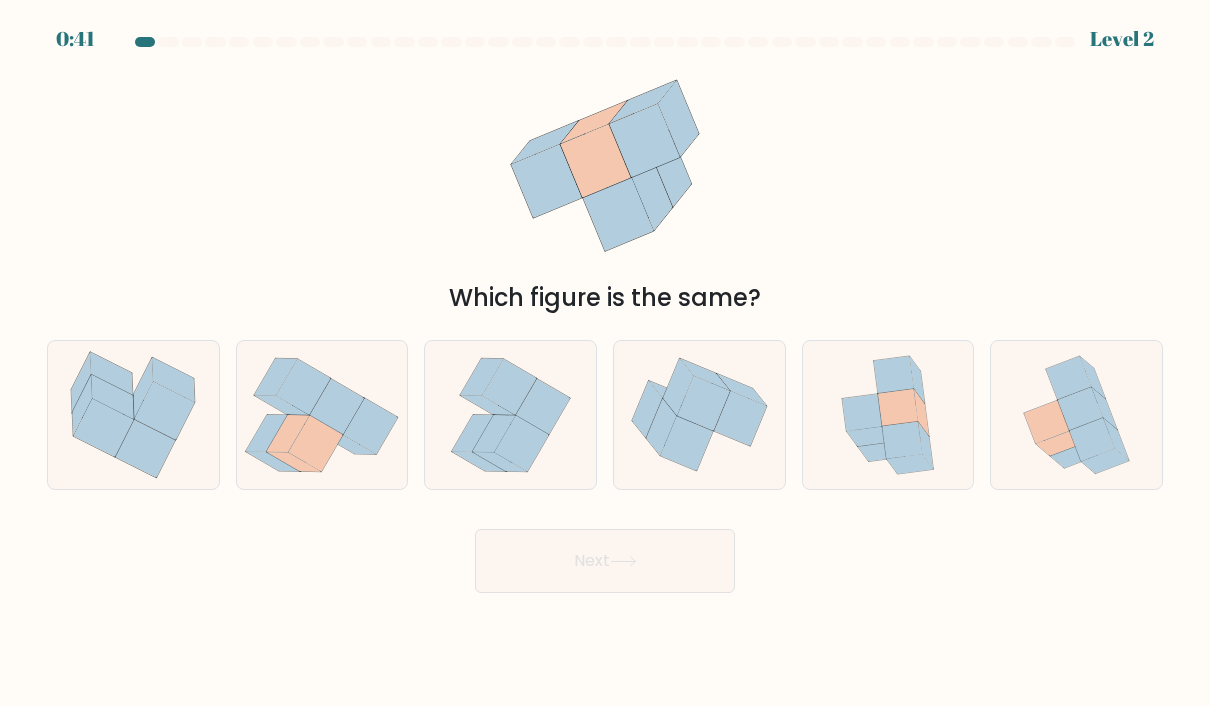 click 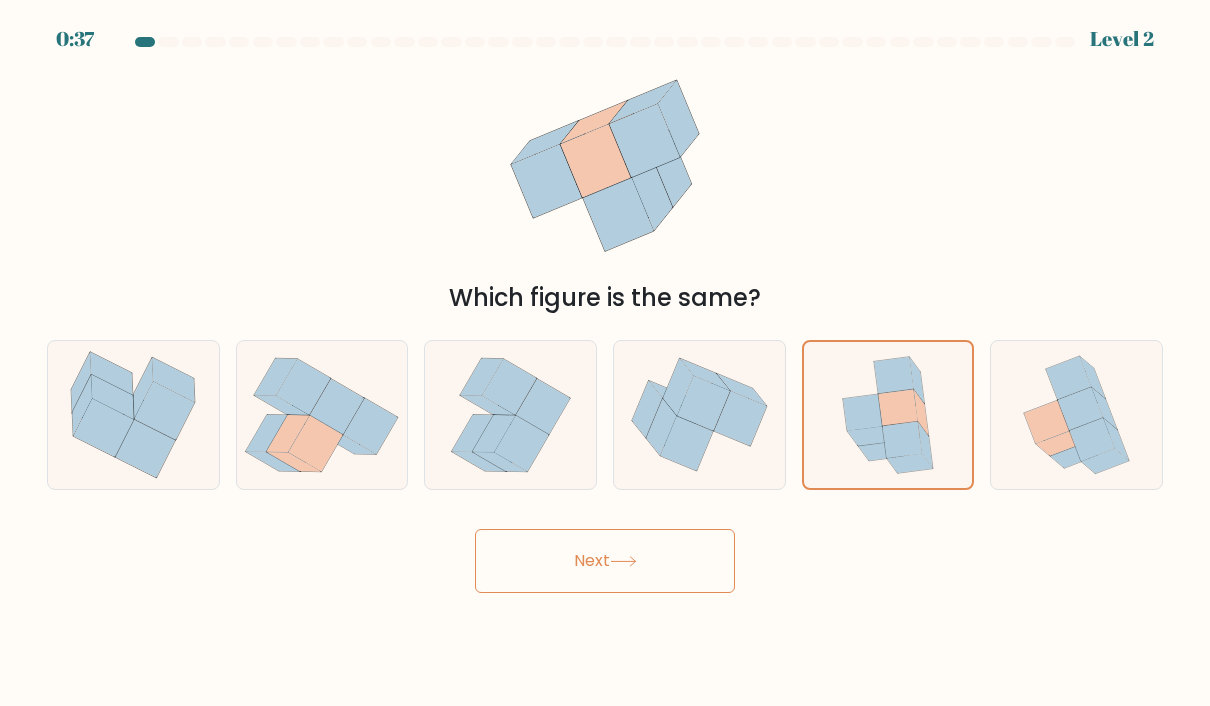 click on "Next" at bounding box center [605, 561] 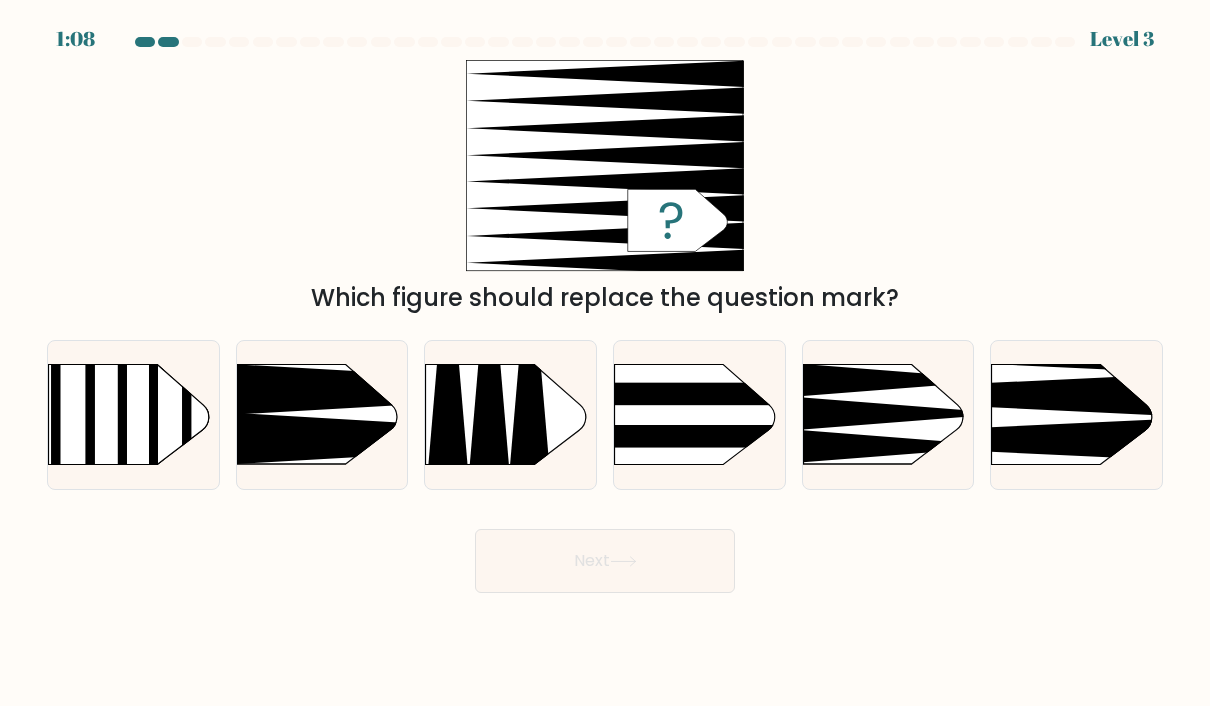 click 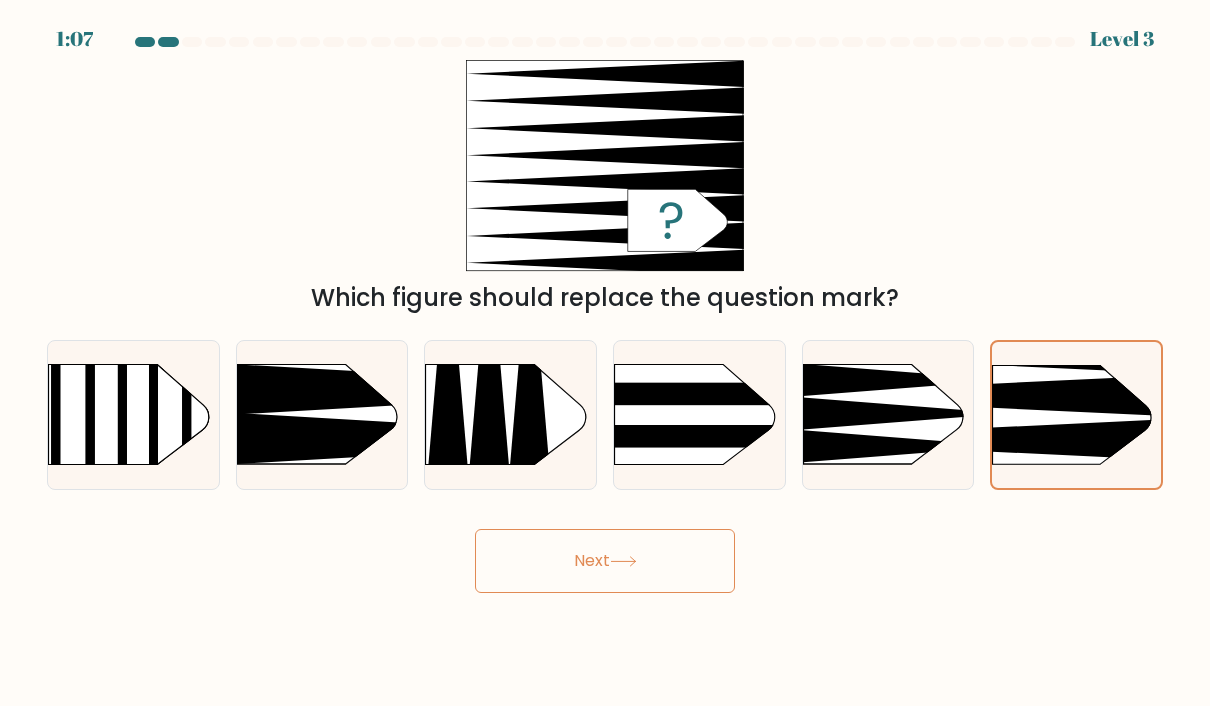 click on "Next" at bounding box center [605, 561] 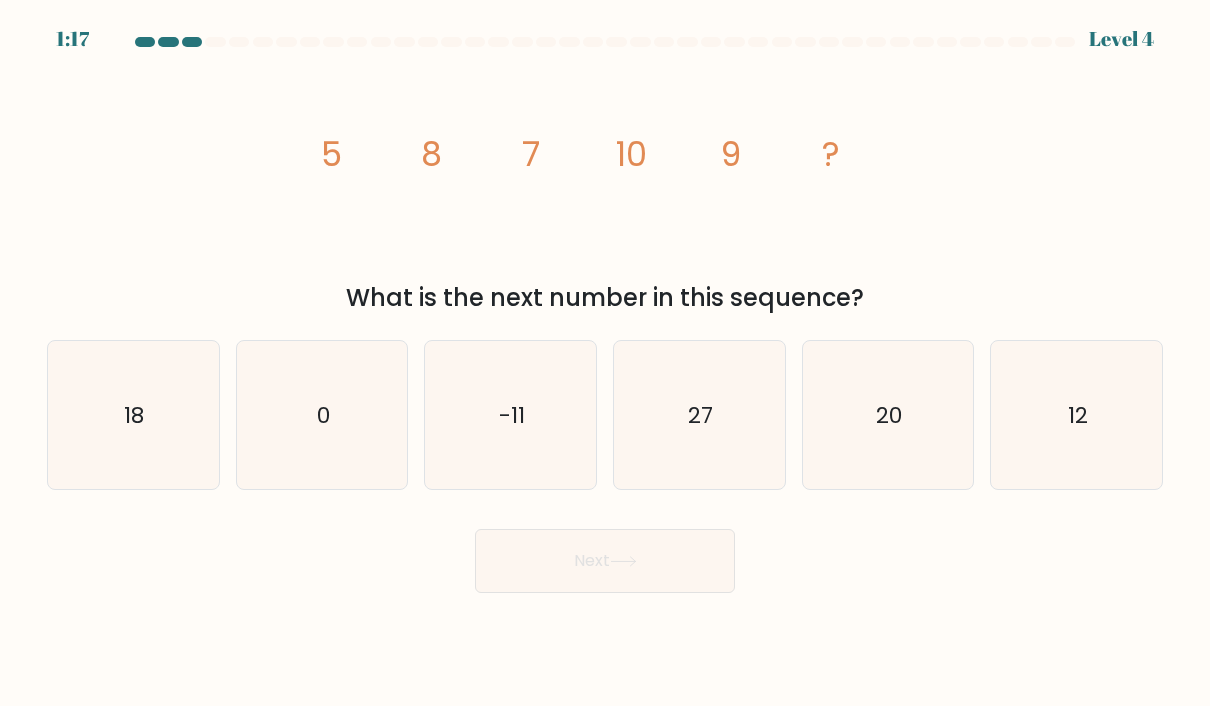 click on "12" 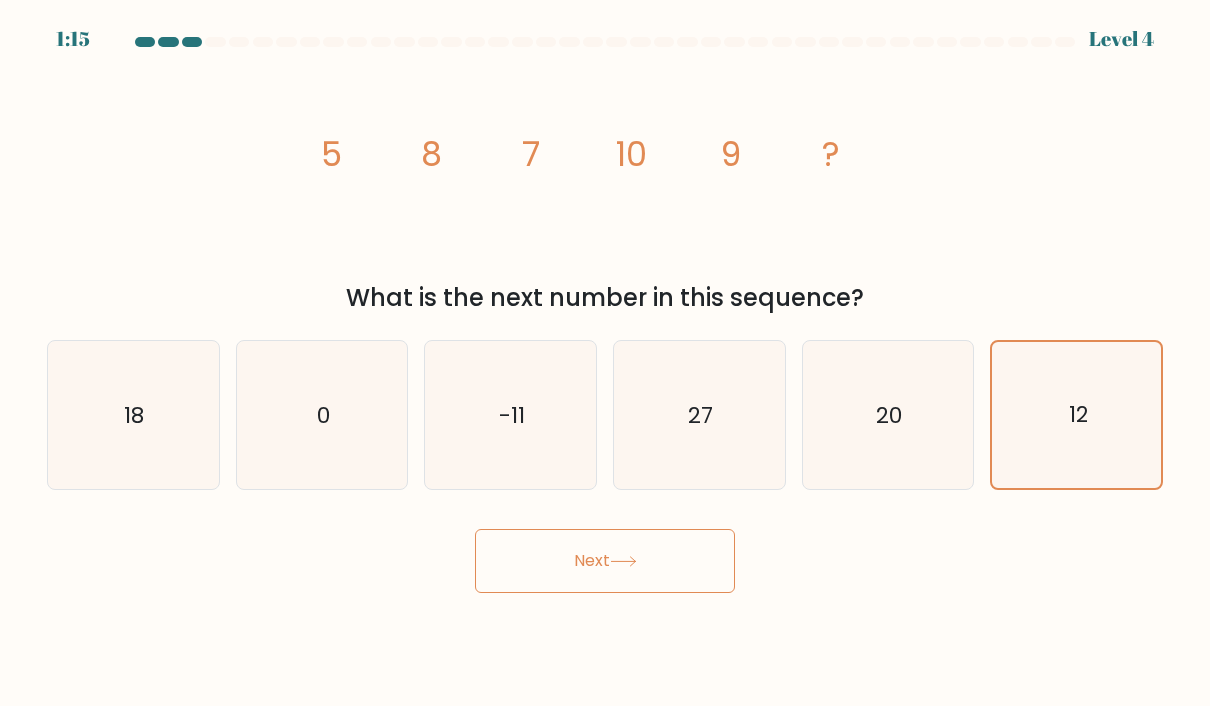 click on "Next" at bounding box center [605, 561] 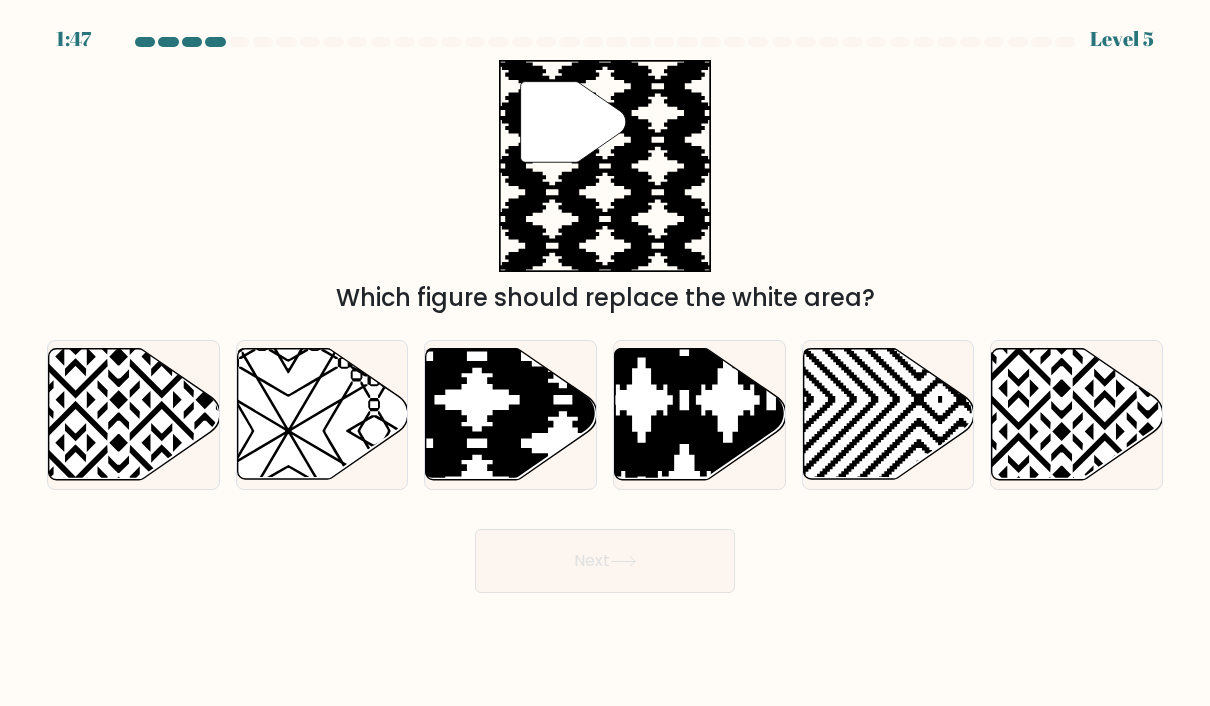 click 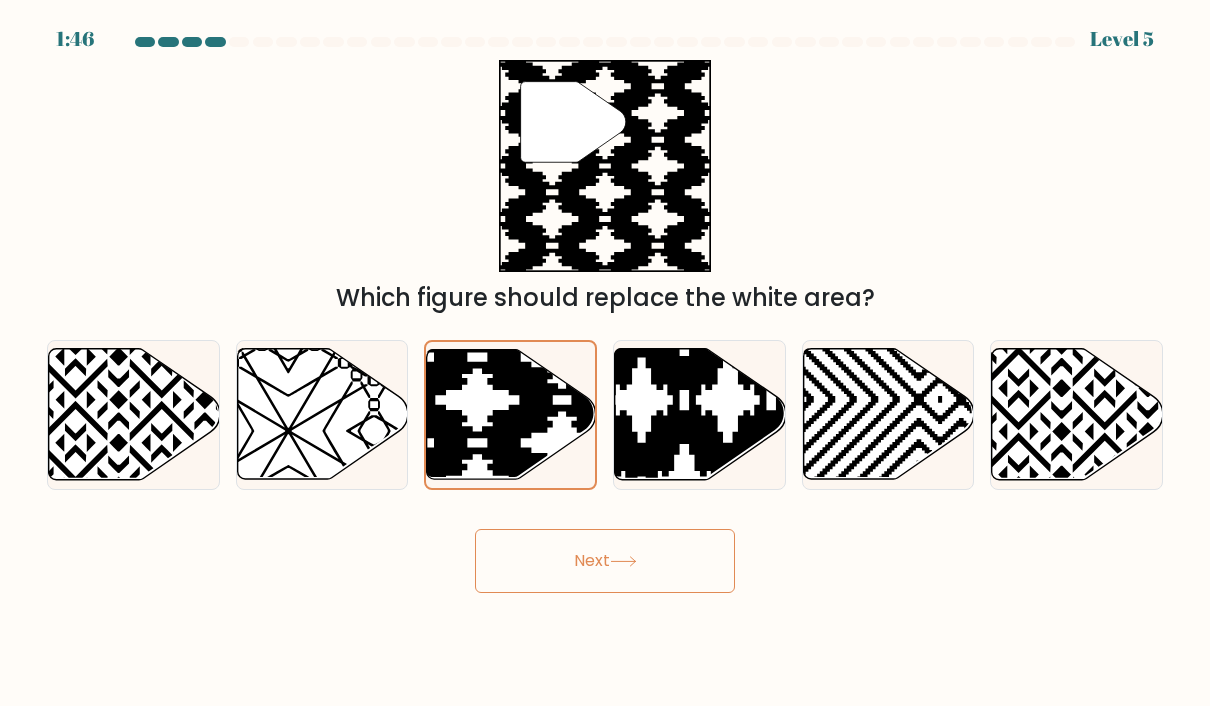 click on "Next" at bounding box center [605, 561] 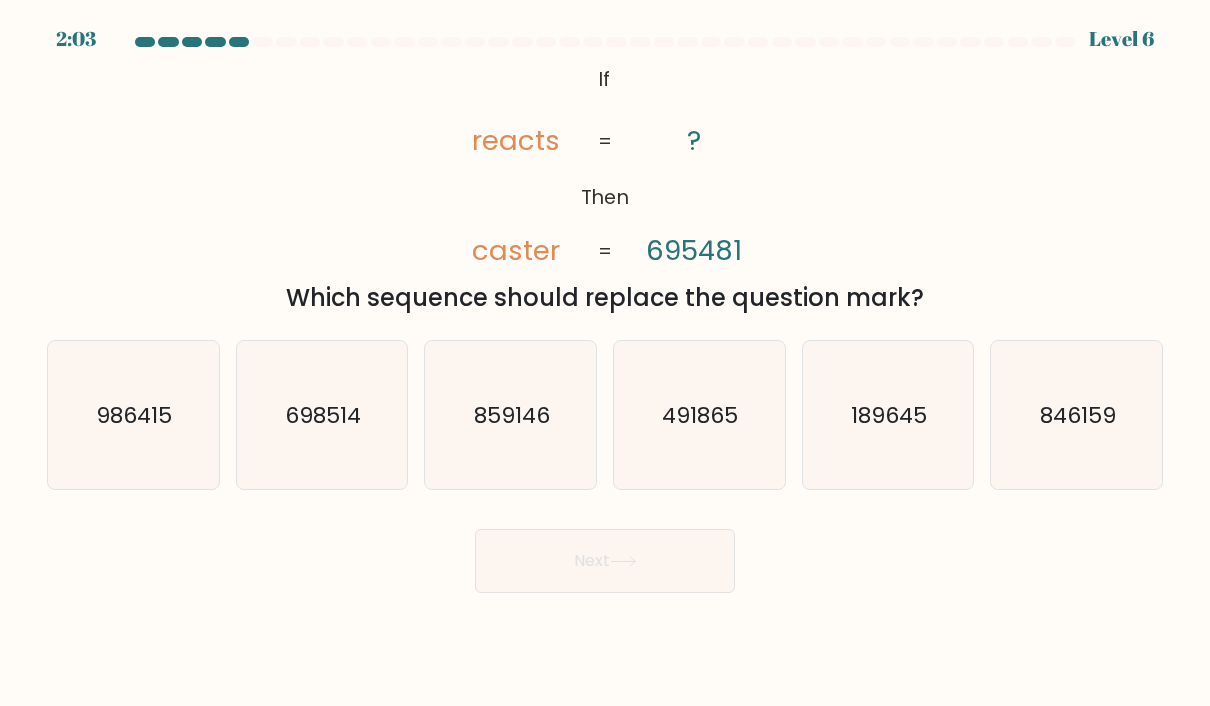 click on "189645" 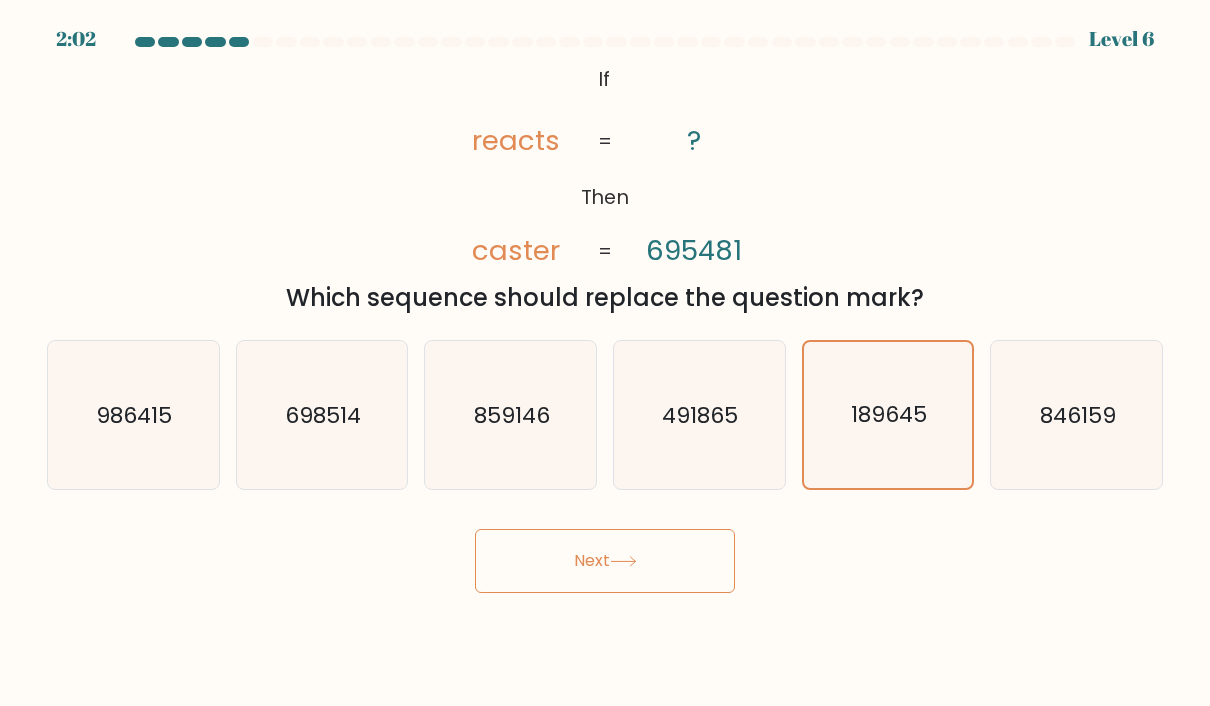 click on "Next" at bounding box center [605, 561] 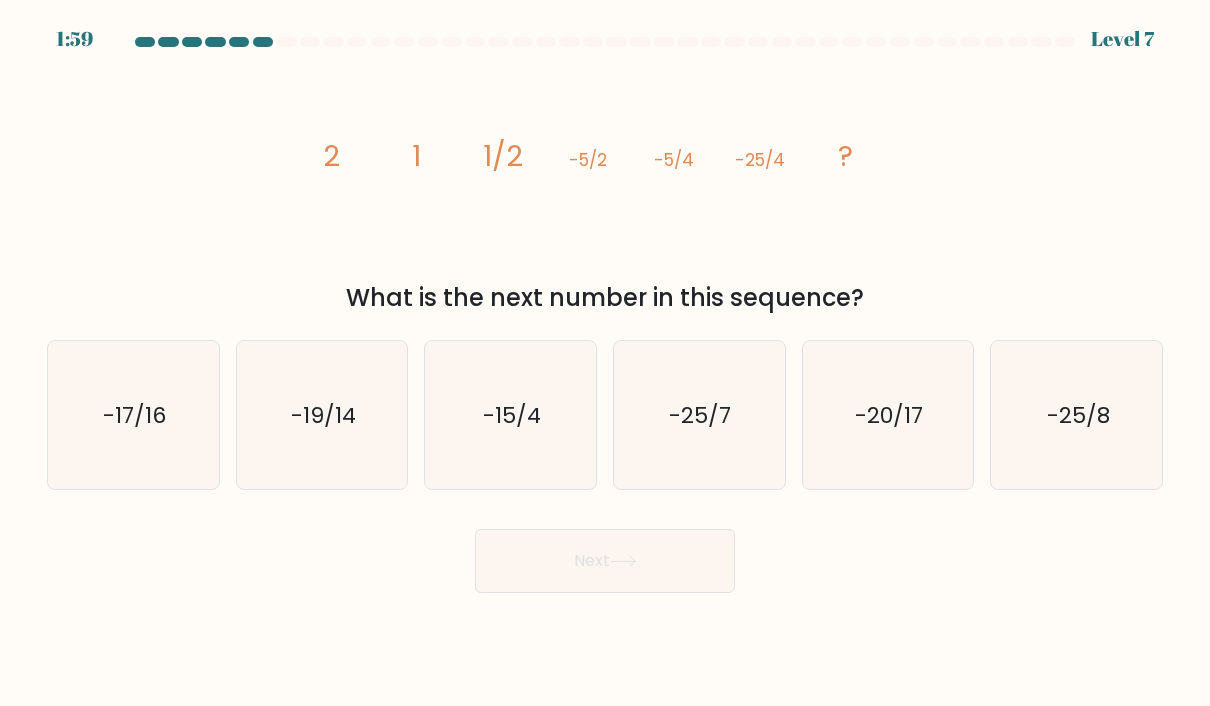 click on "-25/8" 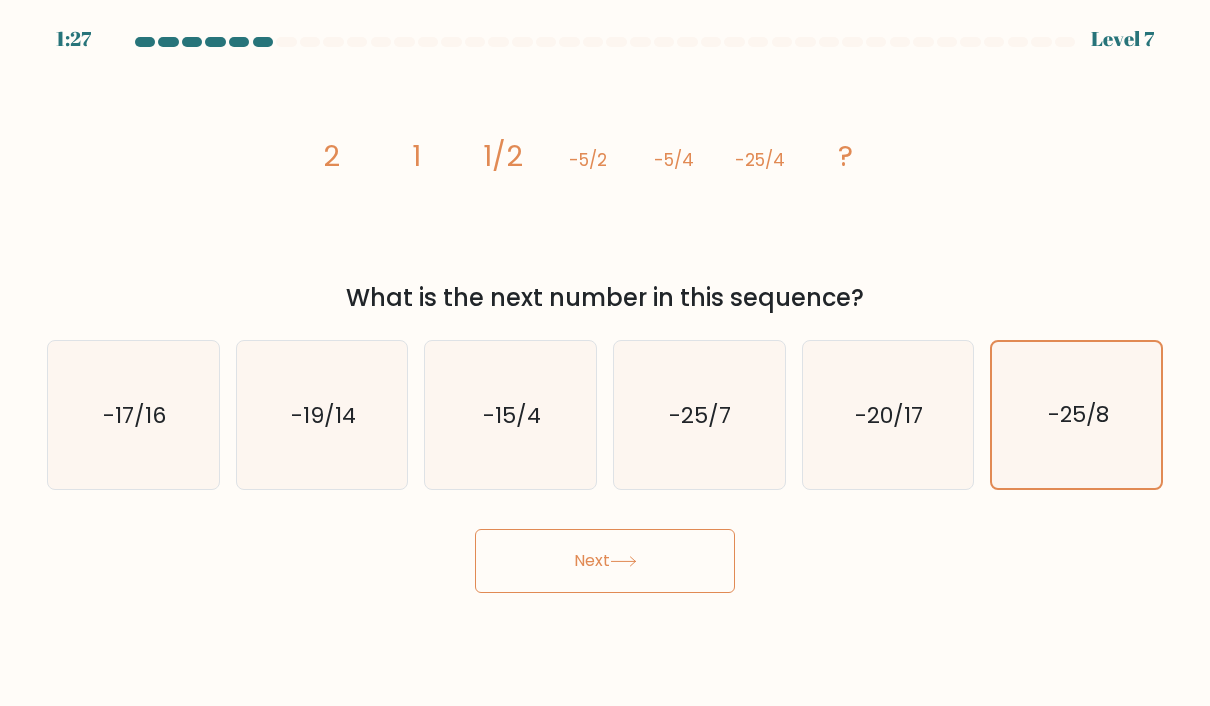 click on "Next" at bounding box center [605, 561] 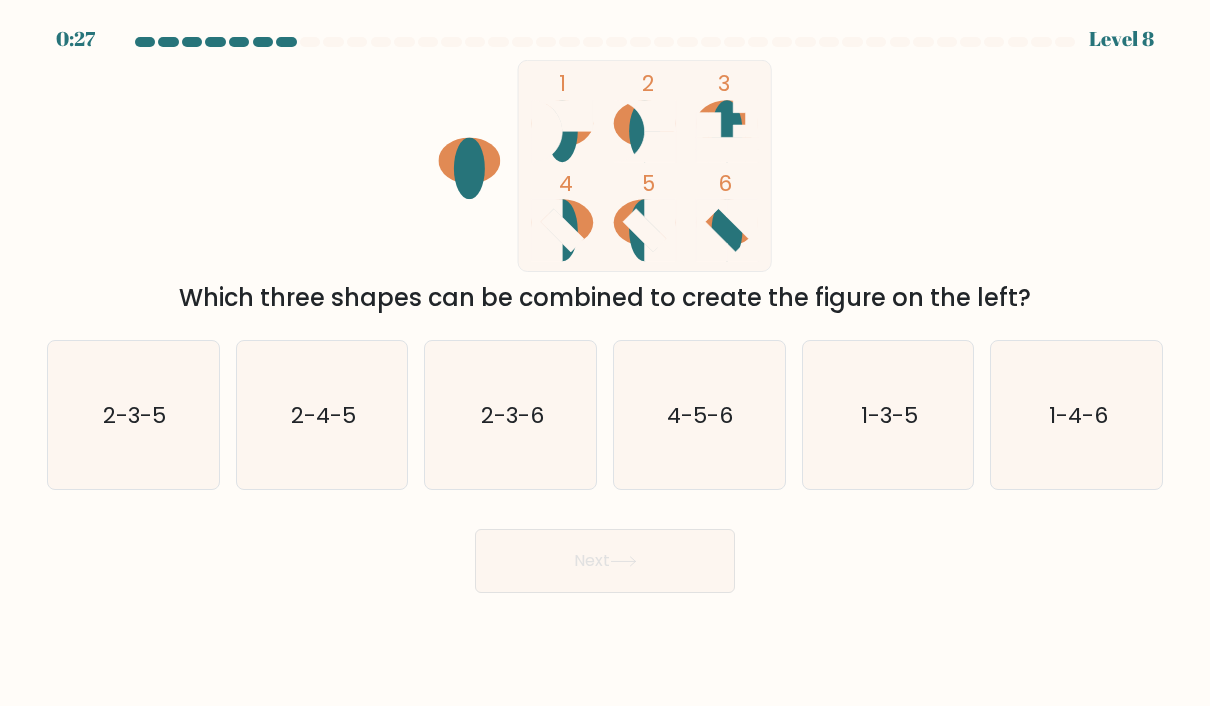 click on "2-3-5" 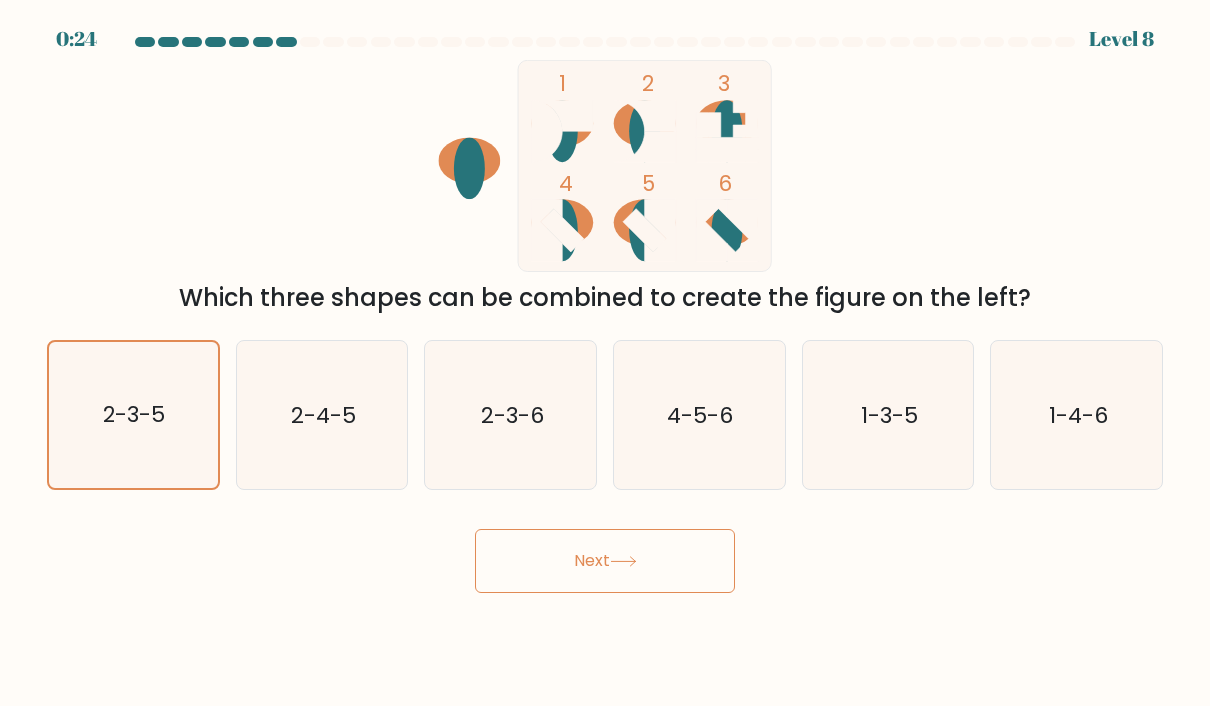 click on "Next" at bounding box center (605, 561) 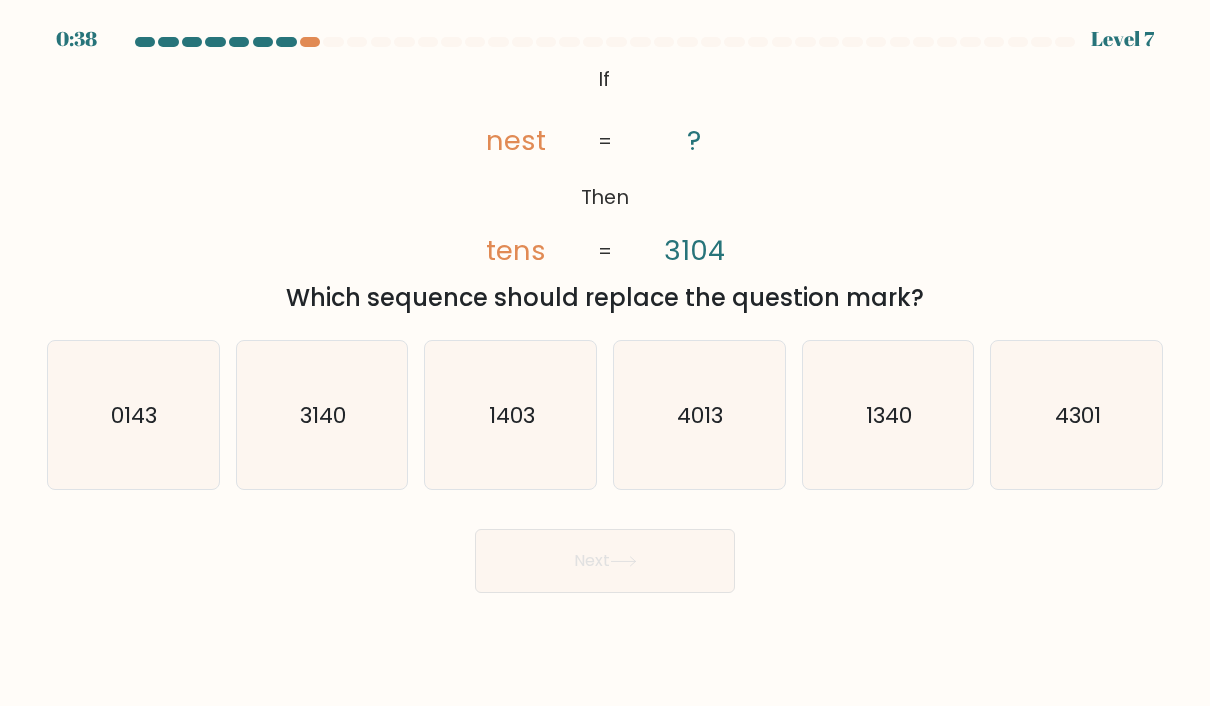 click on "0143" 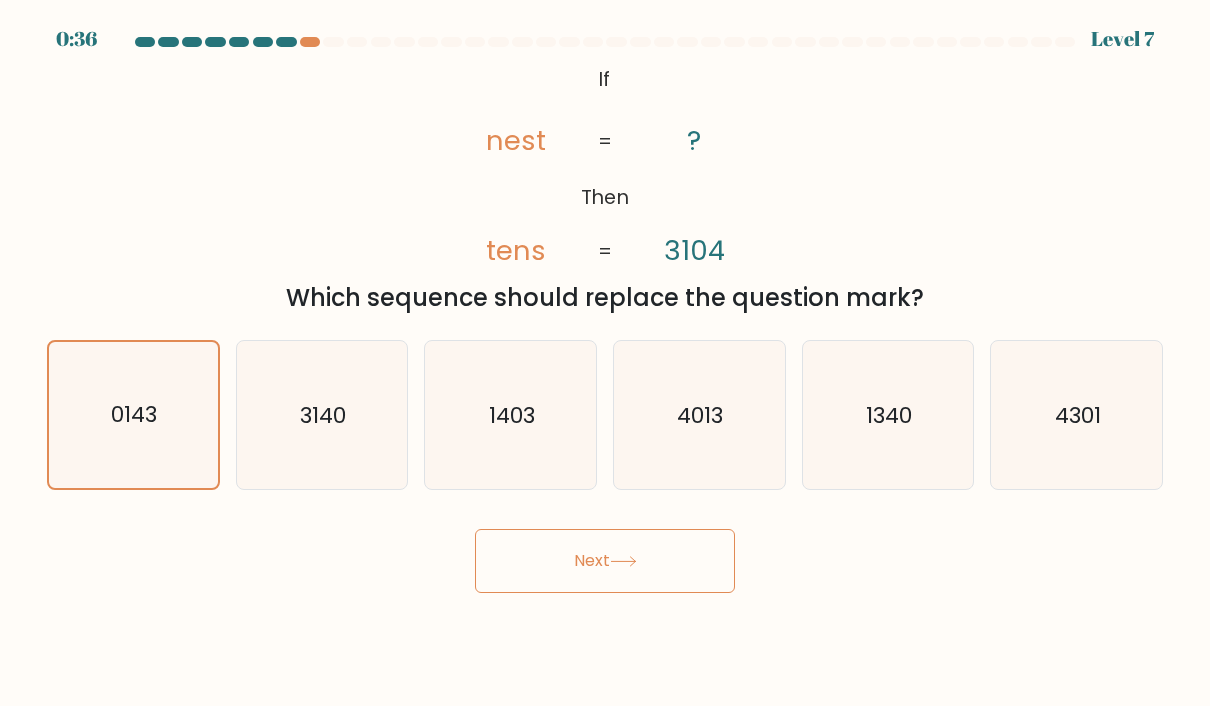 click on "Next" at bounding box center (605, 561) 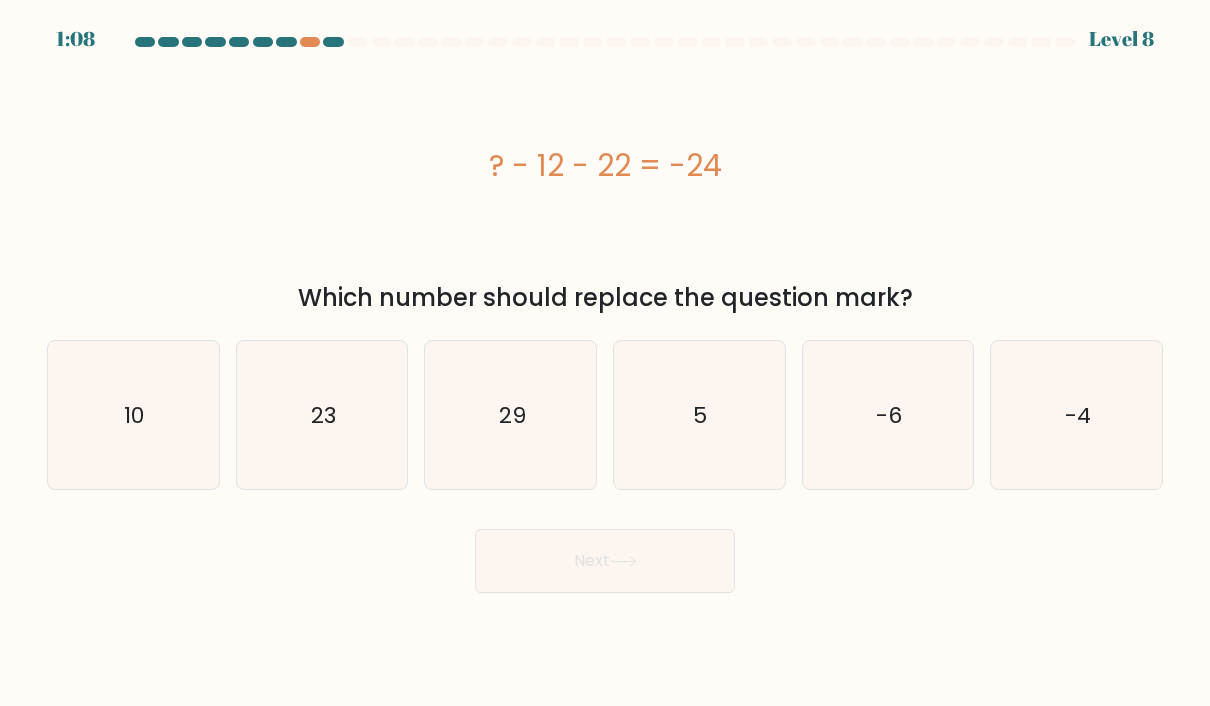 click on "-6" 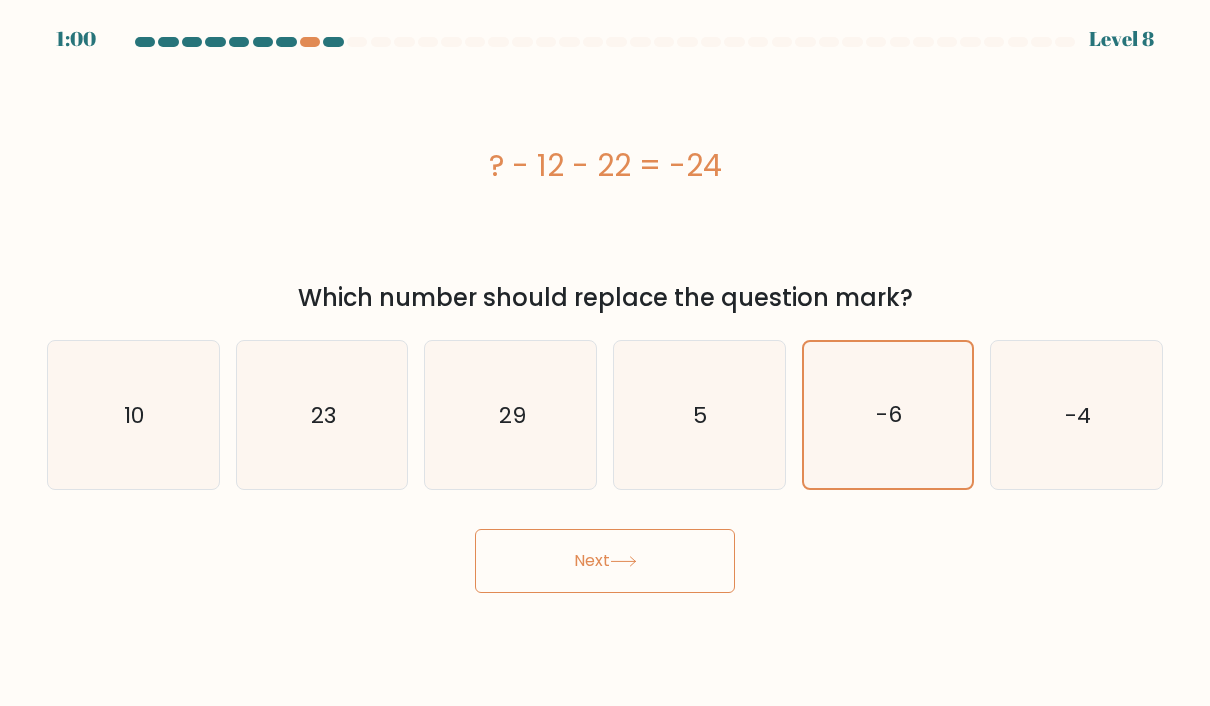 click on "Next" at bounding box center [605, 561] 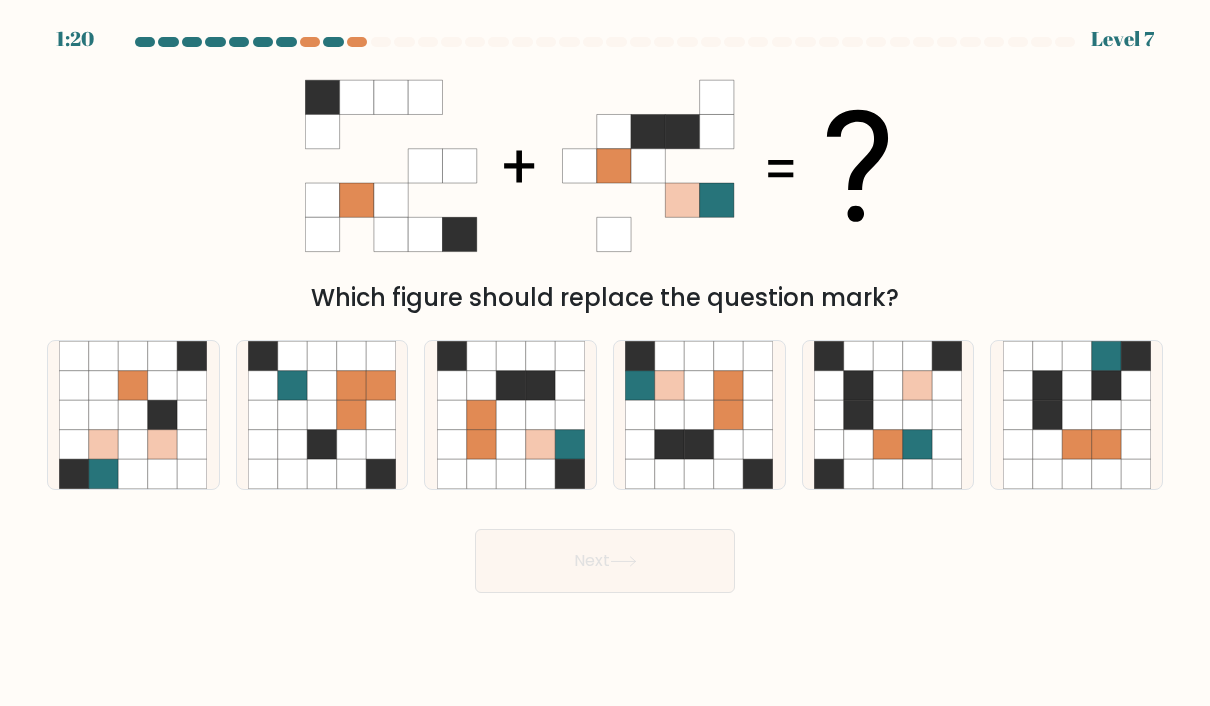 click 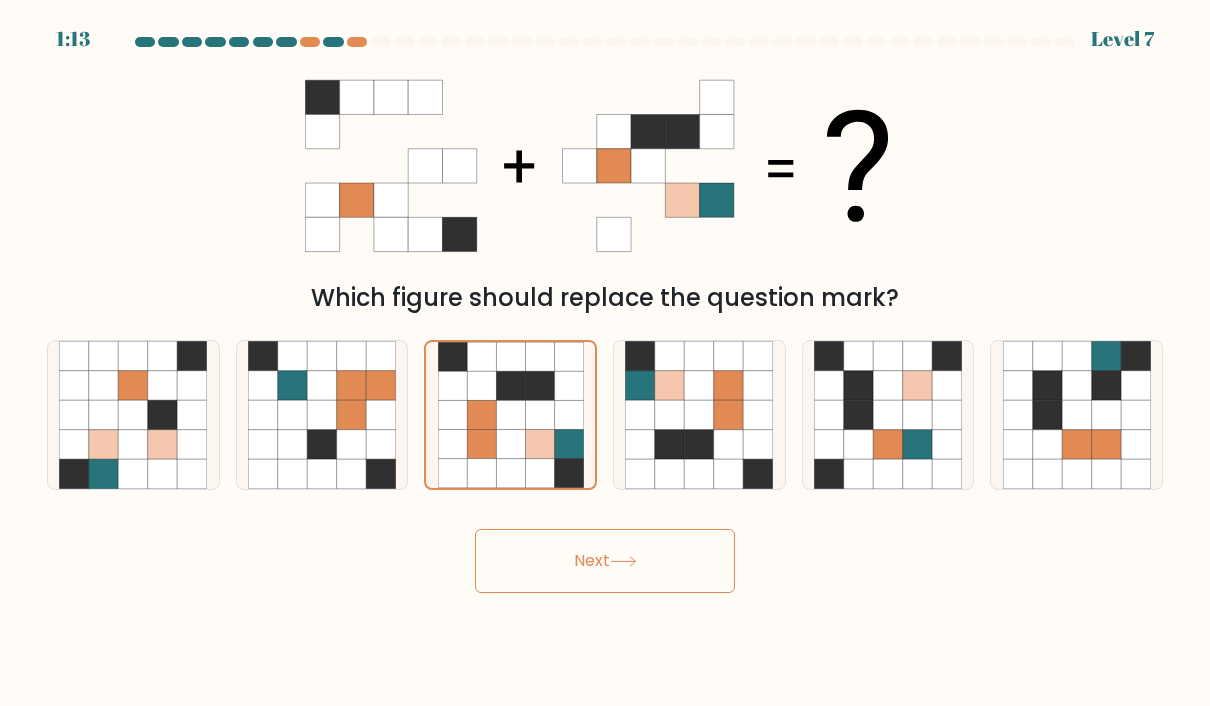 click on "Next" at bounding box center [605, 561] 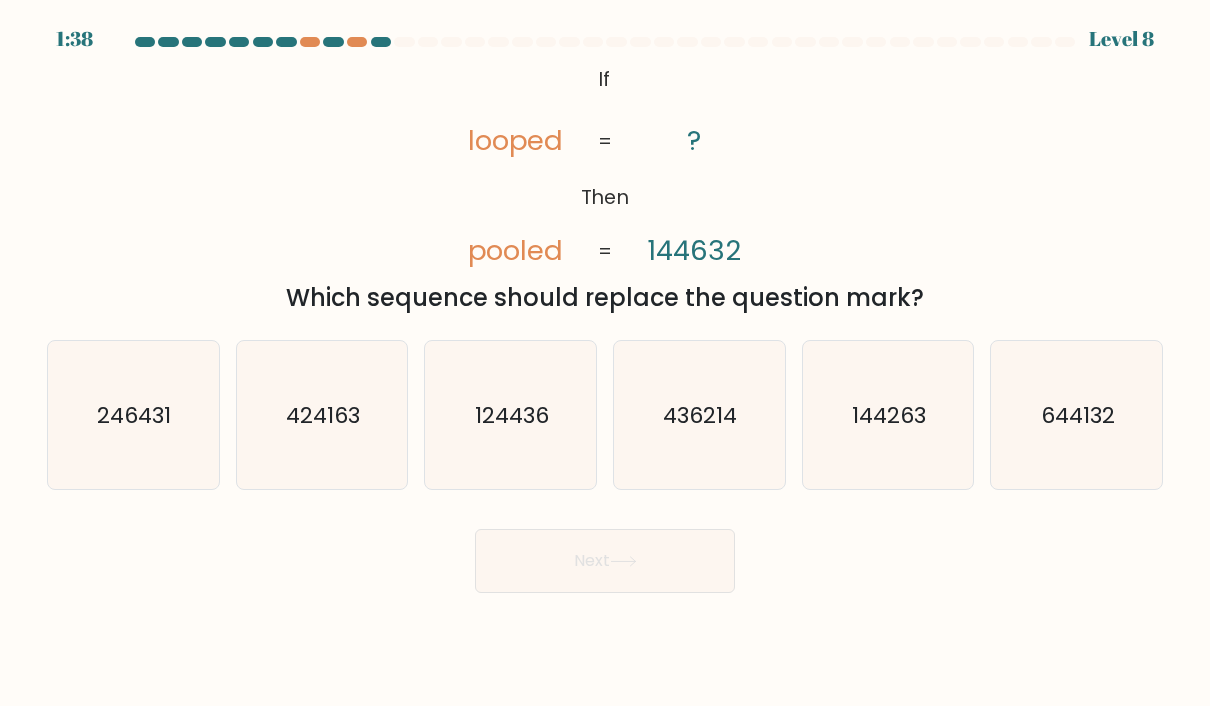 click on "644132" 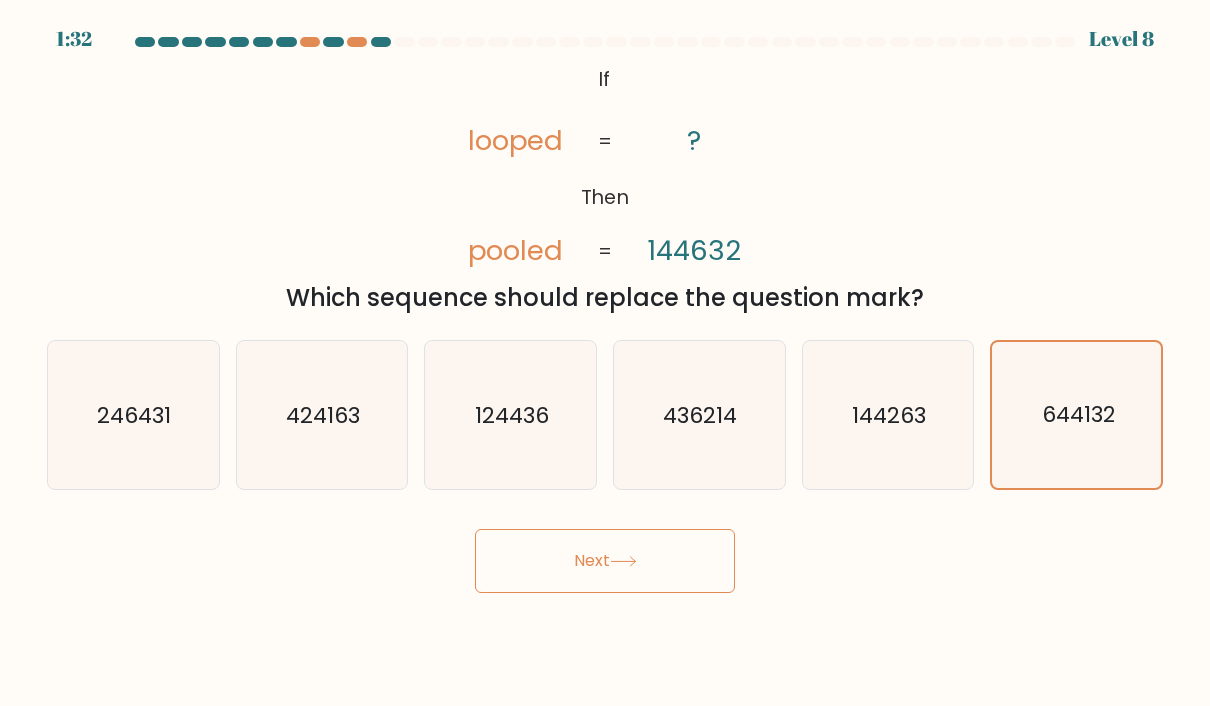 click on "Next" at bounding box center [605, 561] 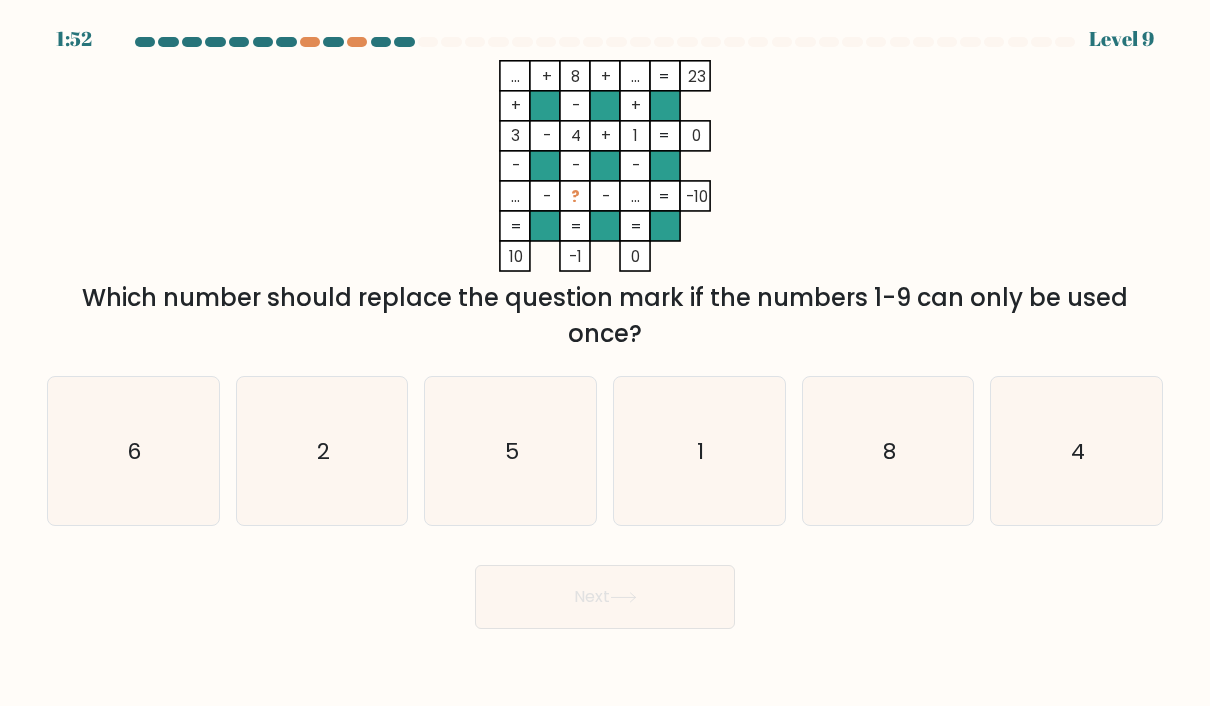 click on "5" 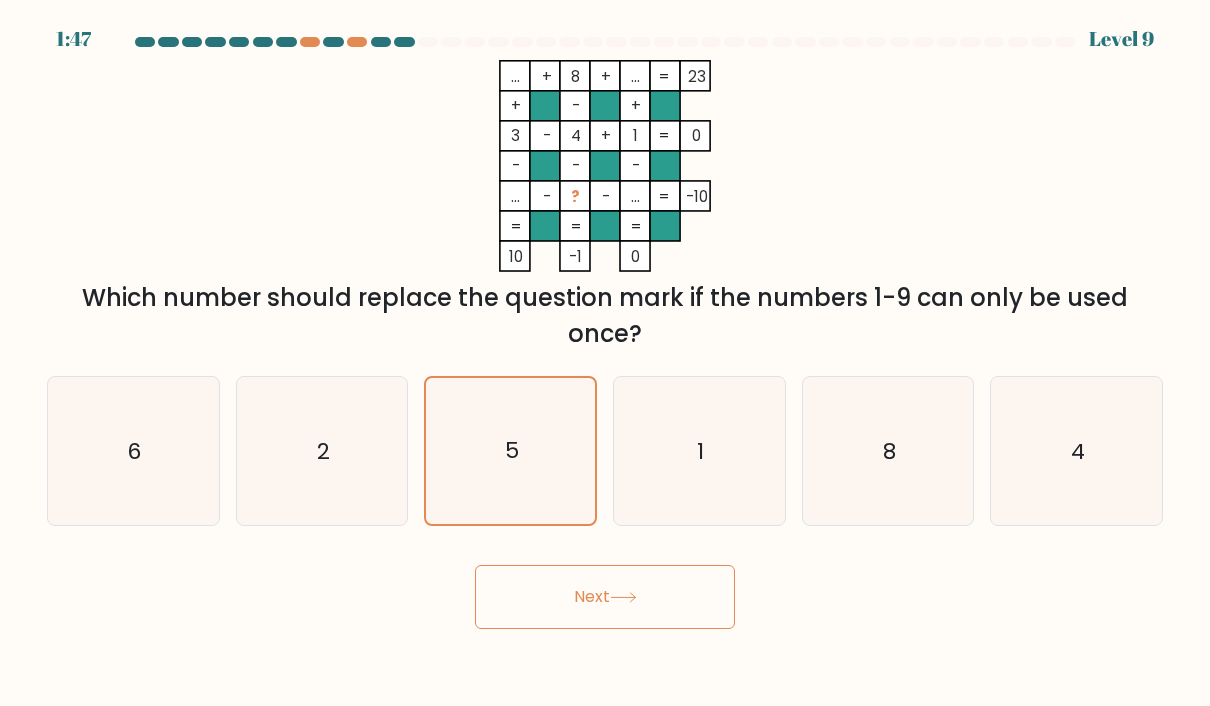 click on "Next" at bounding box center [605, 597] 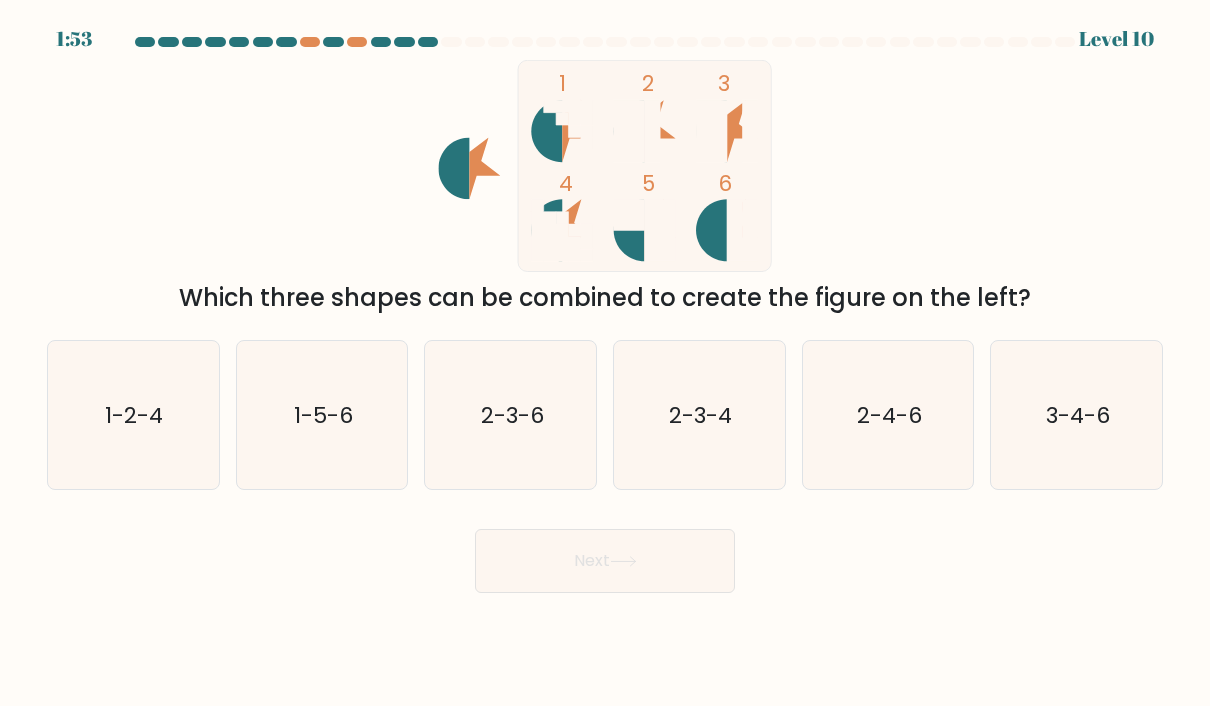 click on "3-4-6" 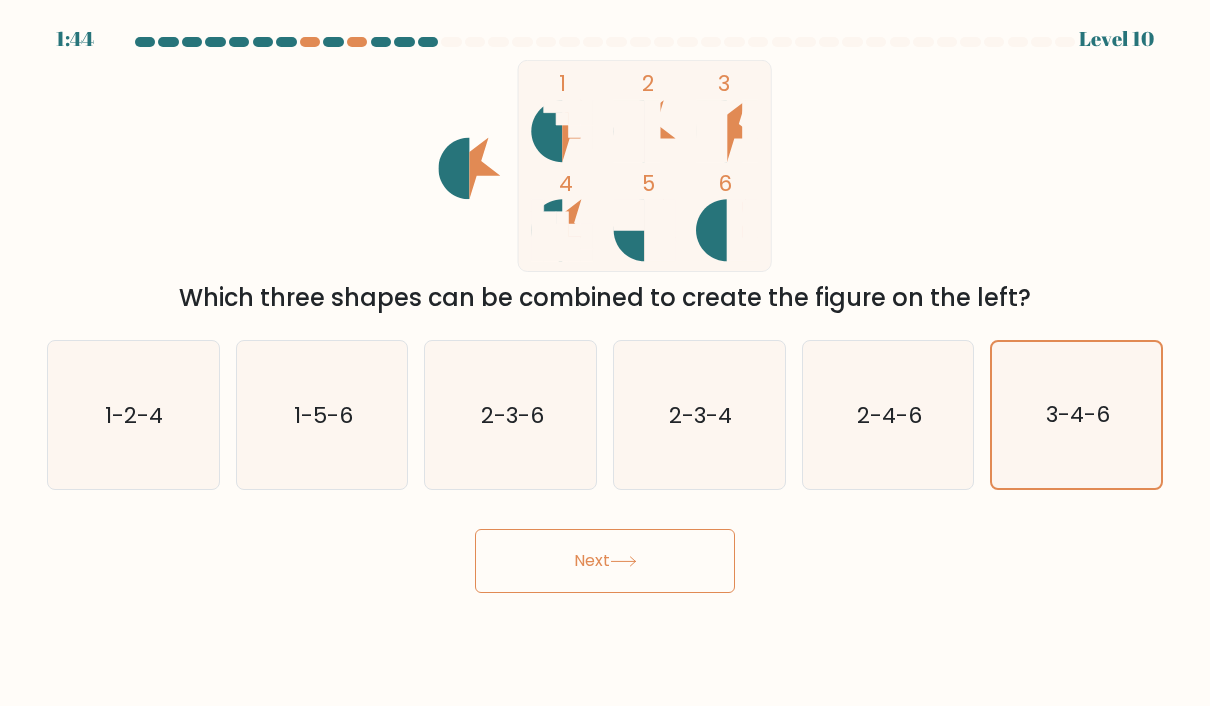 click on "Next" at bounding box center [605, 561] 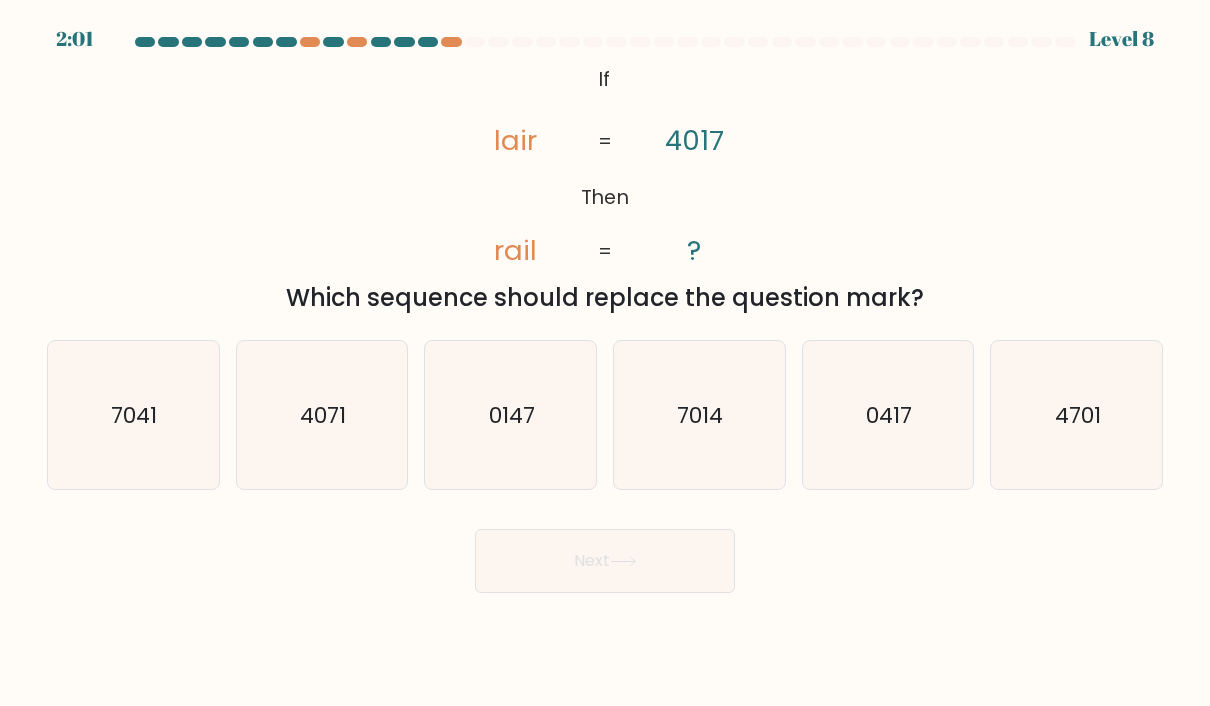 click on "7041" 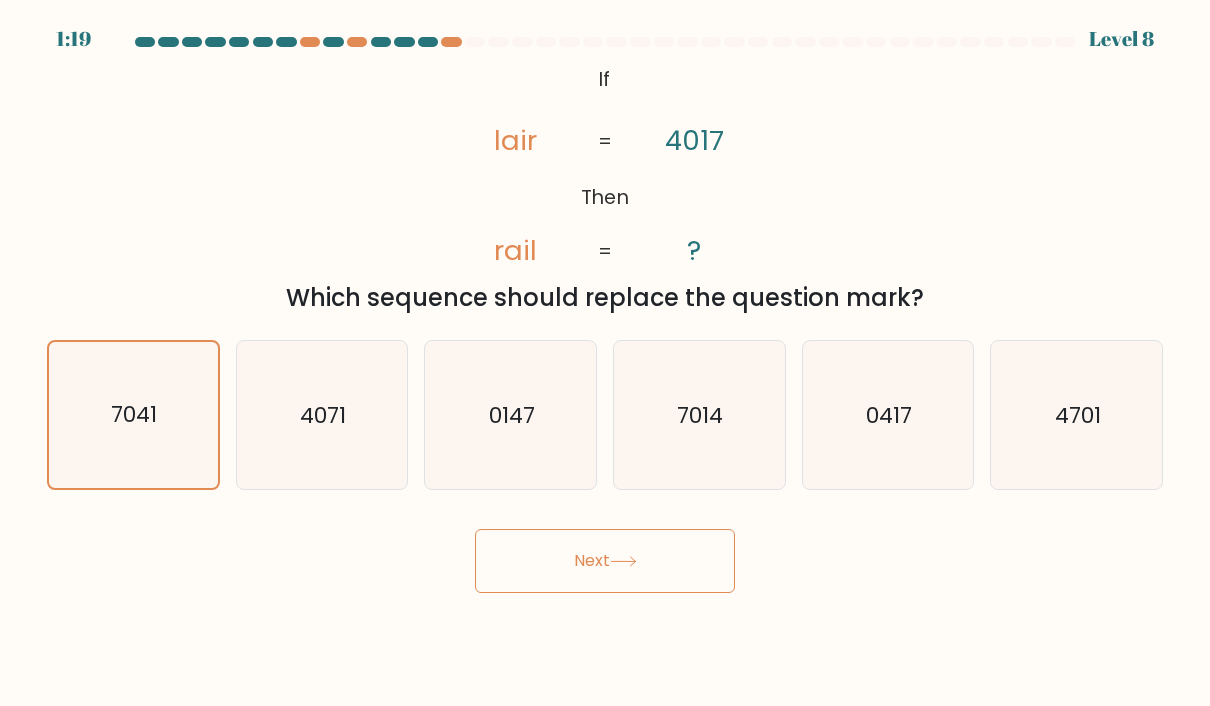 click on "7014" 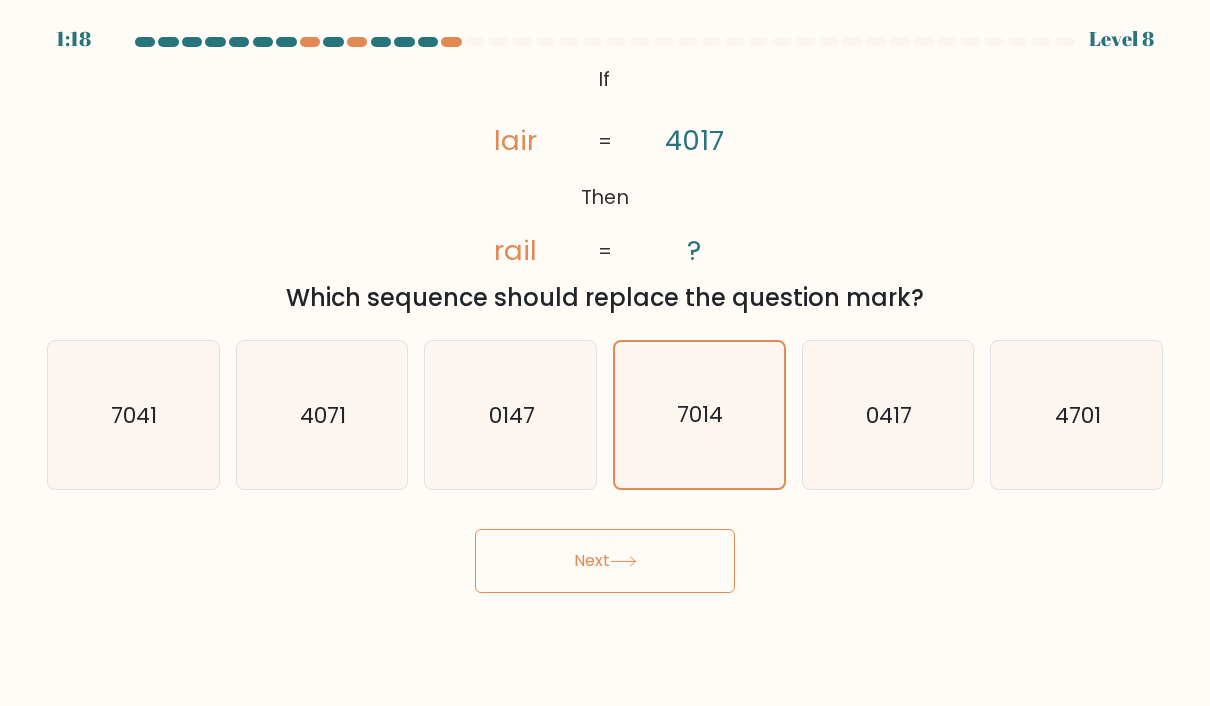 click 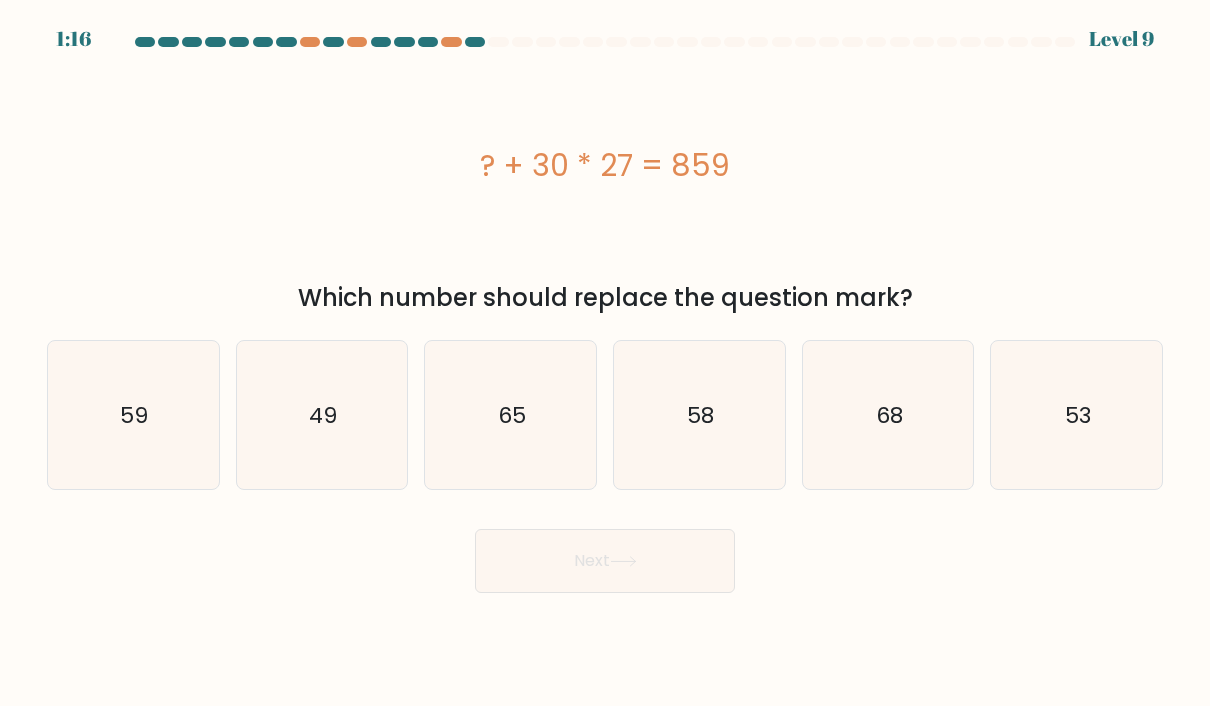 click on "49" 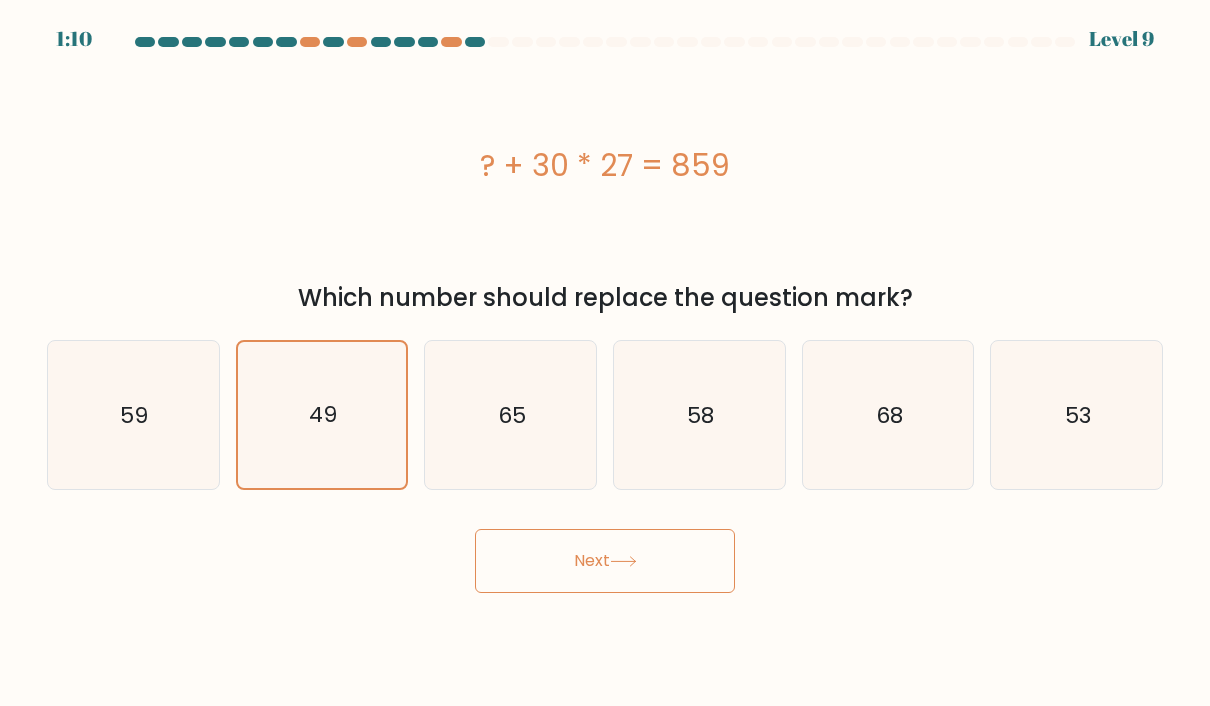 click on "Next" at bounding box center [605, 561] 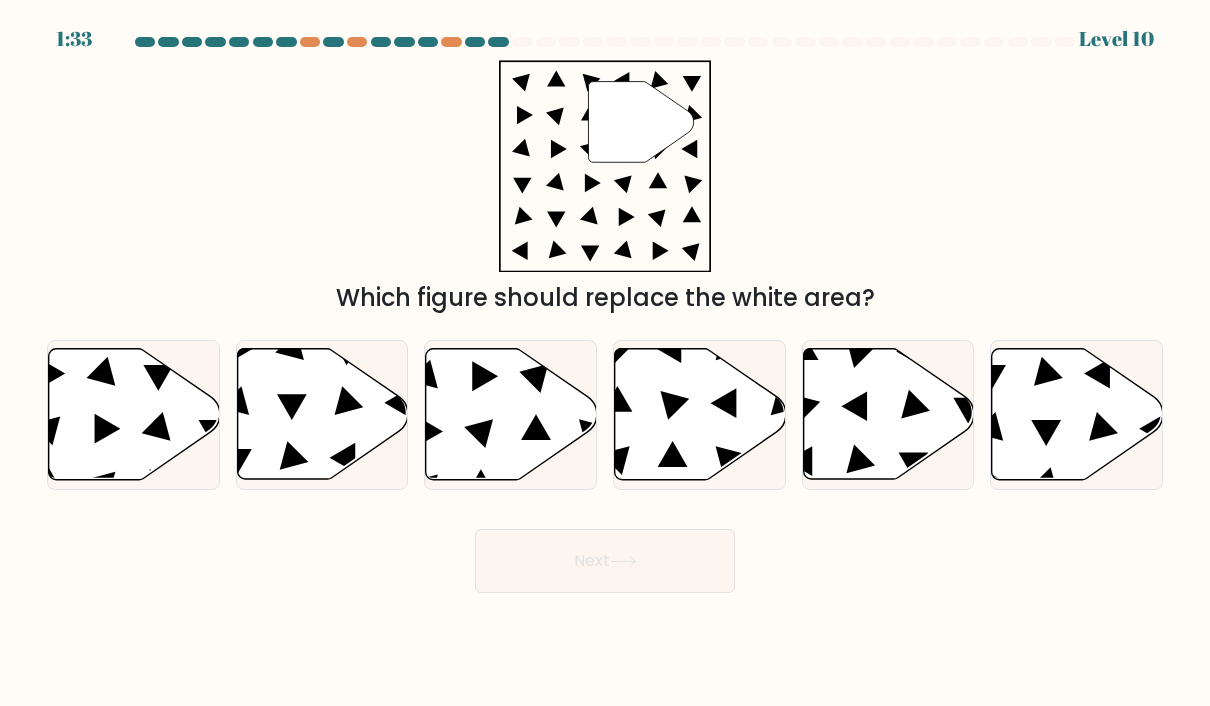 click 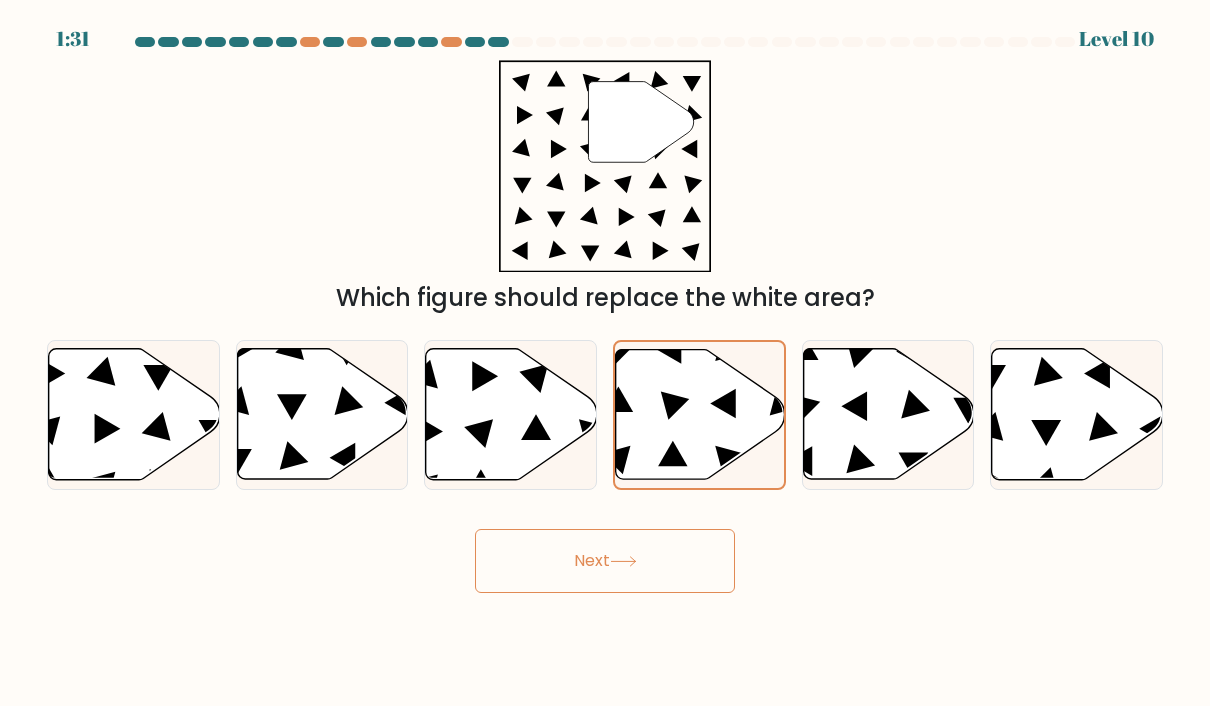 click on "Next" at bounding box center (605, 561) 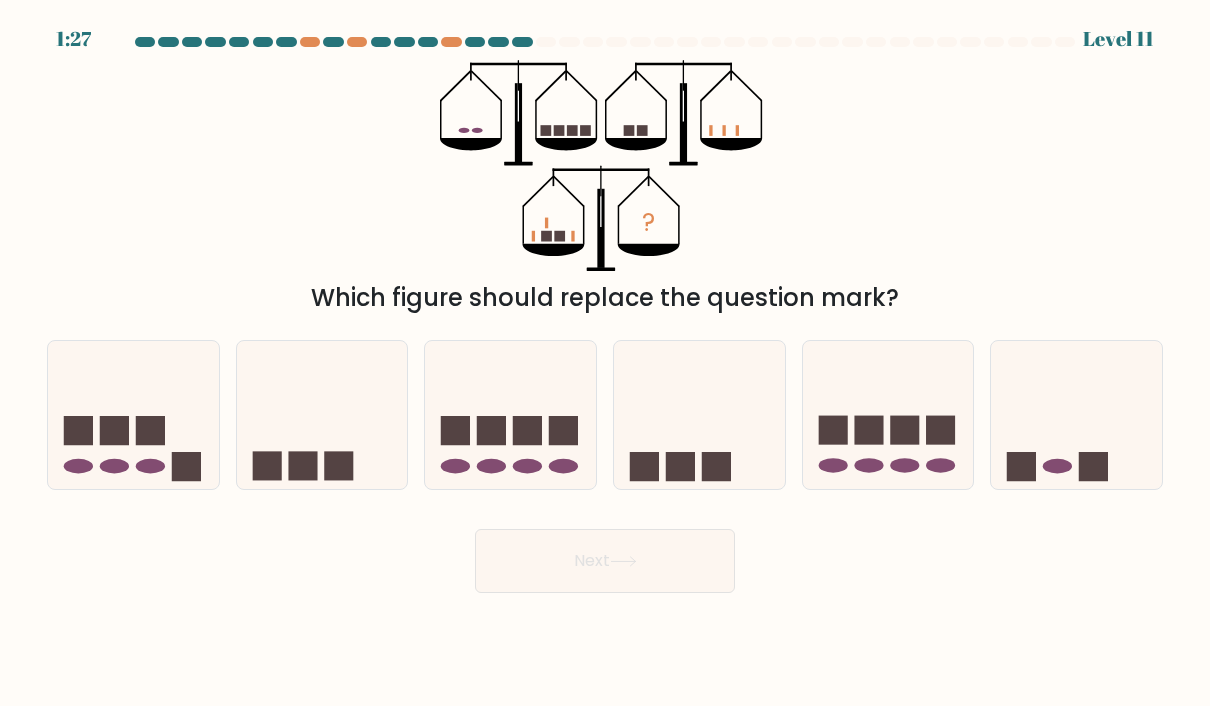 click 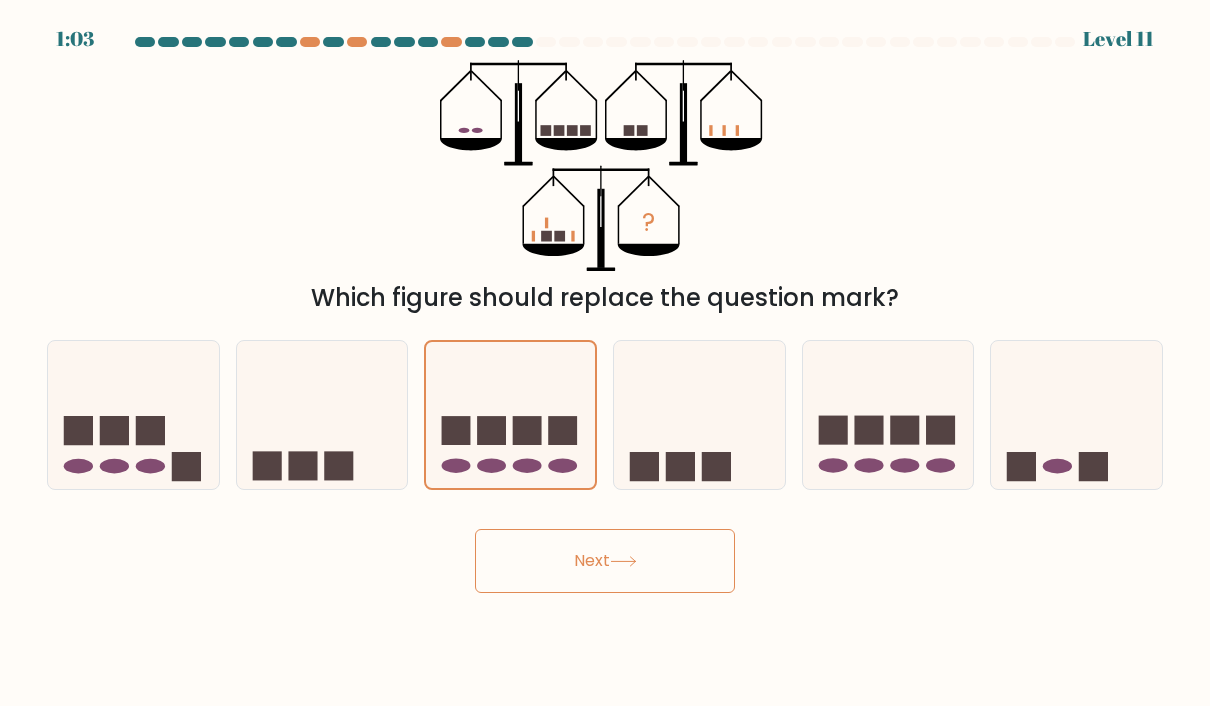 click on "Next" at bounding box center (605, 561) 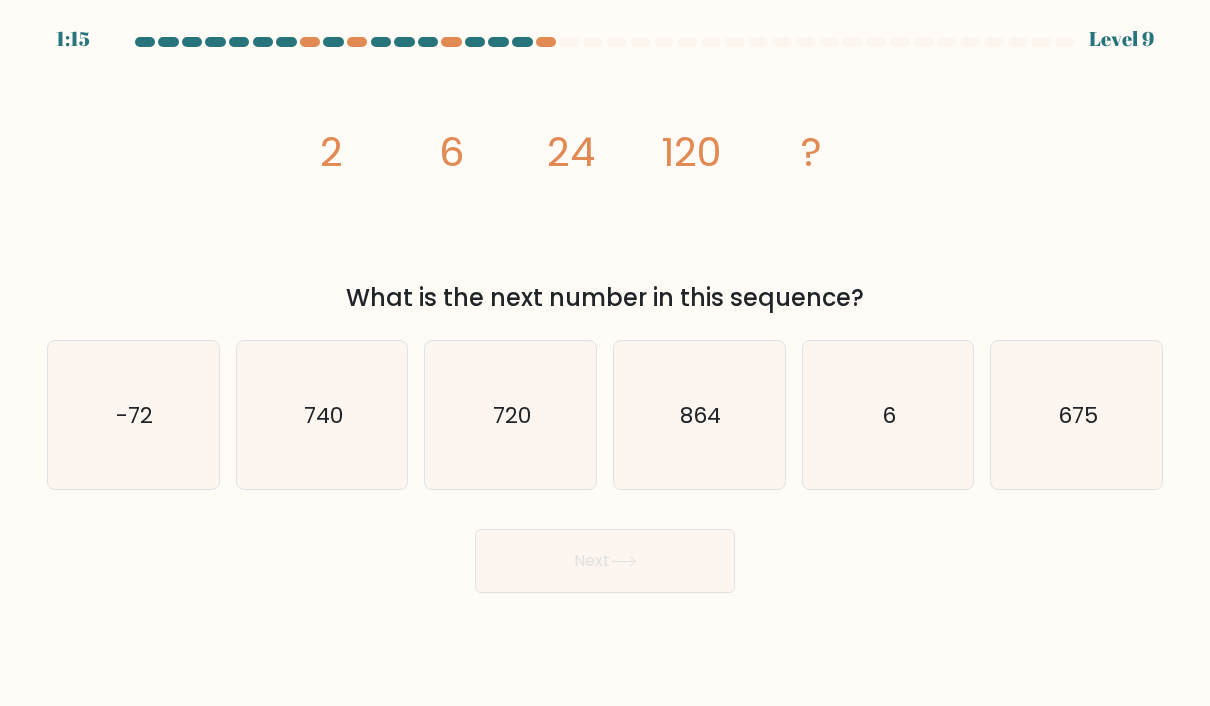 click on "720" 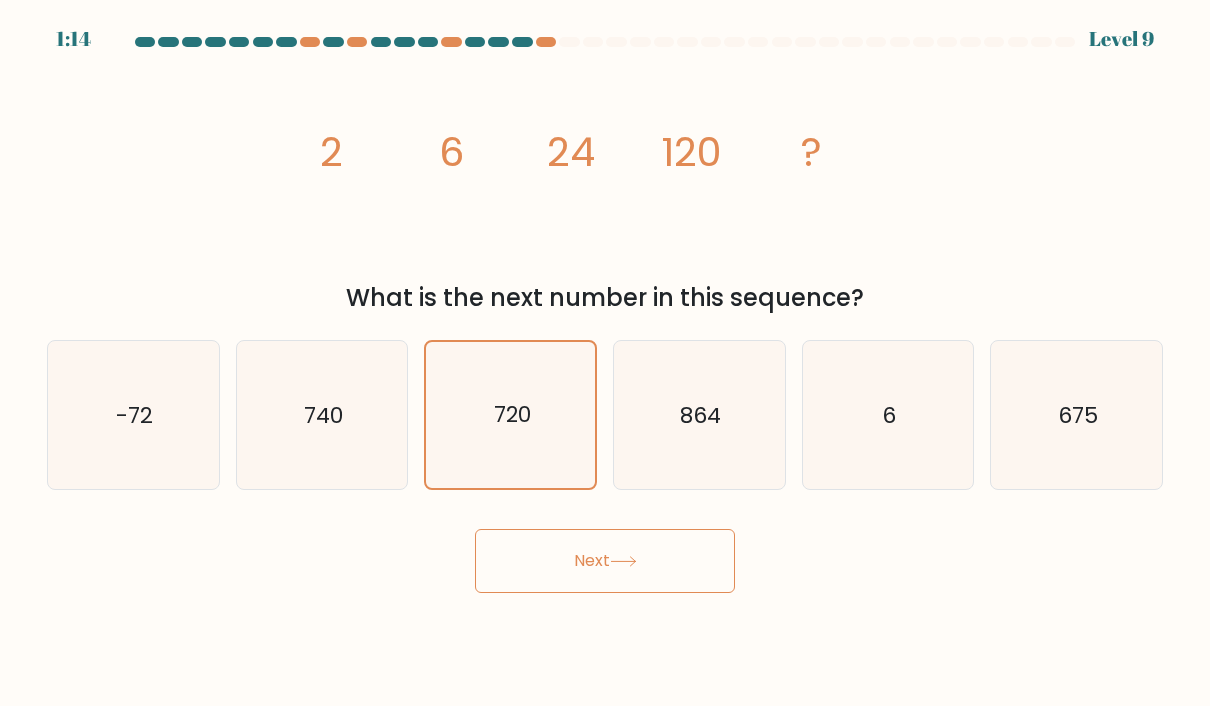 scroll, scrollTop: 1, scrollLeft: 0, axis: vertical 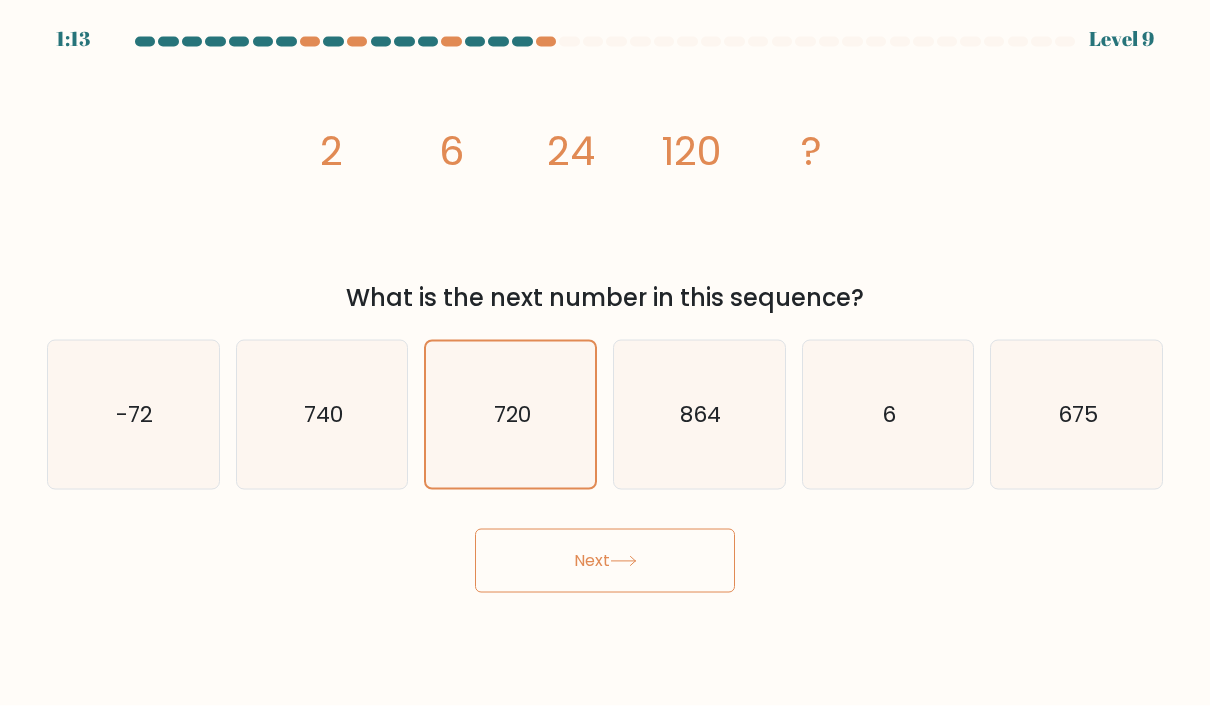 click on "Next" at bounding box center (605, 561) 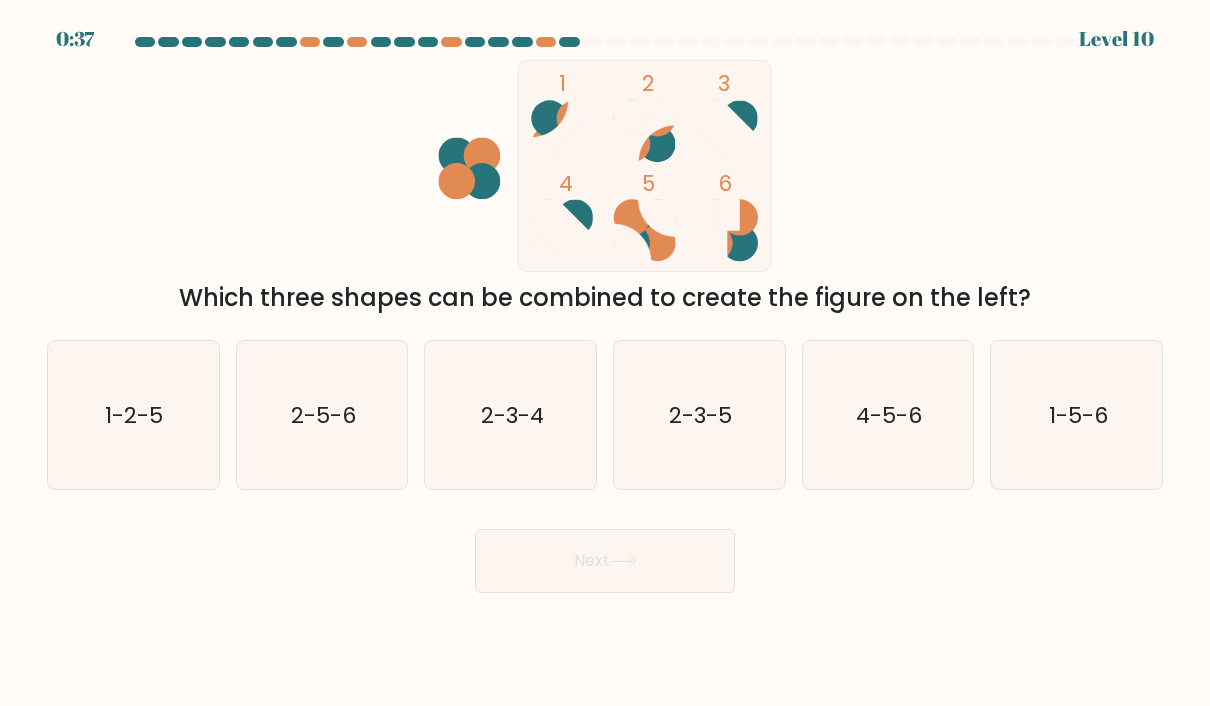 click on "2-5-6" 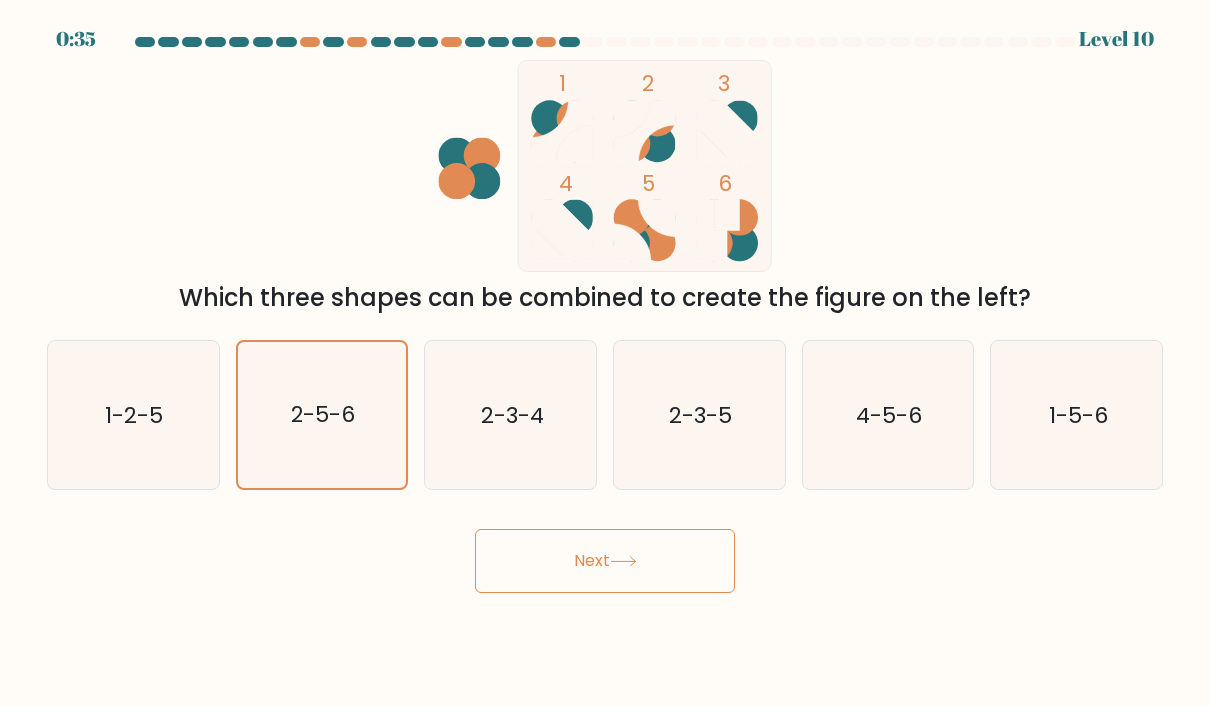 click on "Next" at bounding box center (605, 561) 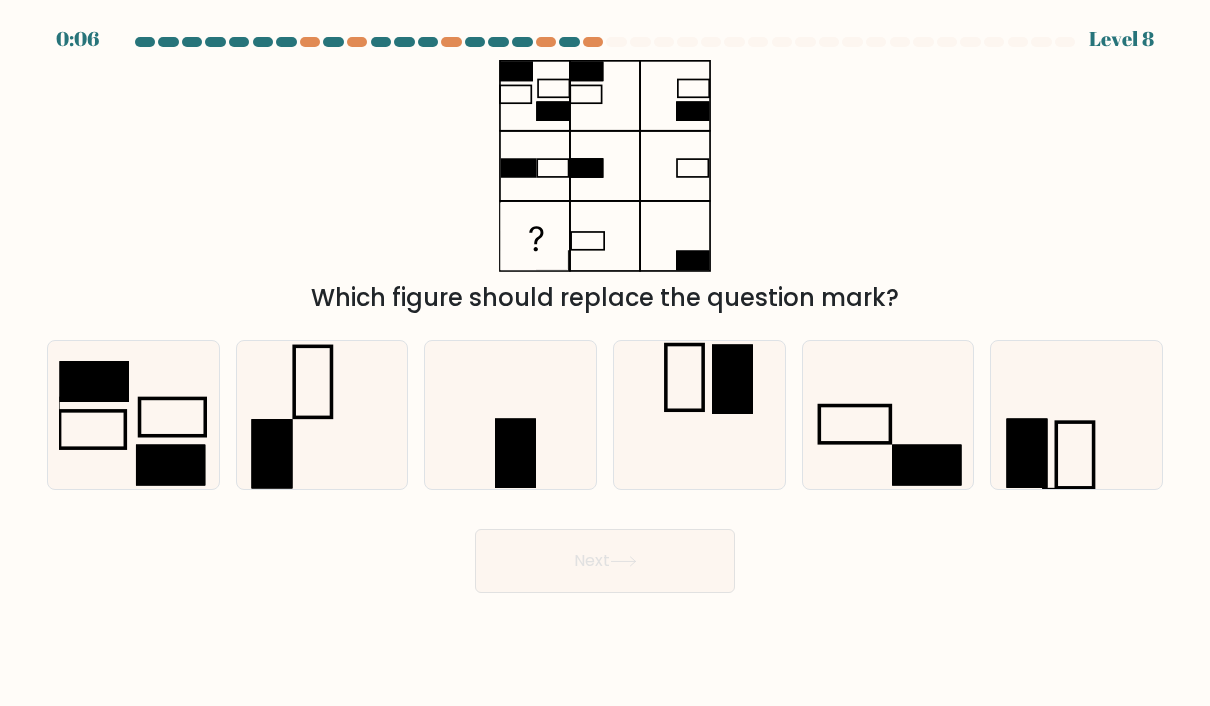 click 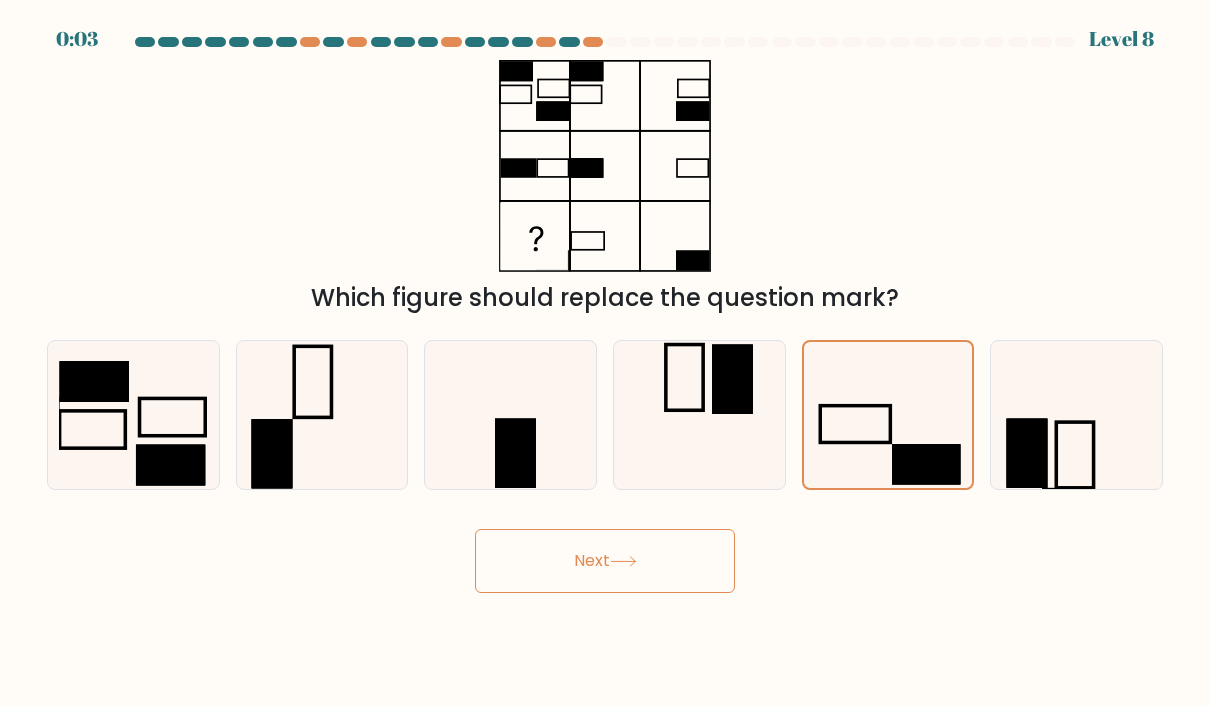 click 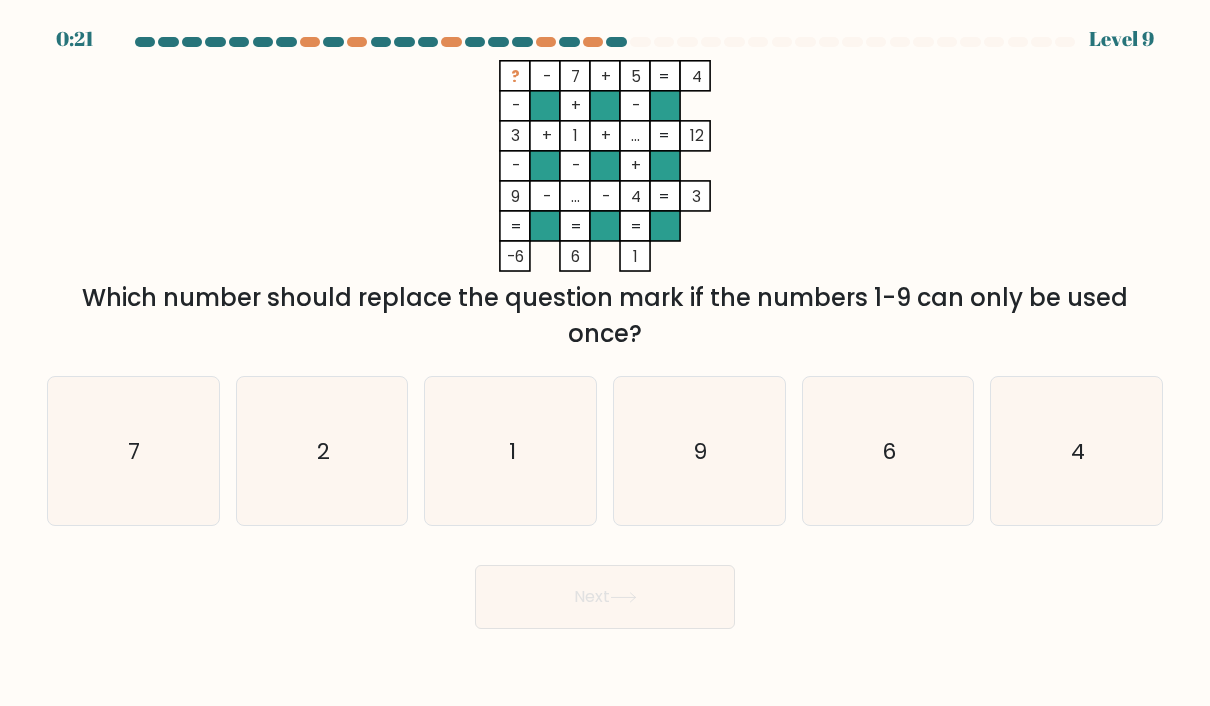 click on "6" 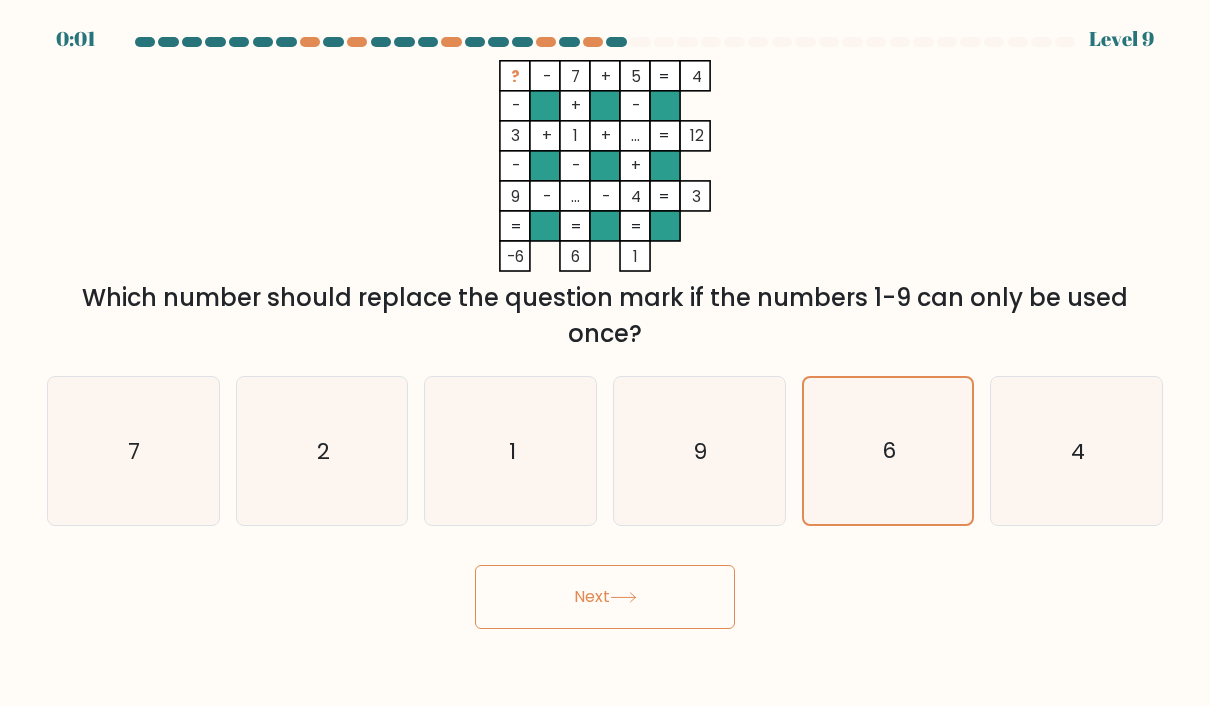 click on "Next" at bounding box center [605, 597] 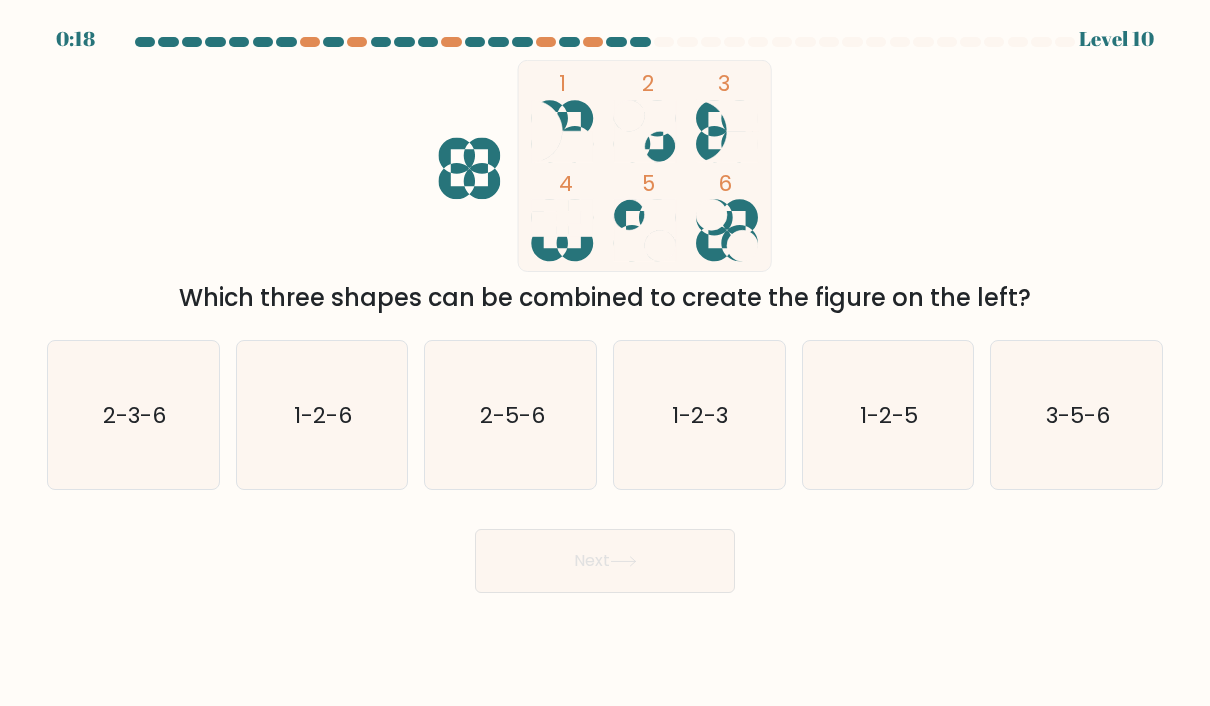 click on "2-5-6" 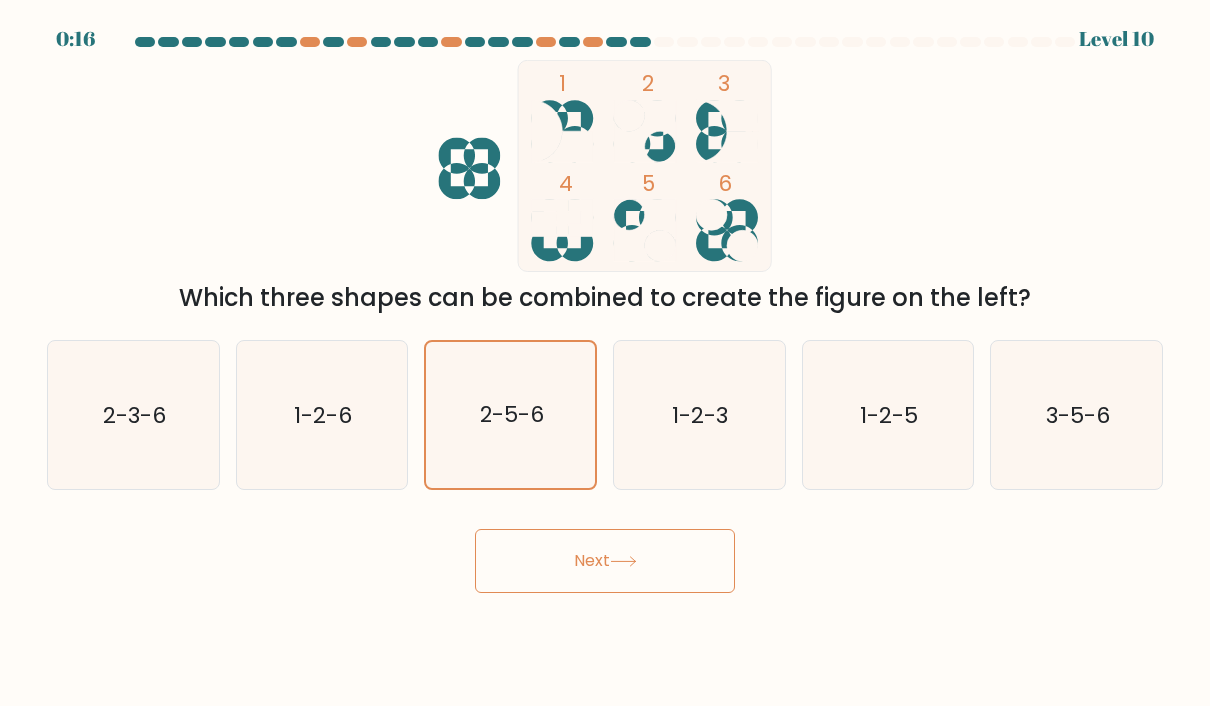 click on "Next" at bounding box center (605, 561) 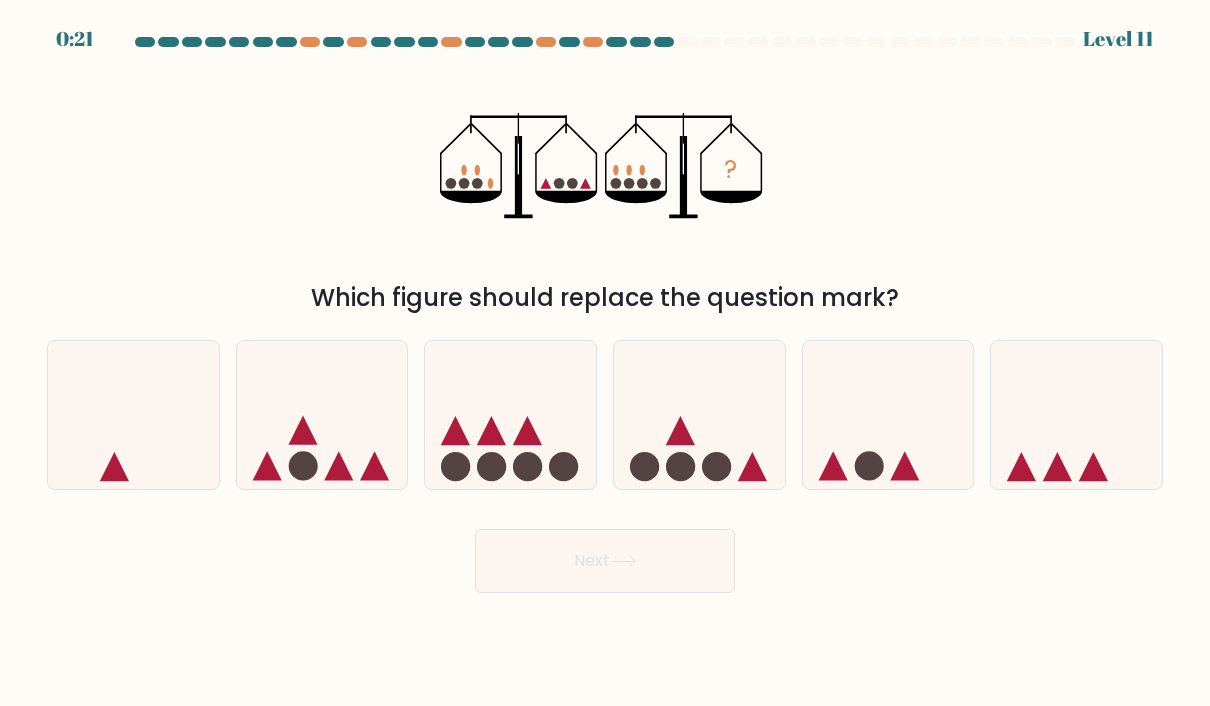 click 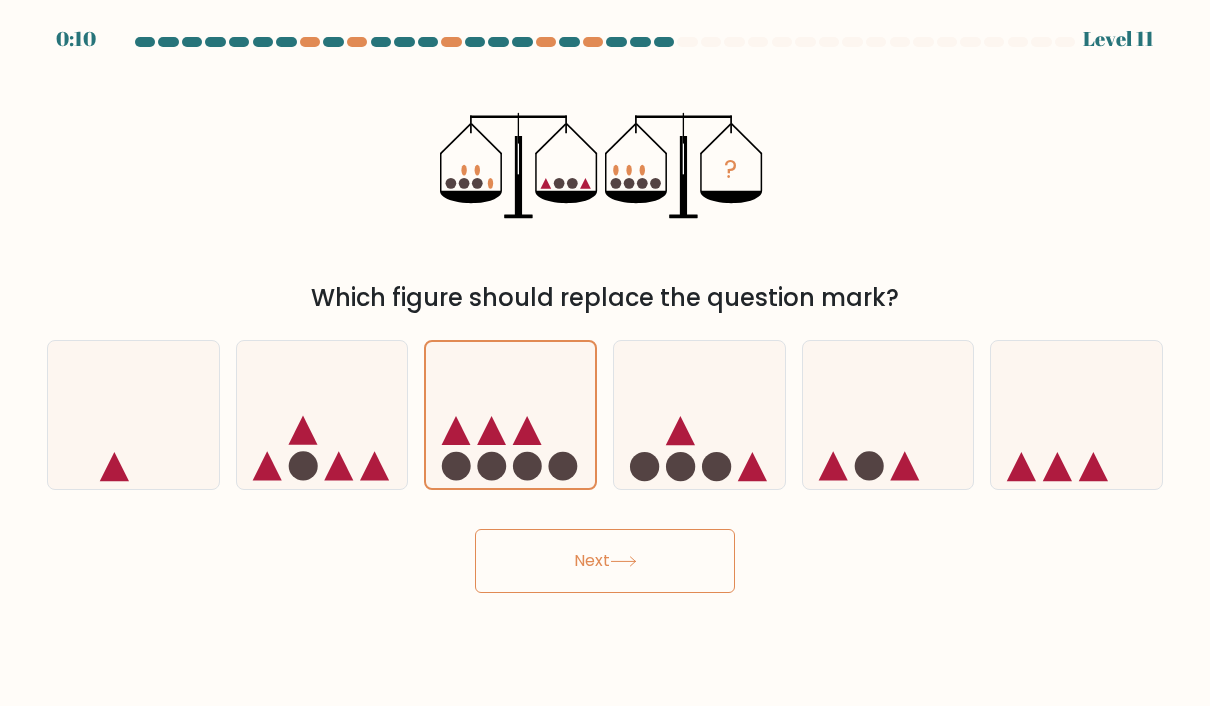 click on "Next" at bounding box center [605, 561] 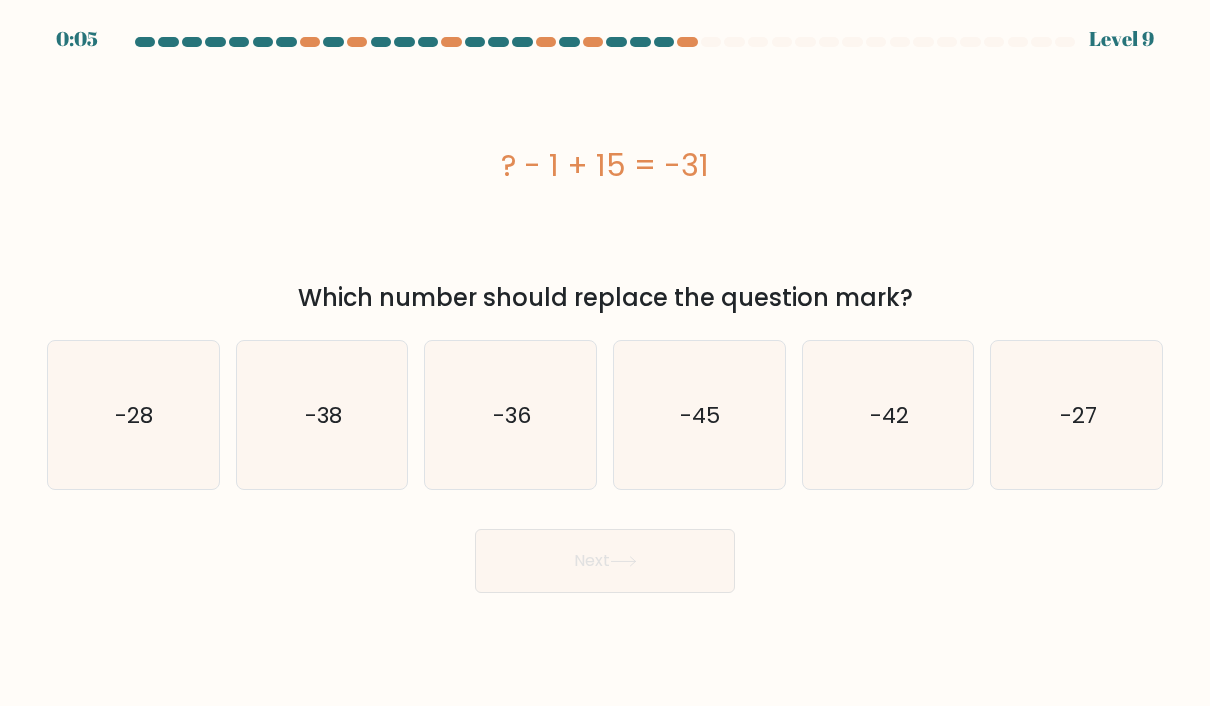 click on "-27" 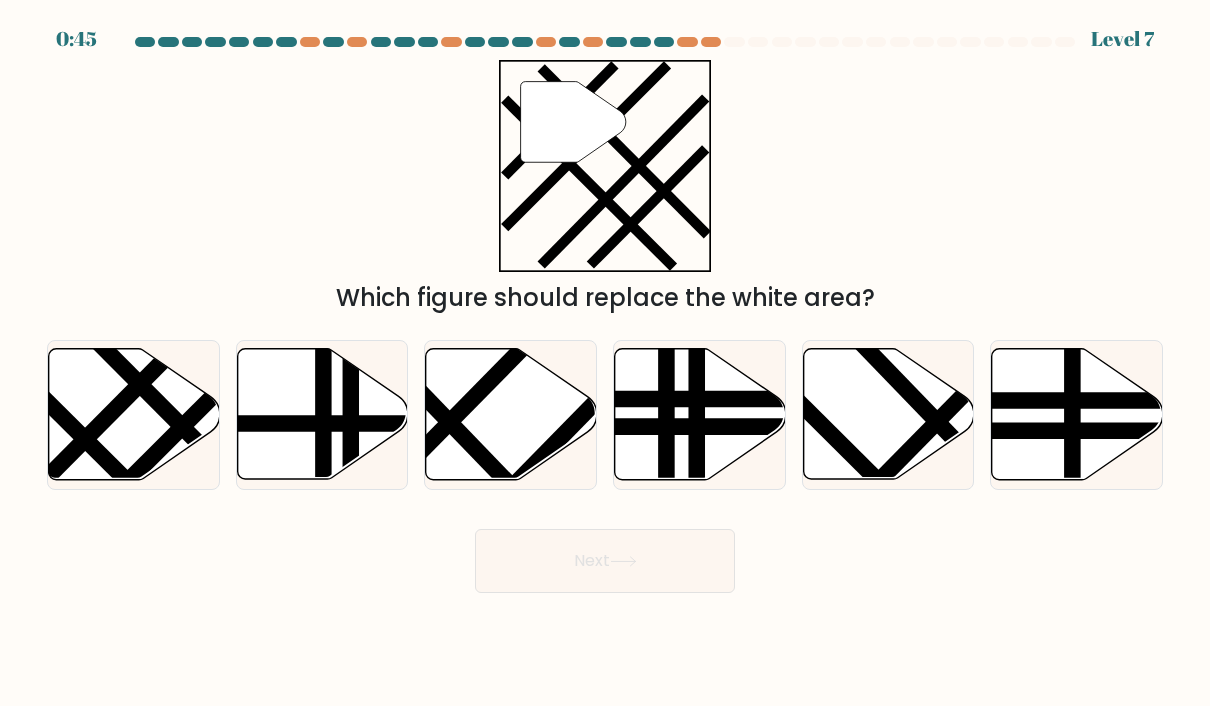 scroll, scrollTop: 0, scrollLeft: 0, axis: both 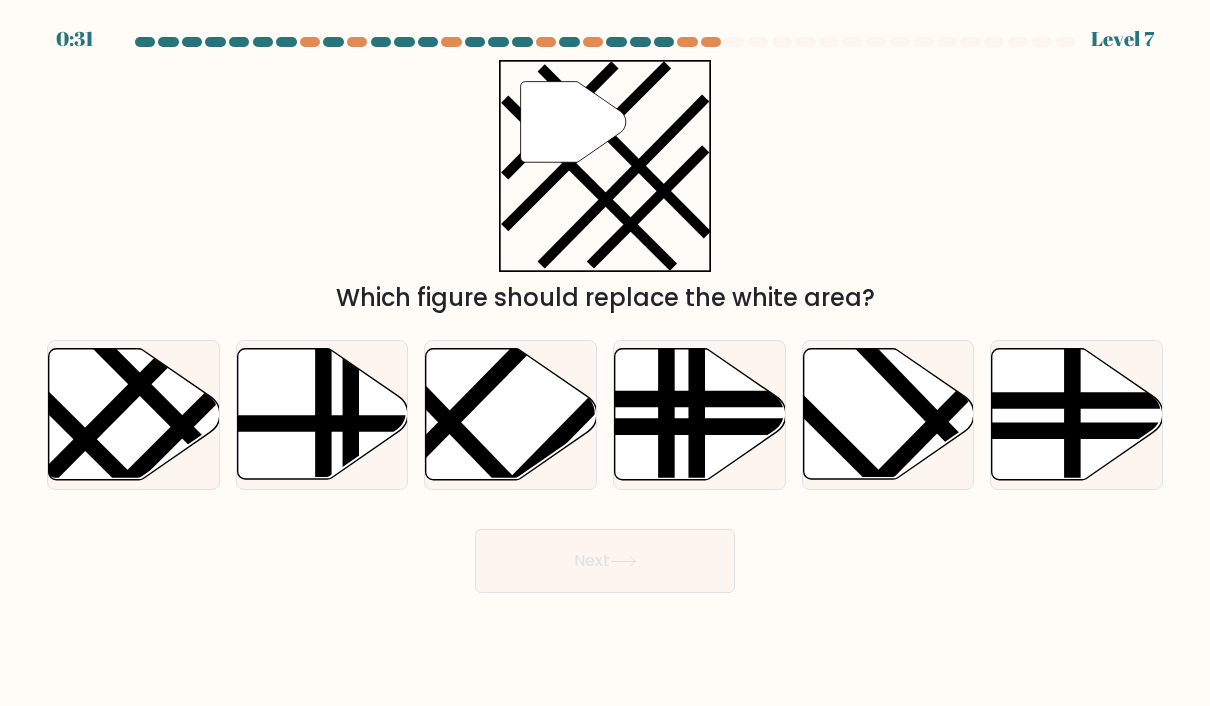 click 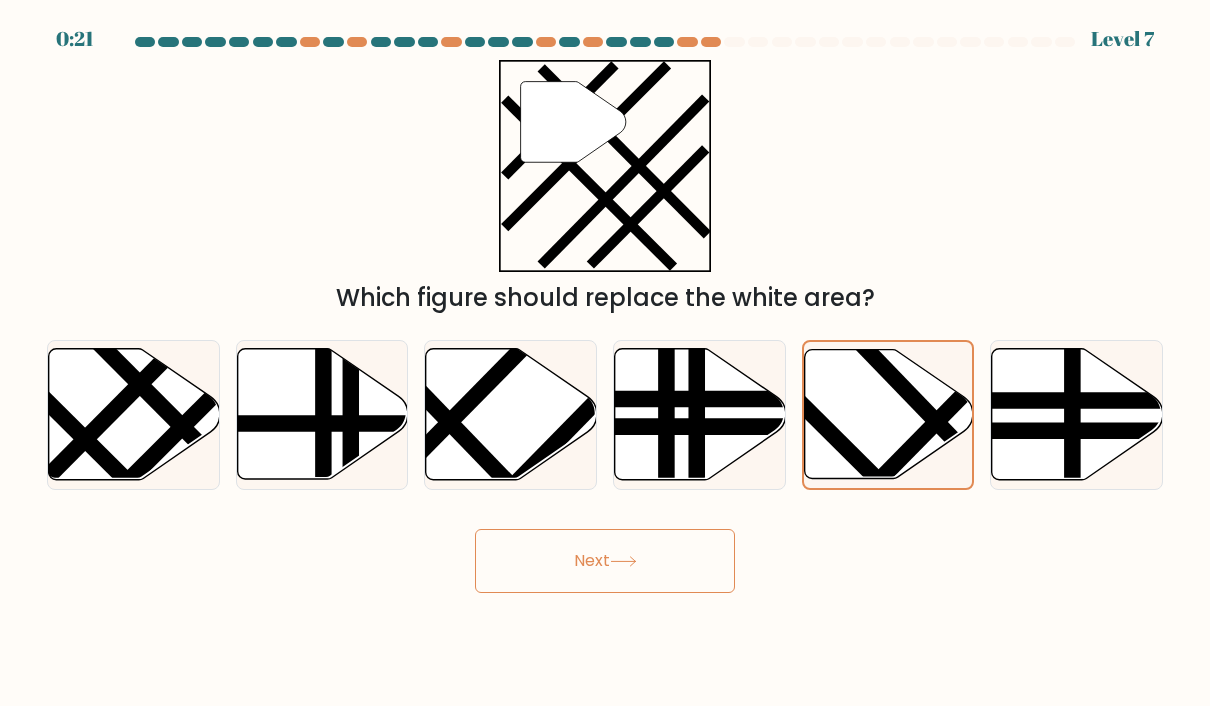 click 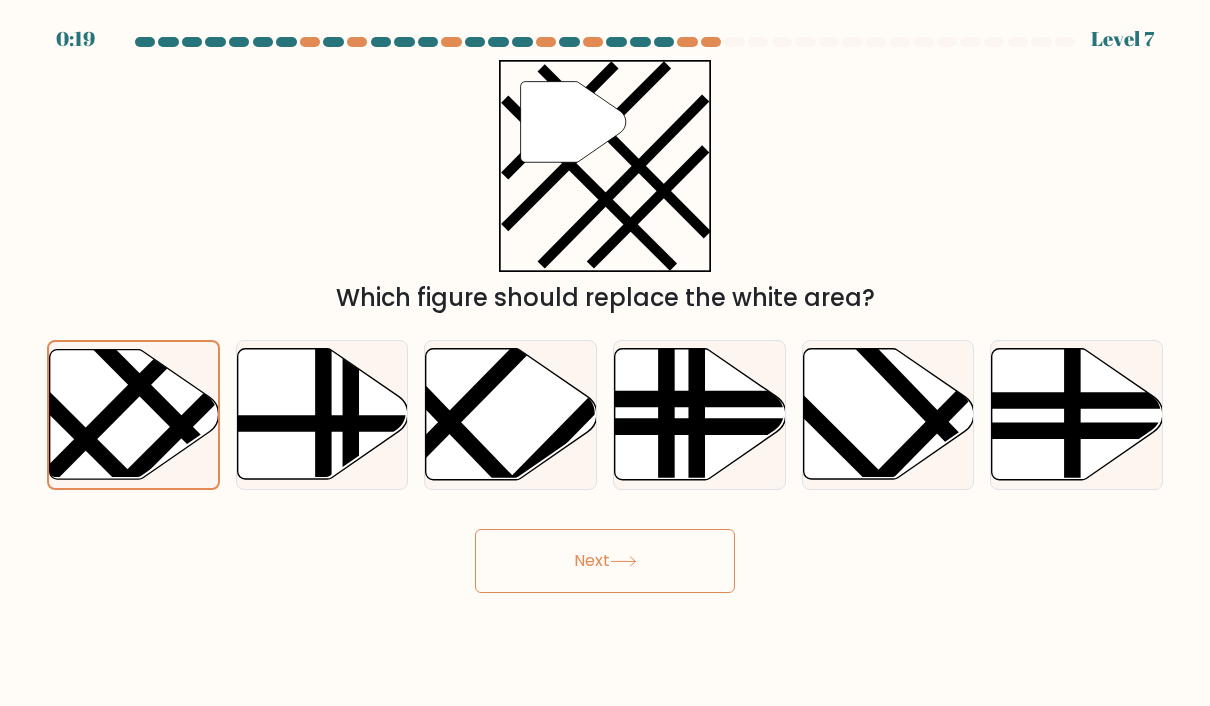 click on "Next" at bounding box center (605, 561) 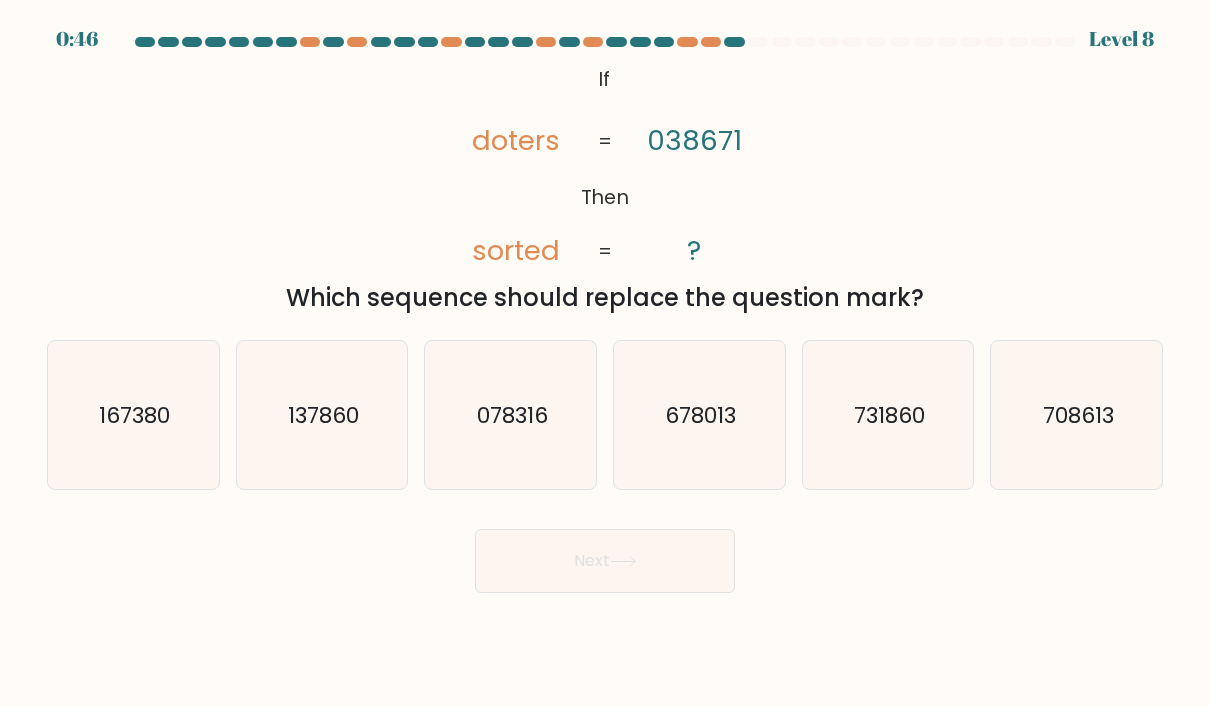 click on "731860" 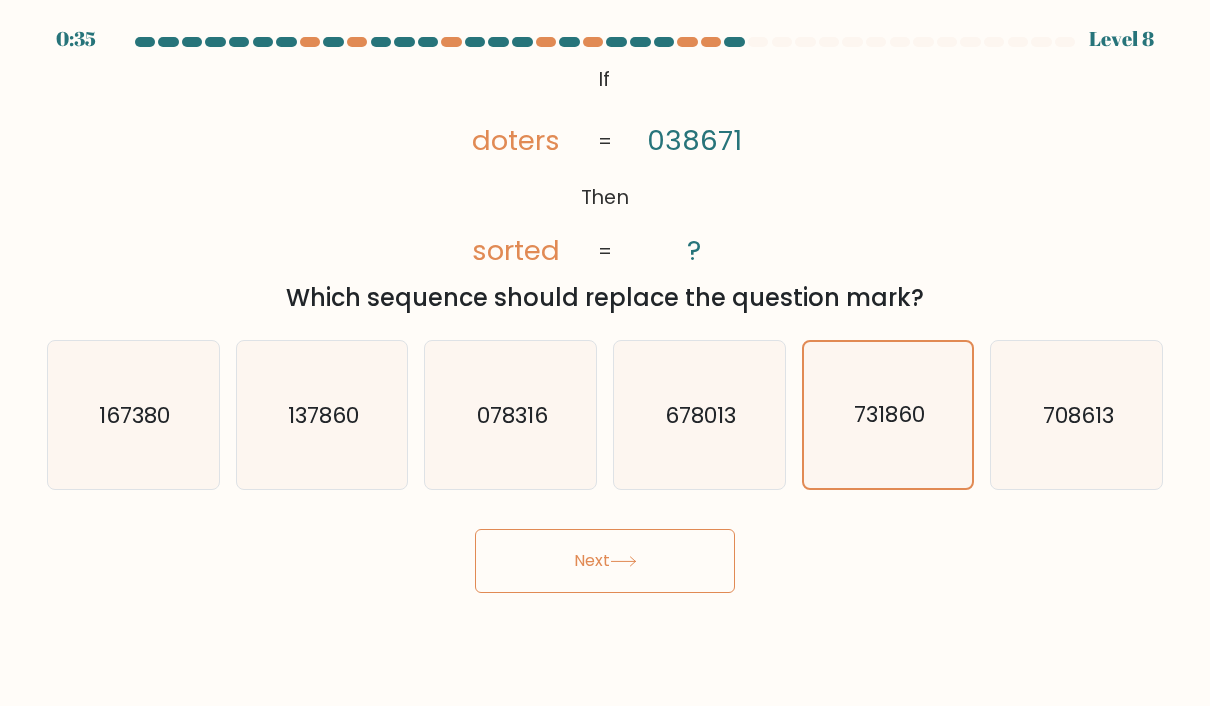 click on "Next" at bounding box center [605, 561] 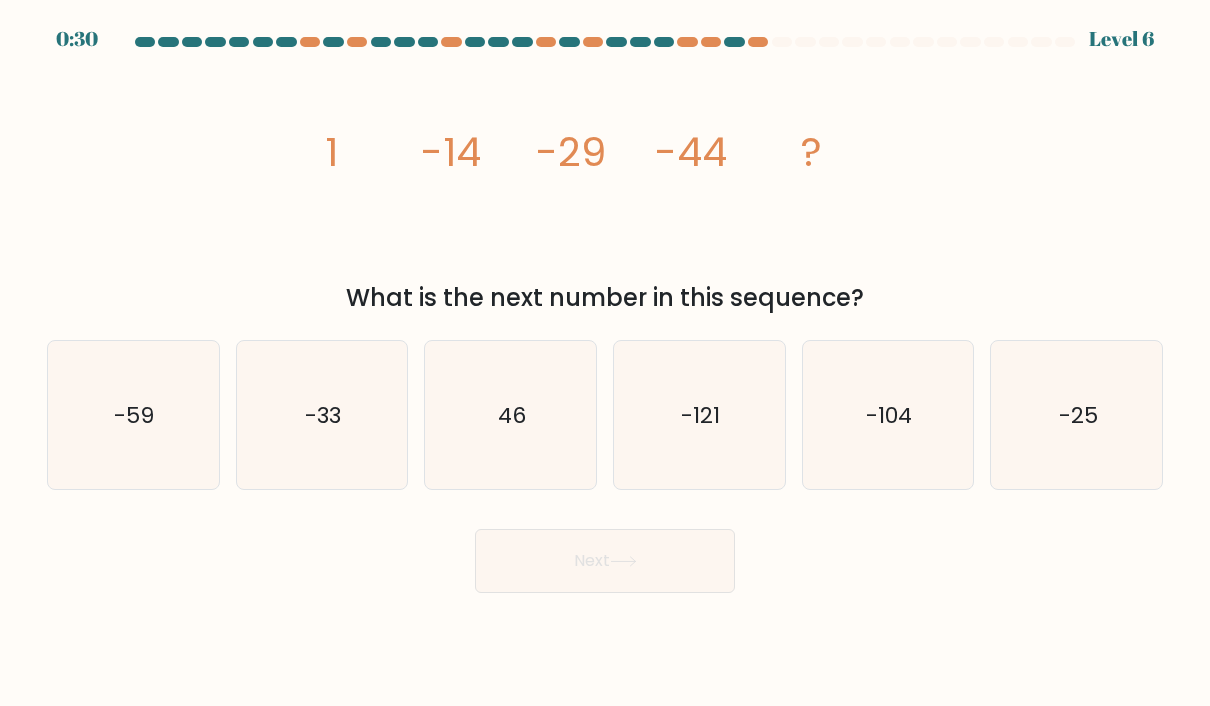 click on "-59" 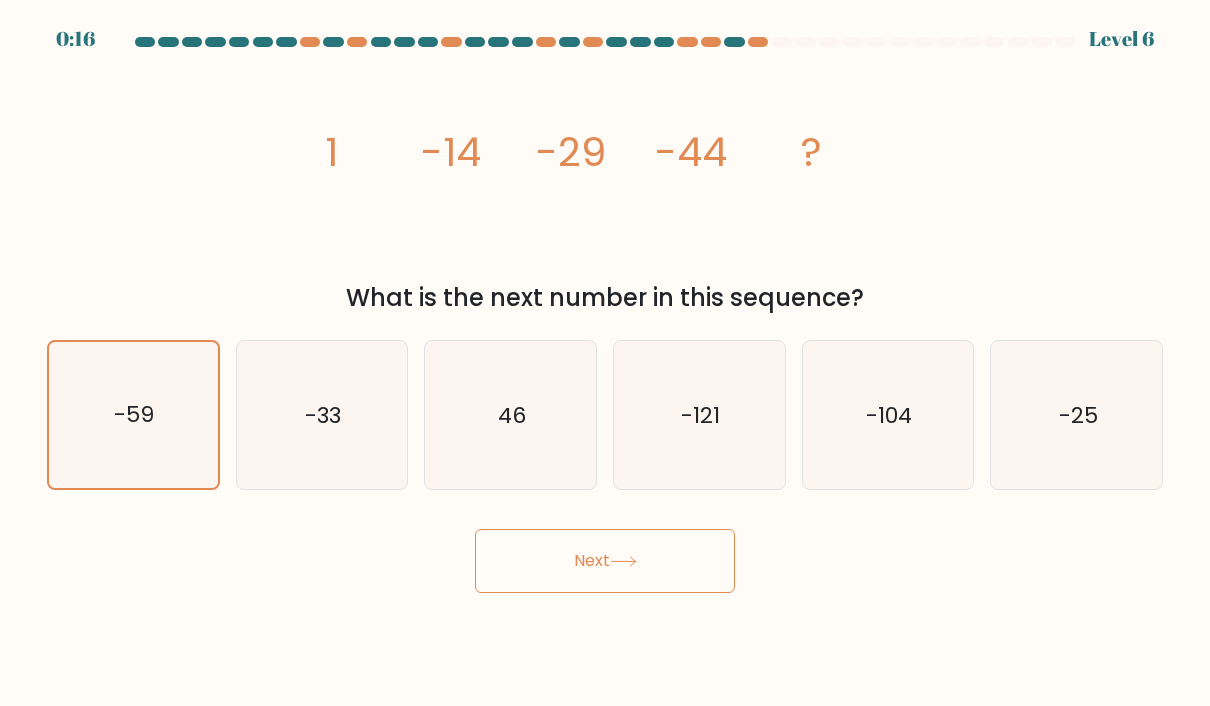 click on "Next" at bounding box center [605, 561] 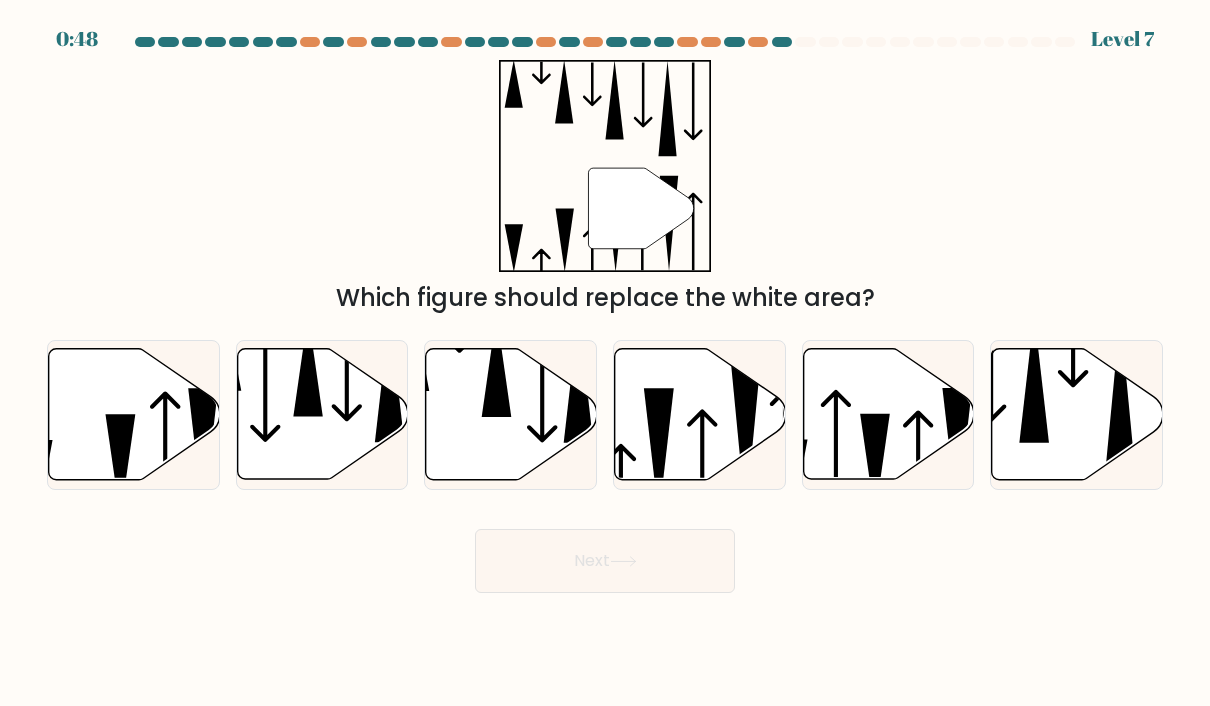 click 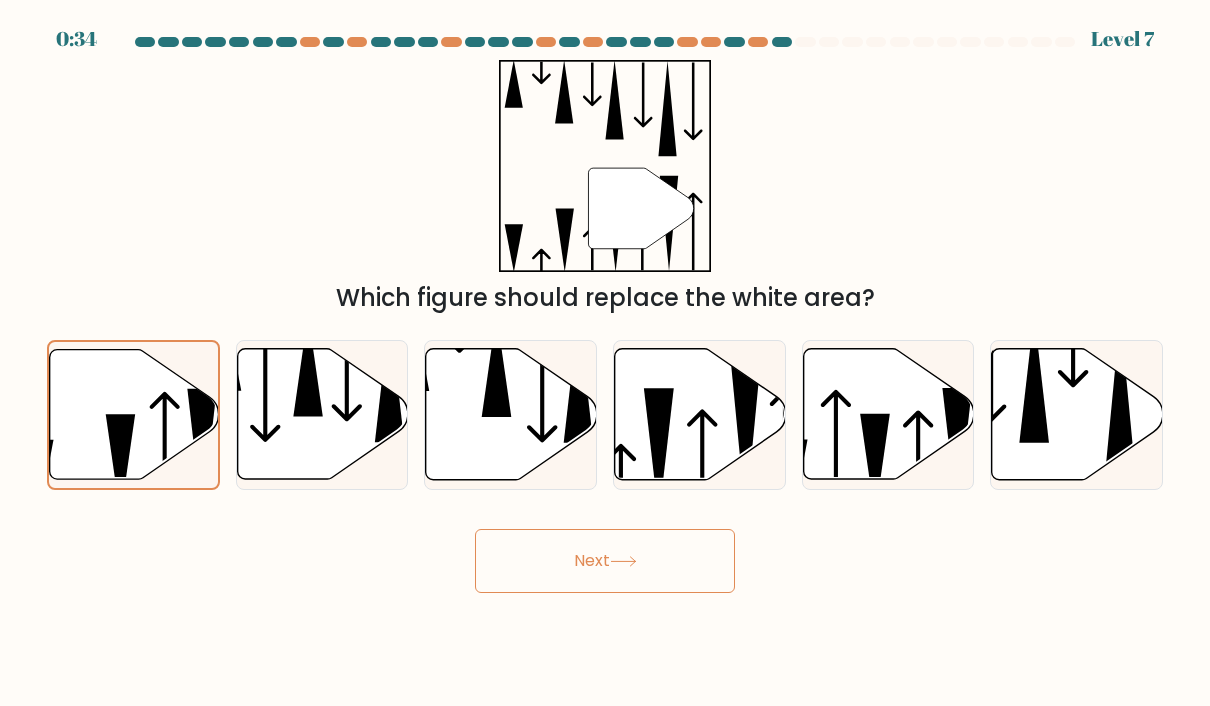 click 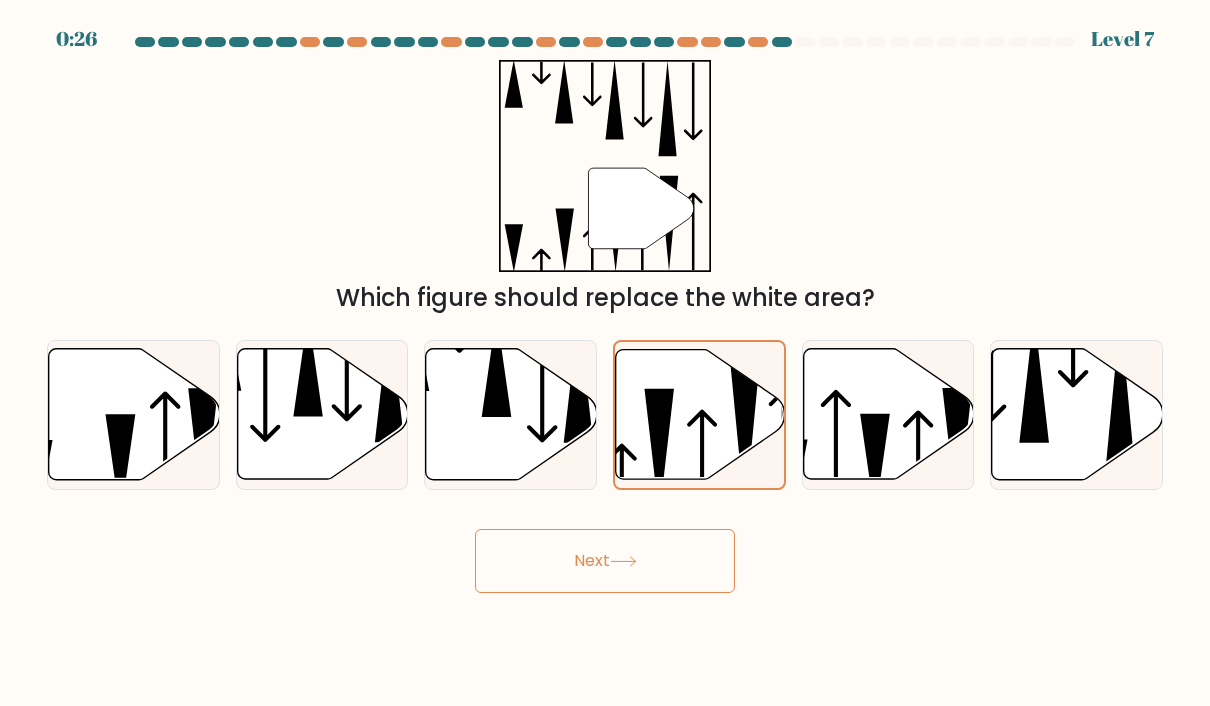 click on "Next" at bounding box center [605, 561] 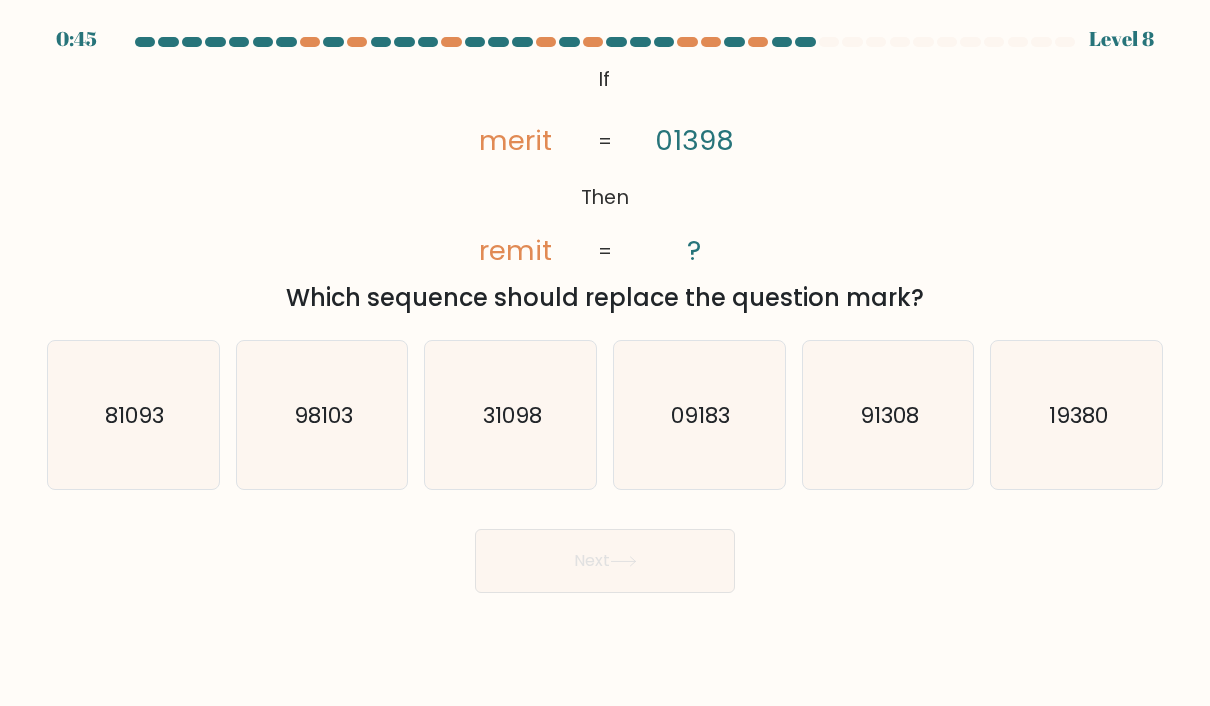 click on "31098" 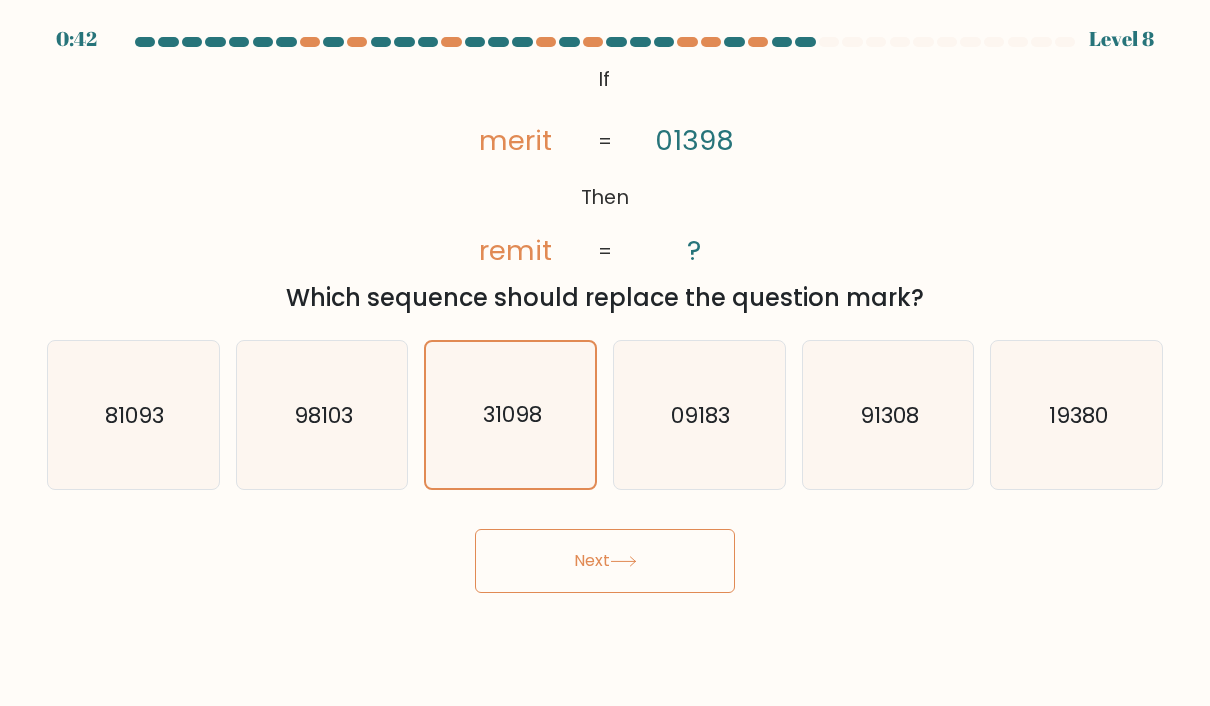 click on "Next" at bounding box center [605, 561] 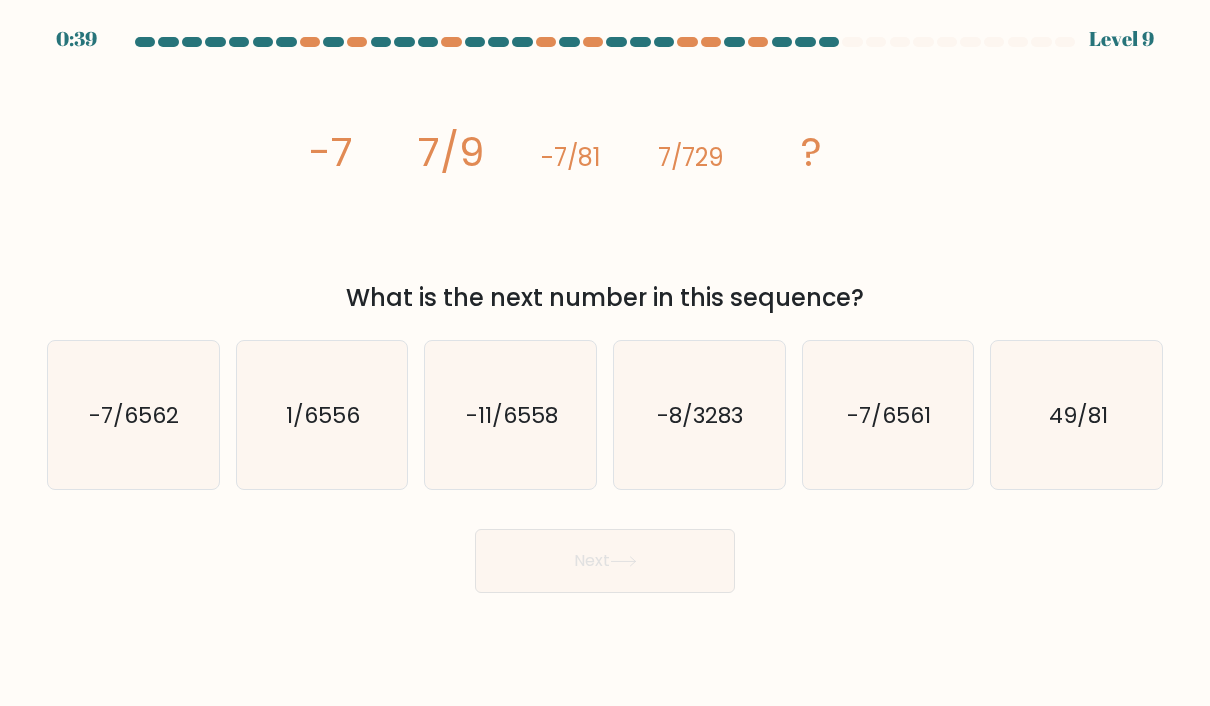click on "-7/6561" 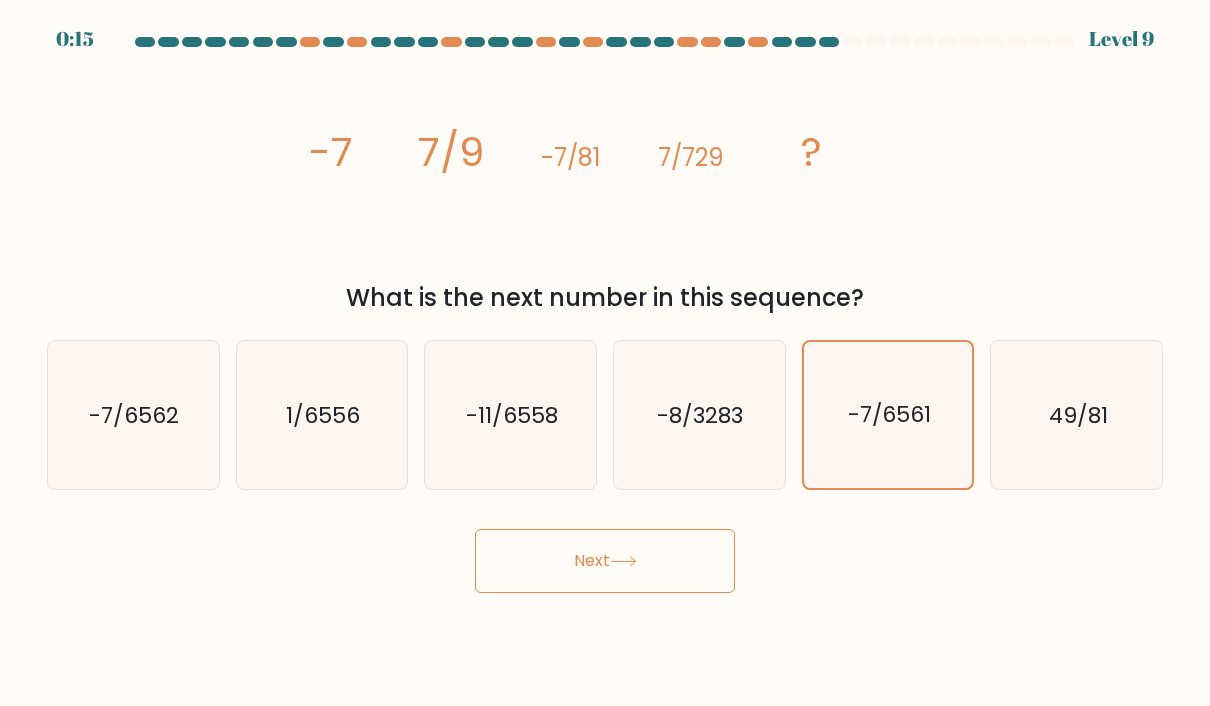 click on "Next" at bounding box center [605, 561] 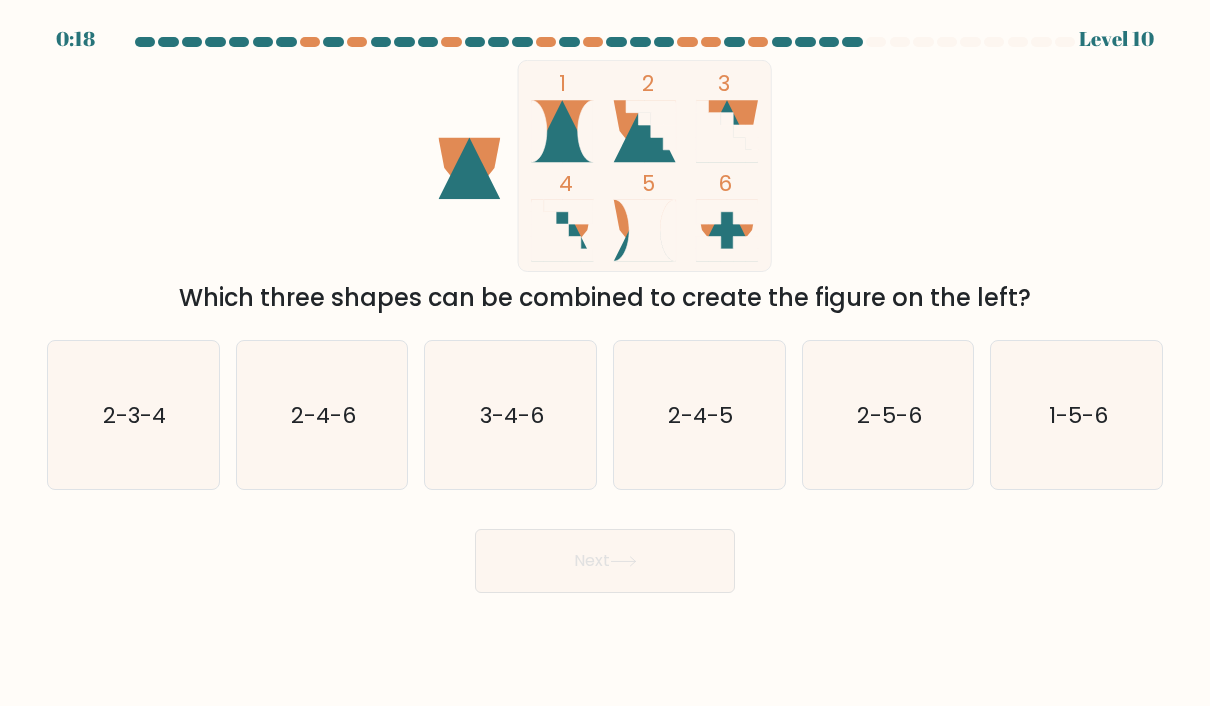 click on "1-5-6" 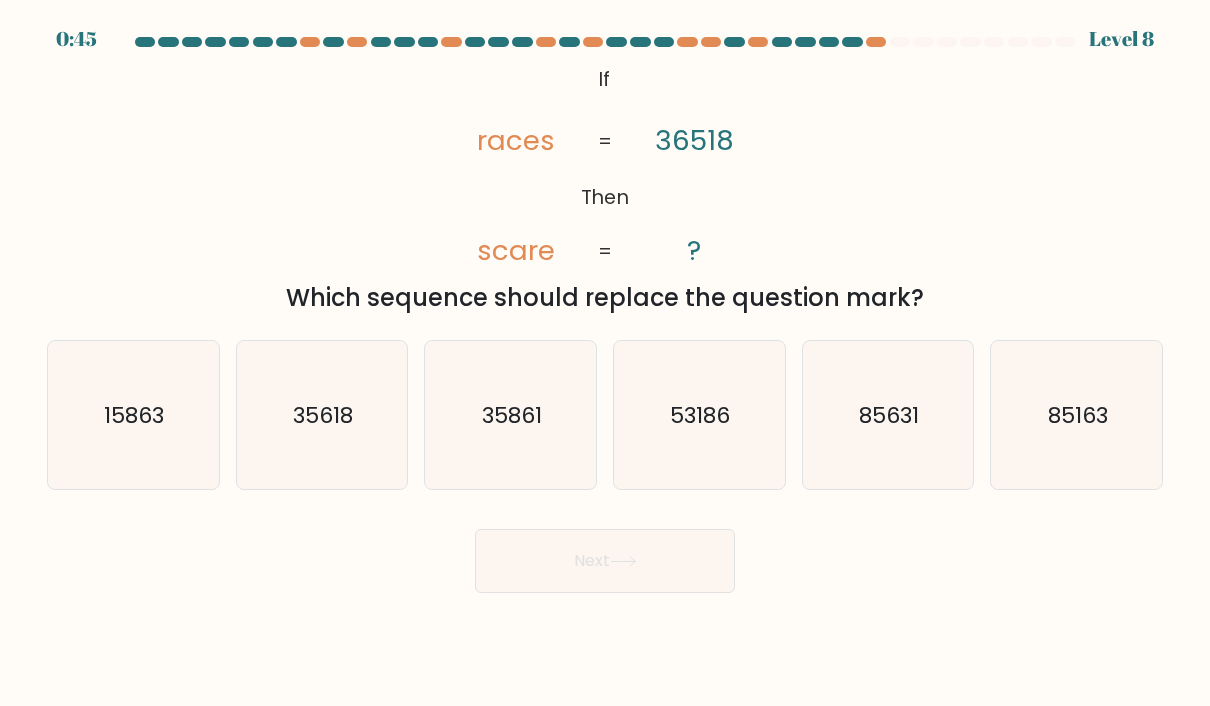 scroll, scrollTop: 0, scrollLeft: 0, axis: both 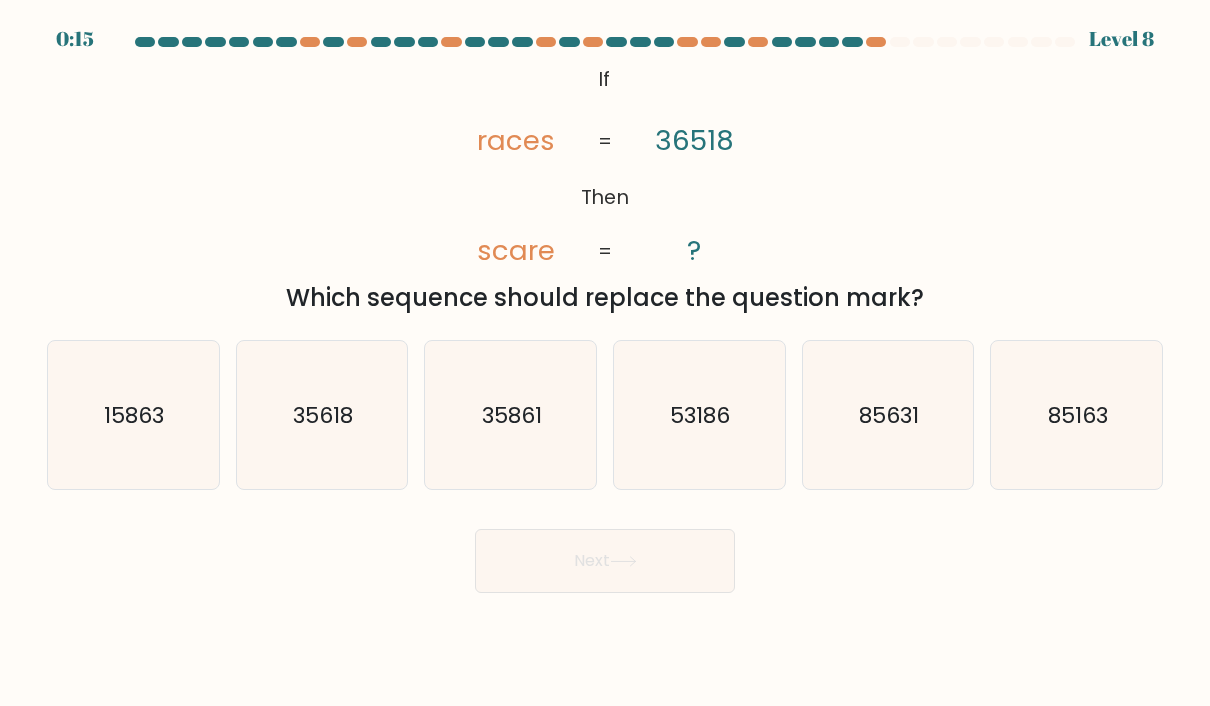 click on "85631" 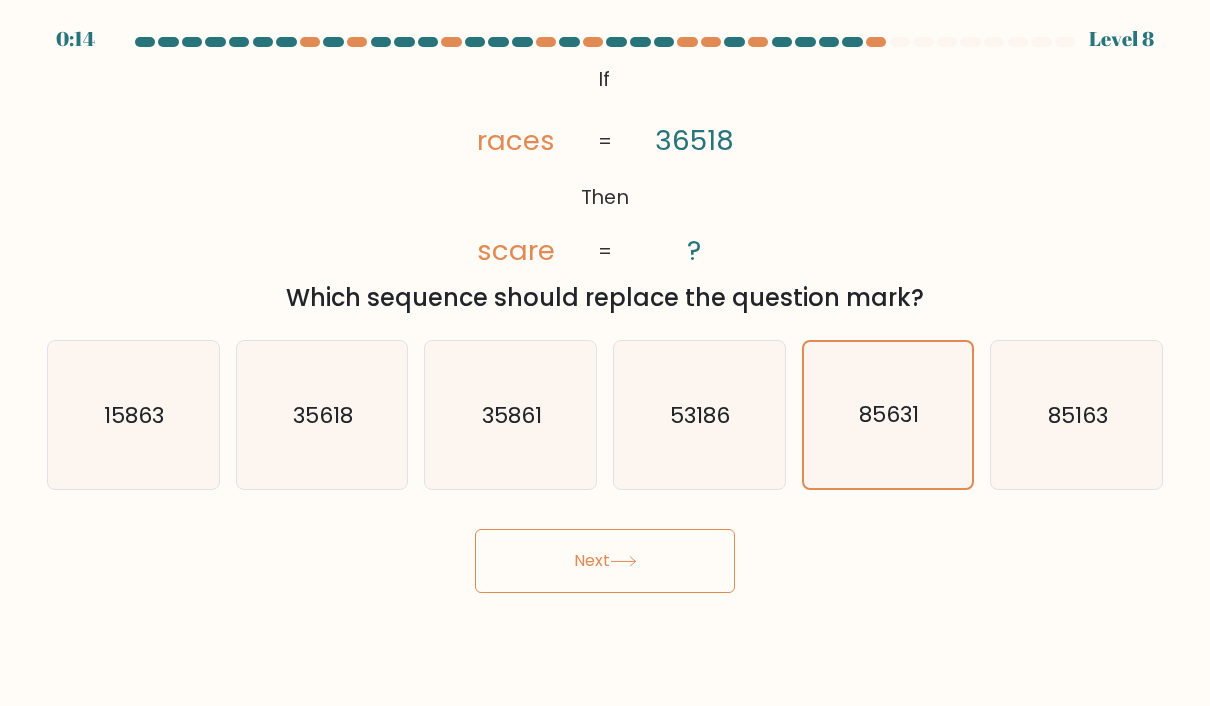click on "Next" at bounding box center [605, 561] 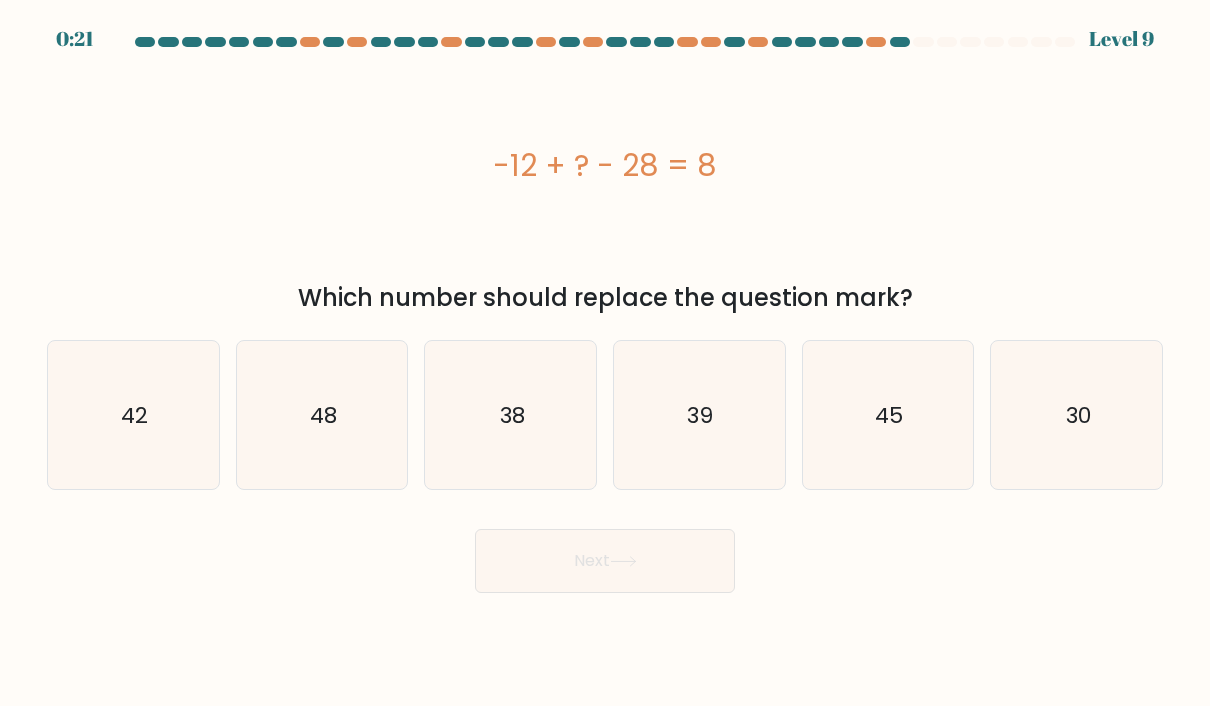 click on "48" 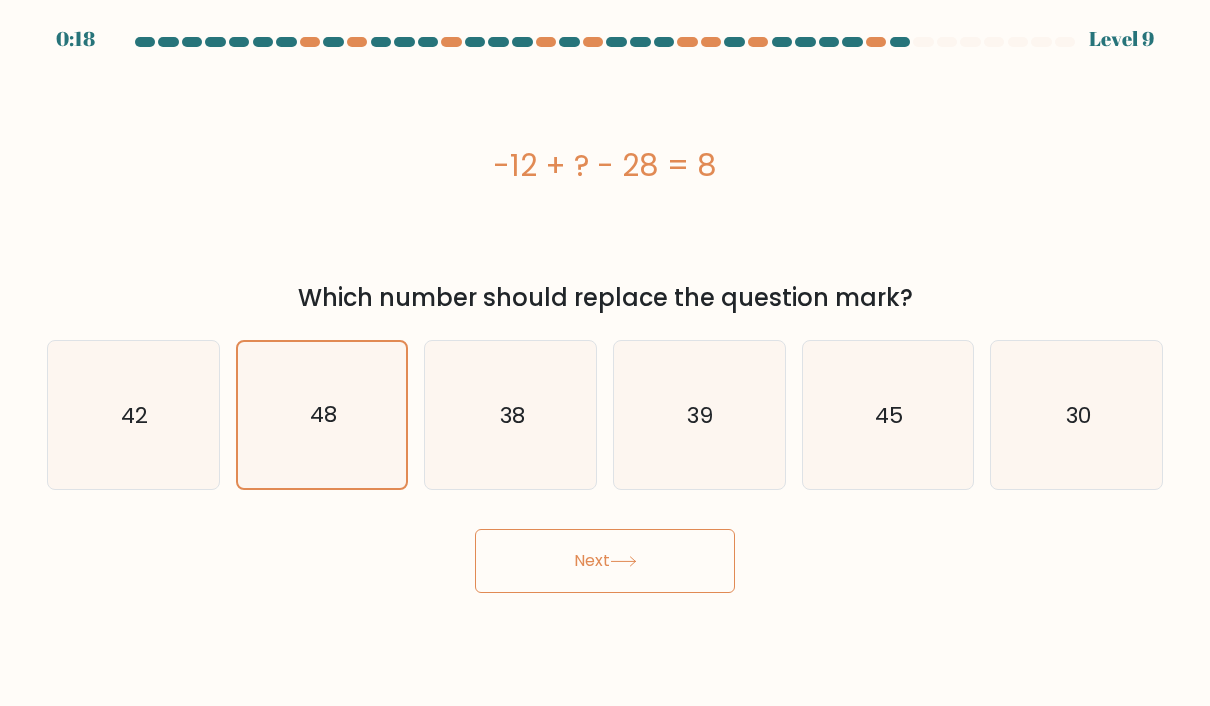 click on "Next" at bounding box center [605, 561] 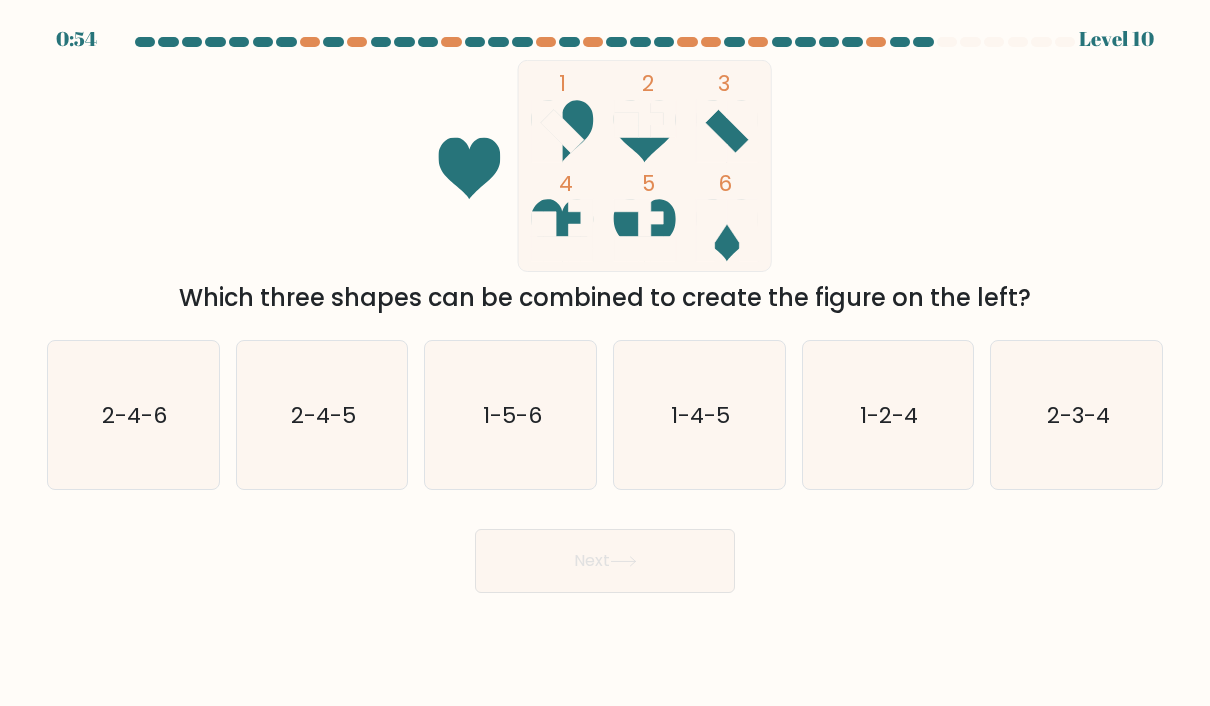 click on "1-2-4" 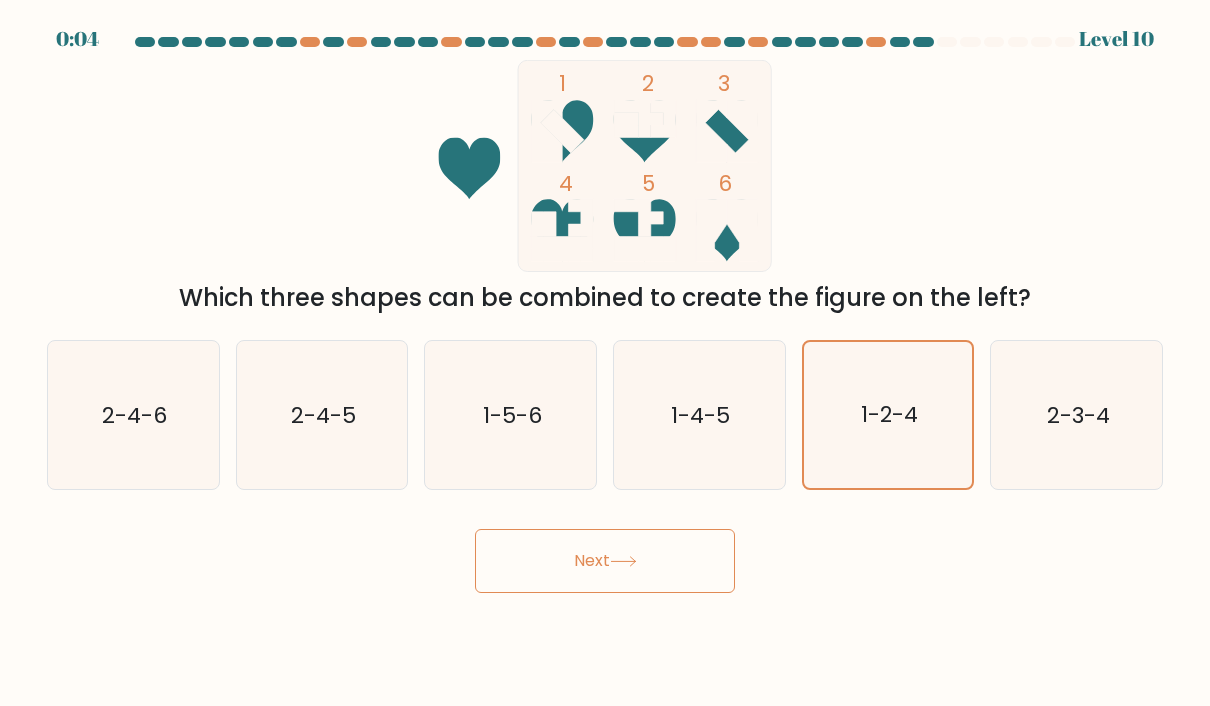 click on "1-4-5" 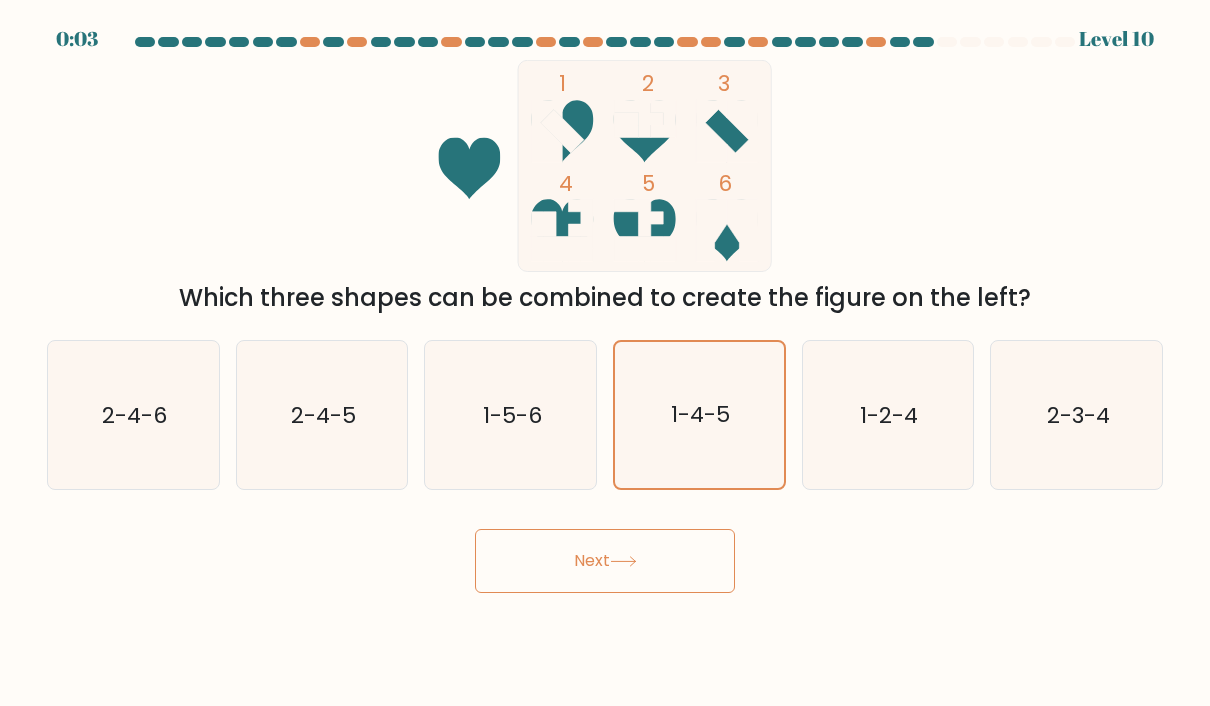 click on "Next" at bounding box center [605, 561] 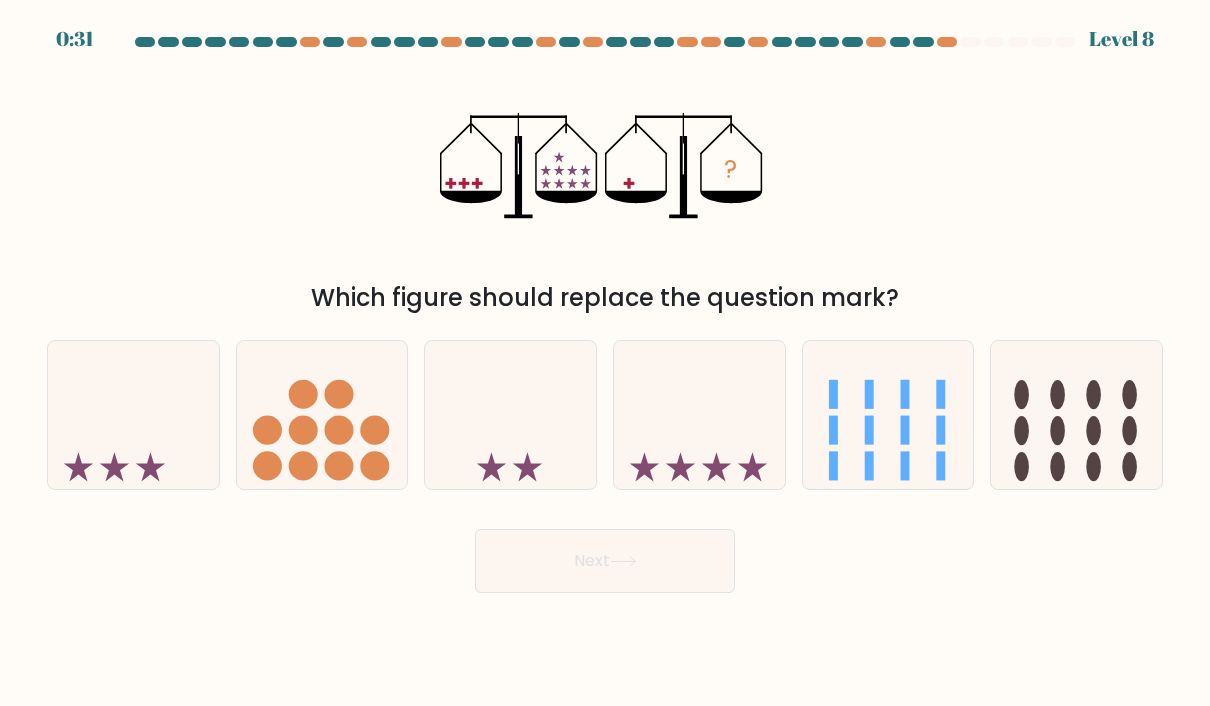 click 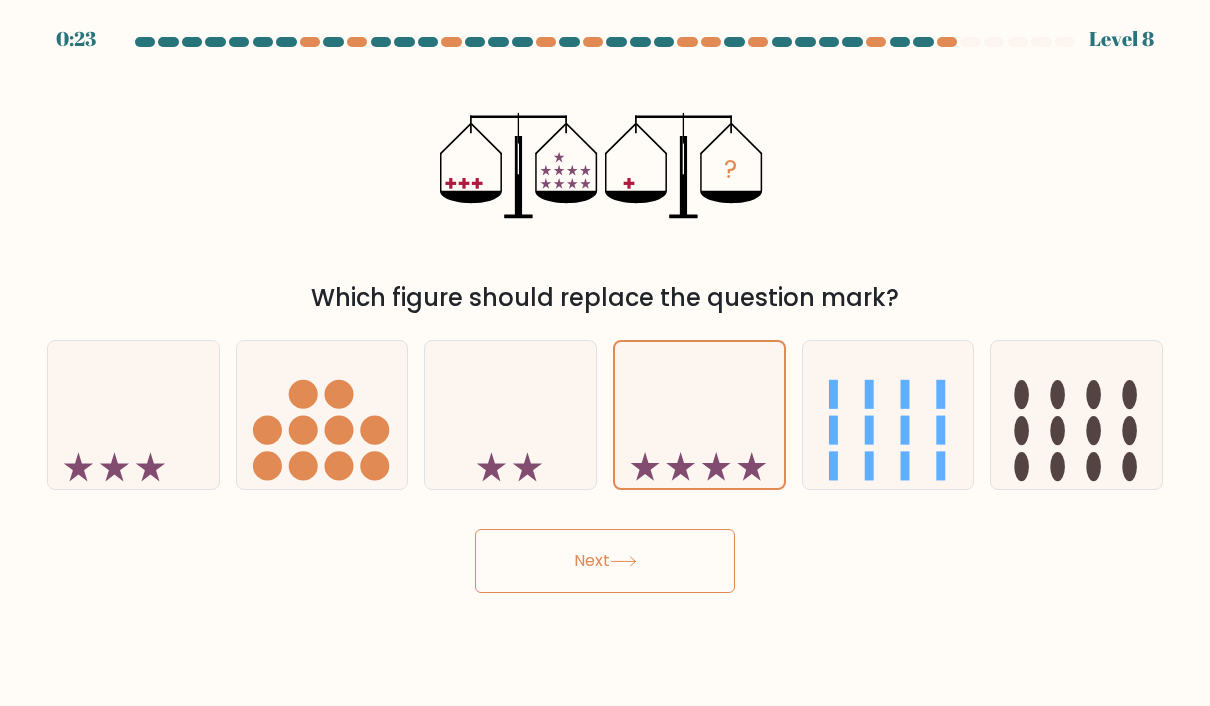 click 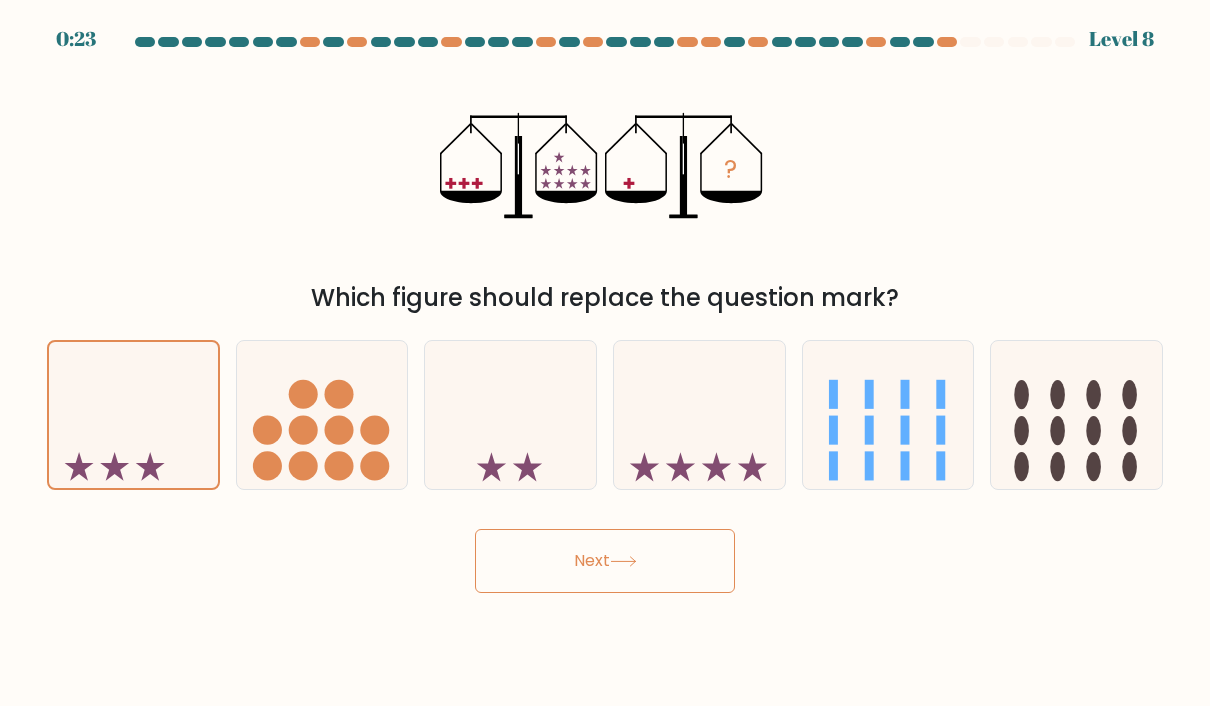 click on "Next" at bounding box center [605, 561] 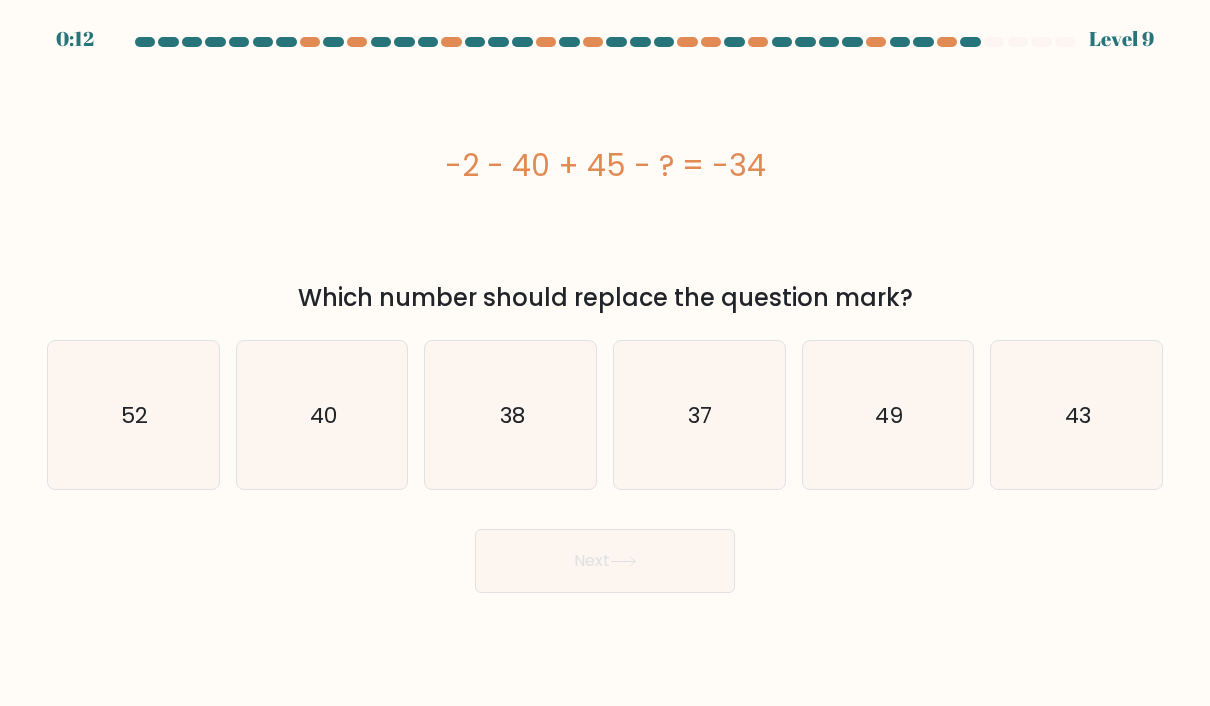 click on "43" 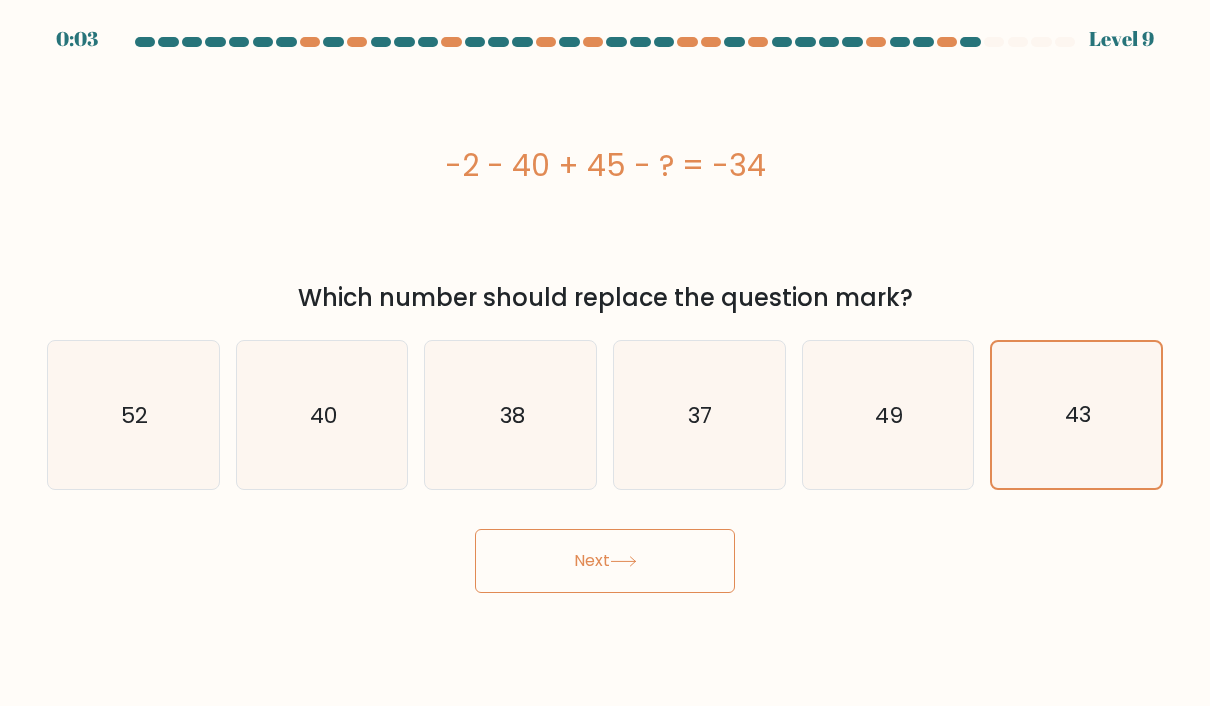 click 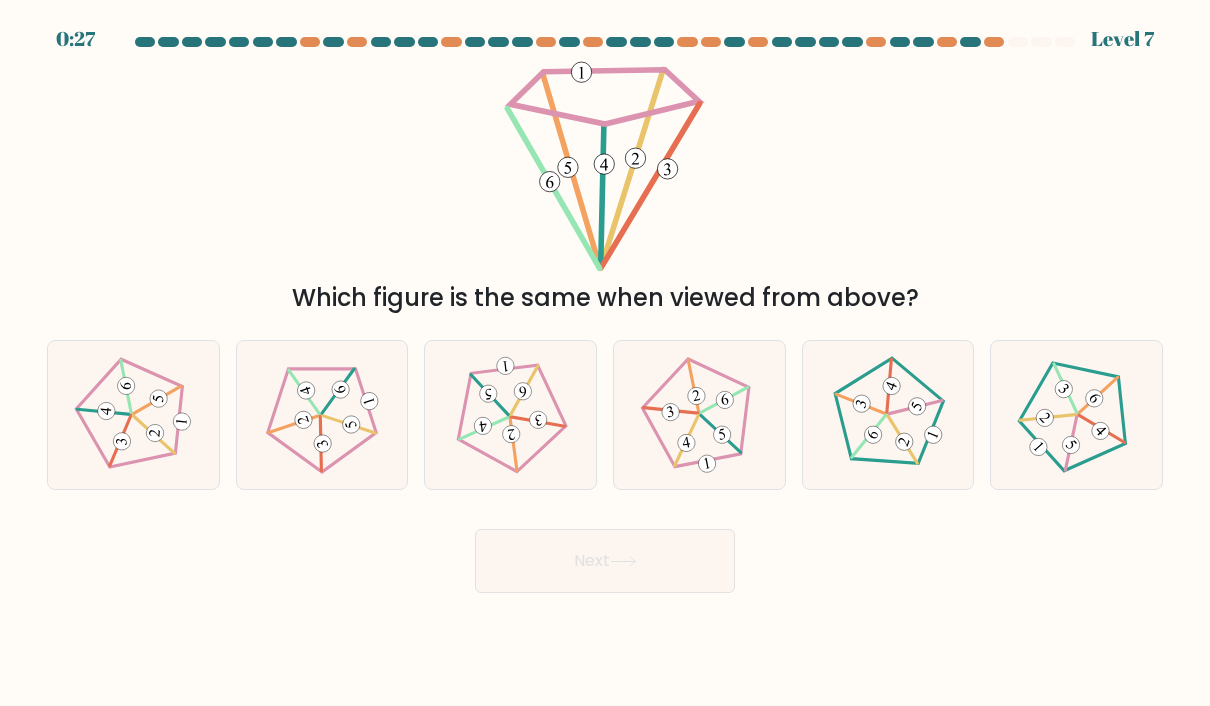 click 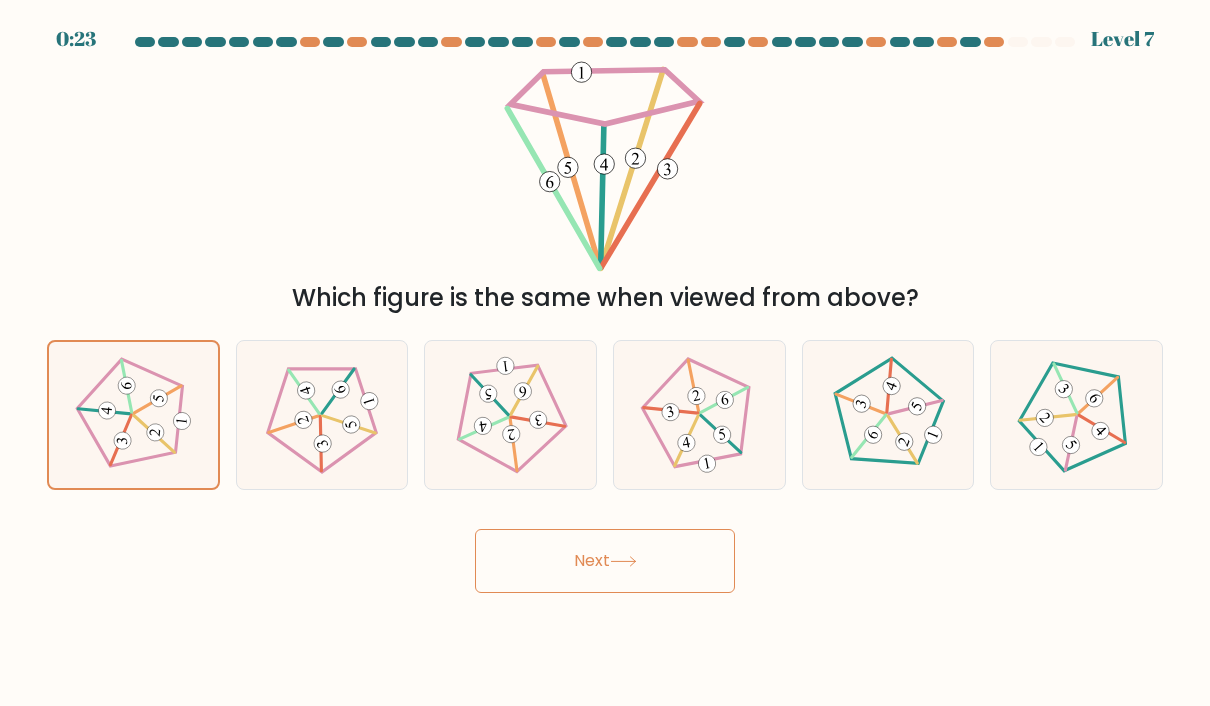 click on "Next" at bounding box center [605, 561] 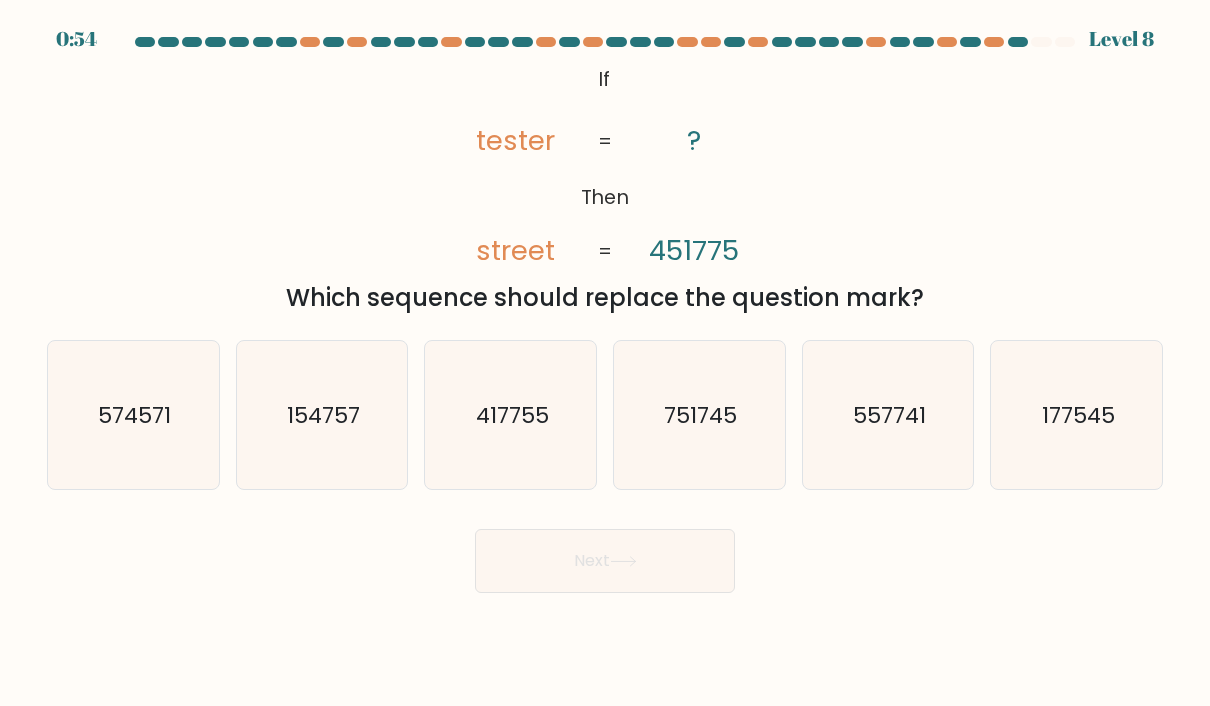 click on "557741" 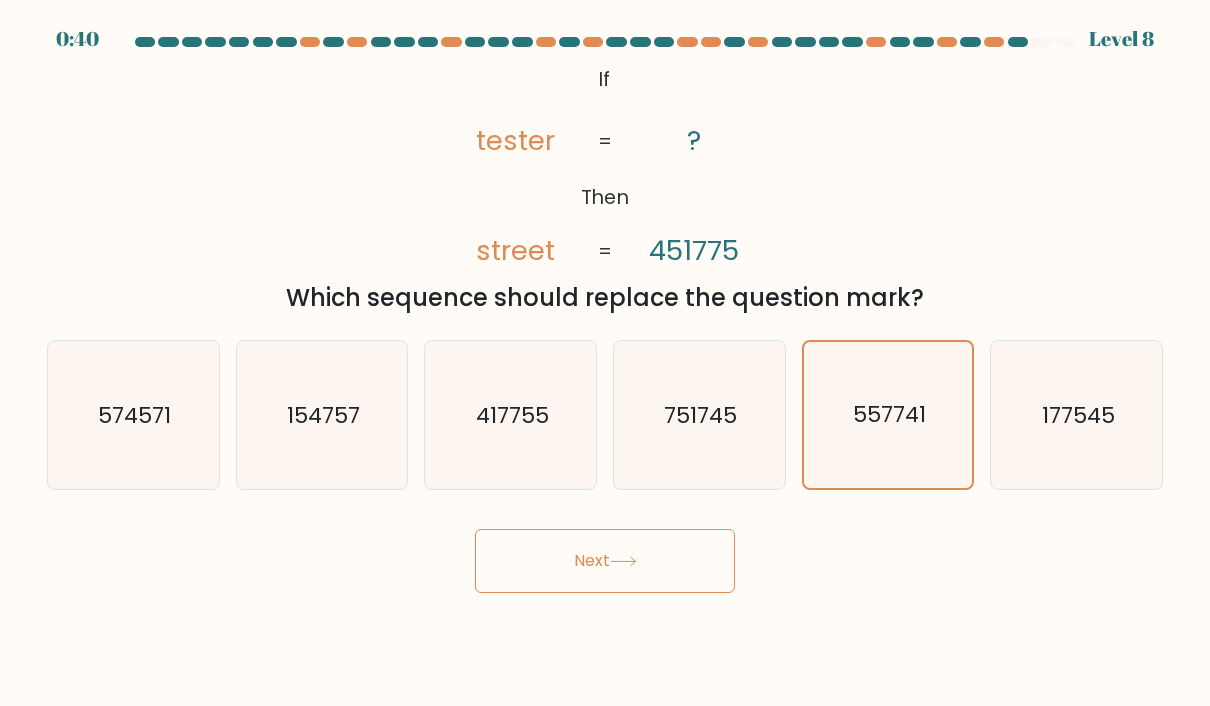 click on "574571" 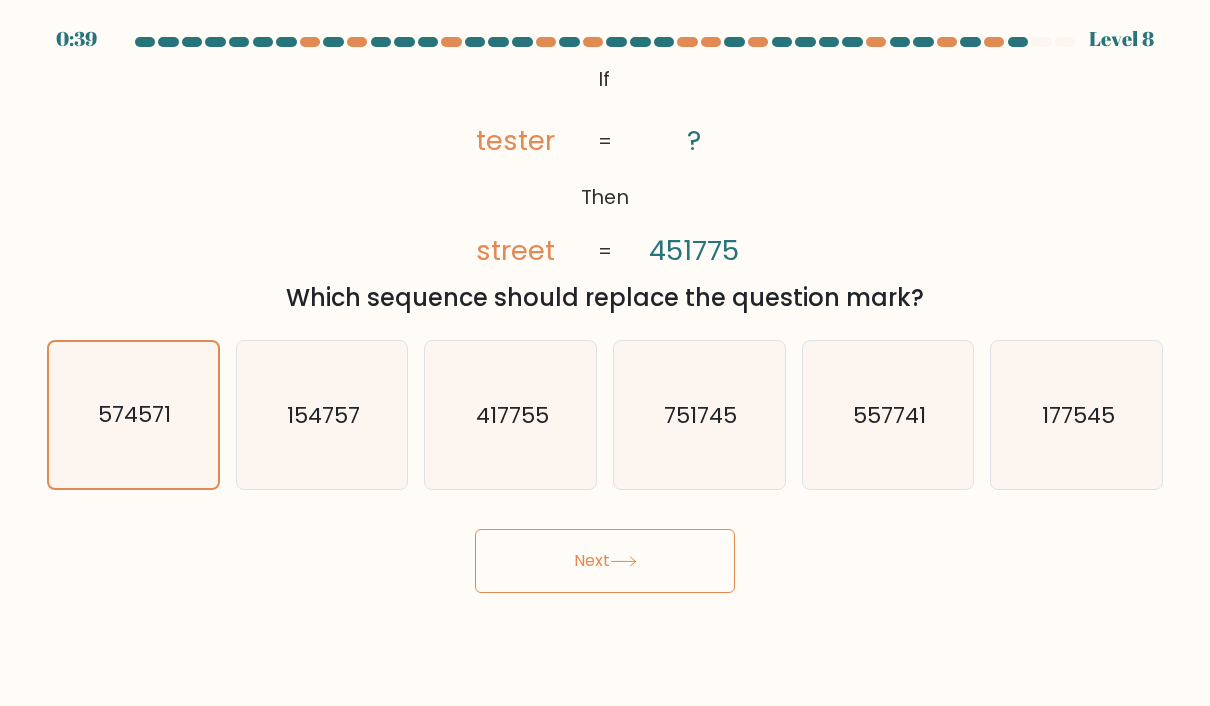 click on "Next" at bounding box center [605, 561] 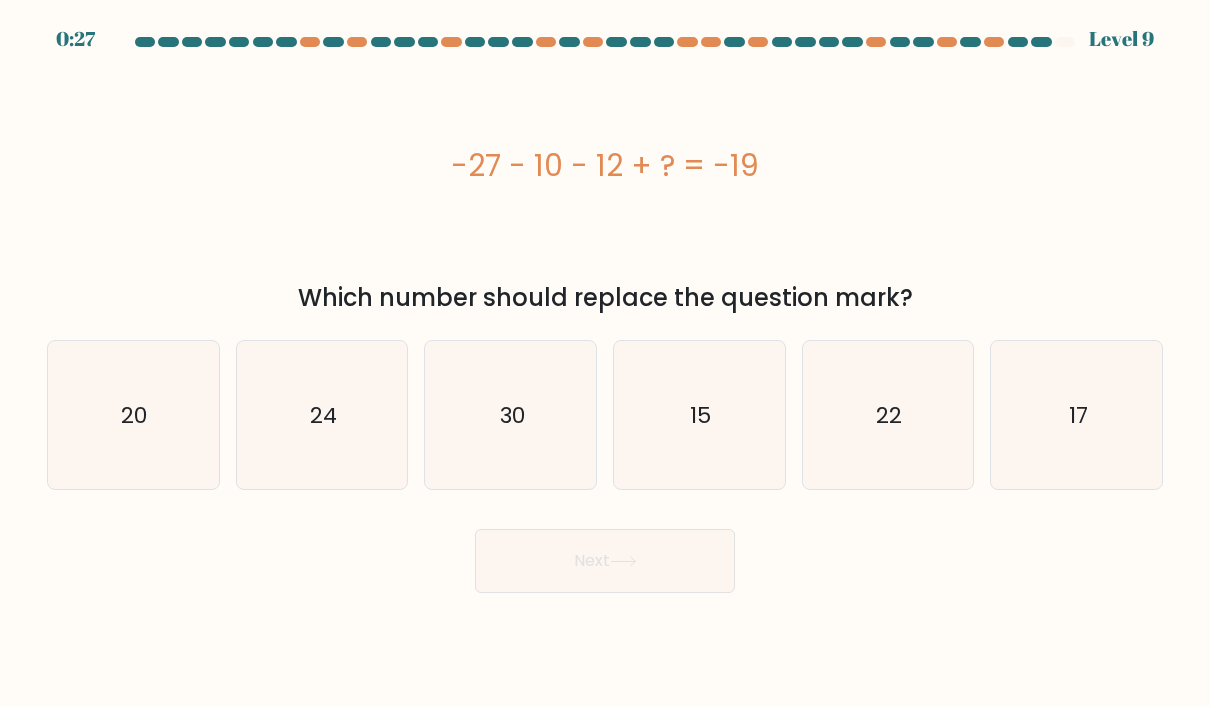 click on "17" 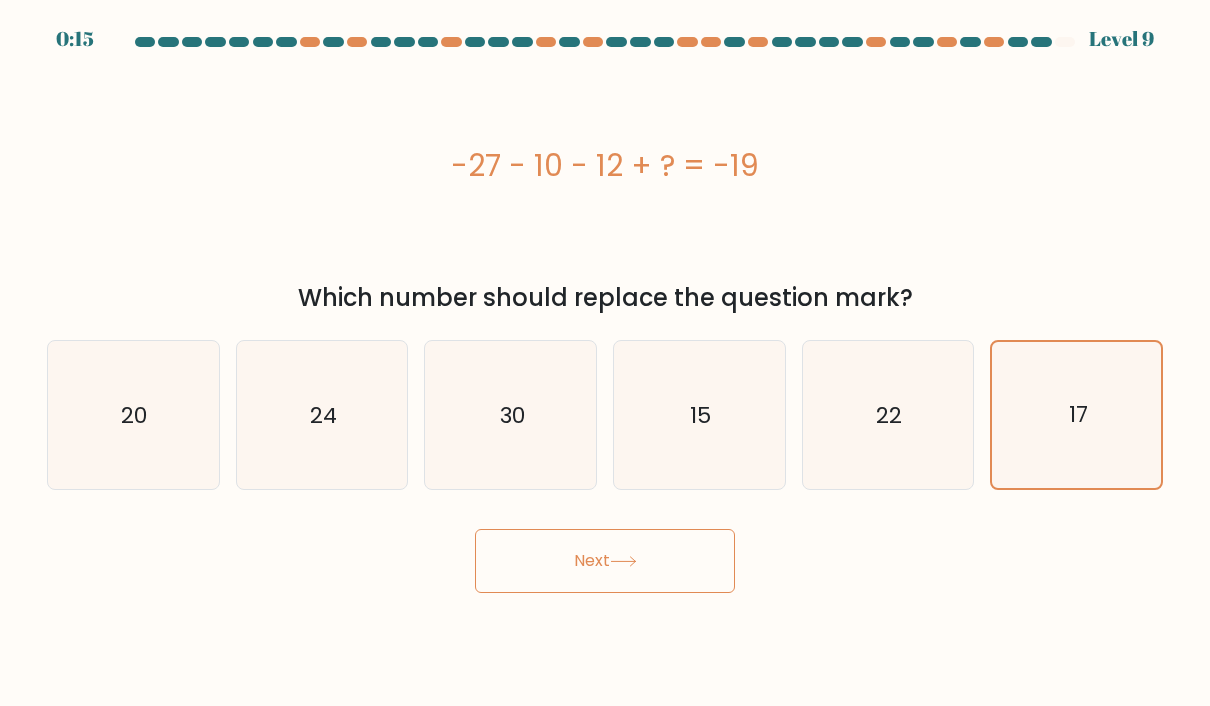 click on "Next" at bounding box center (605, 561) 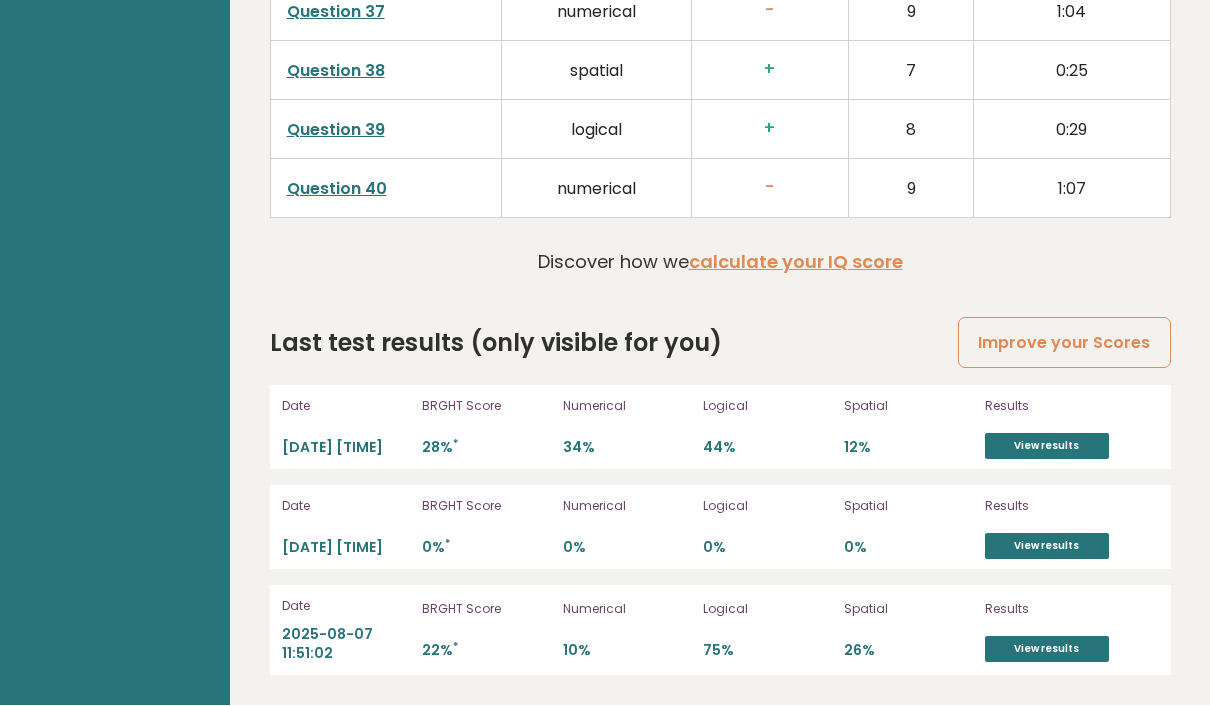 scroll, scrollTop: 5298, scrollLeft: 0, axis: vertical 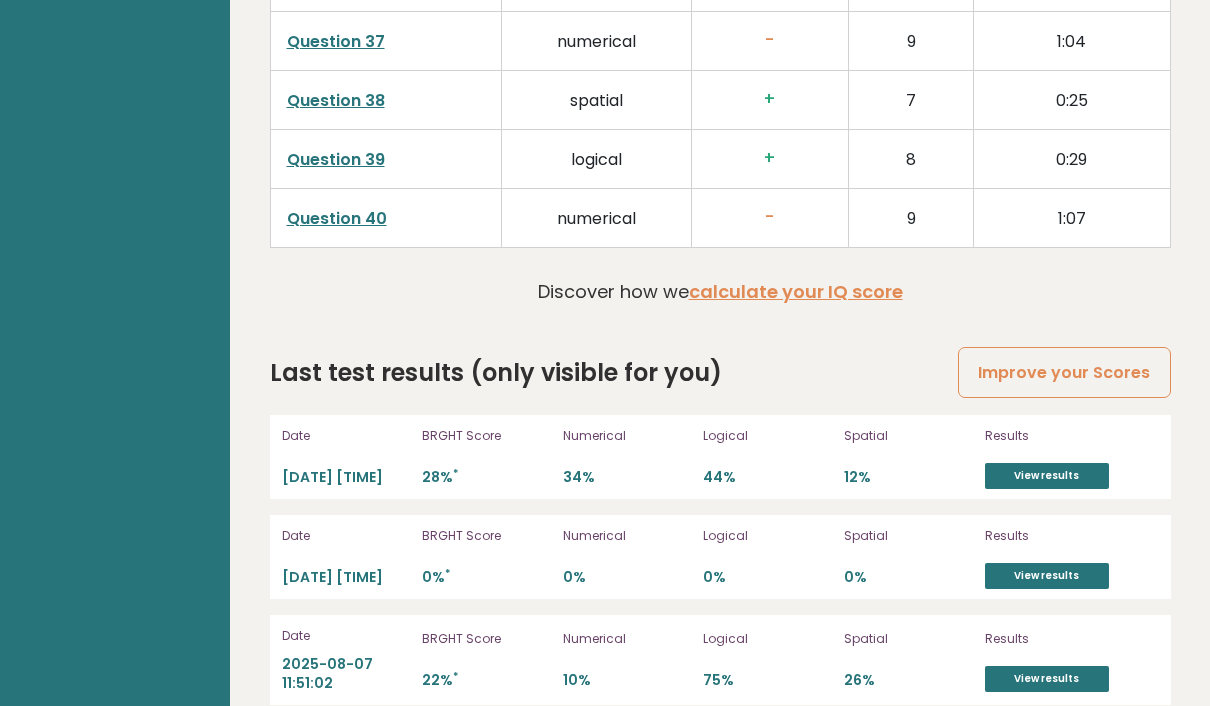 click on "-" at bounding box center [770, 217] 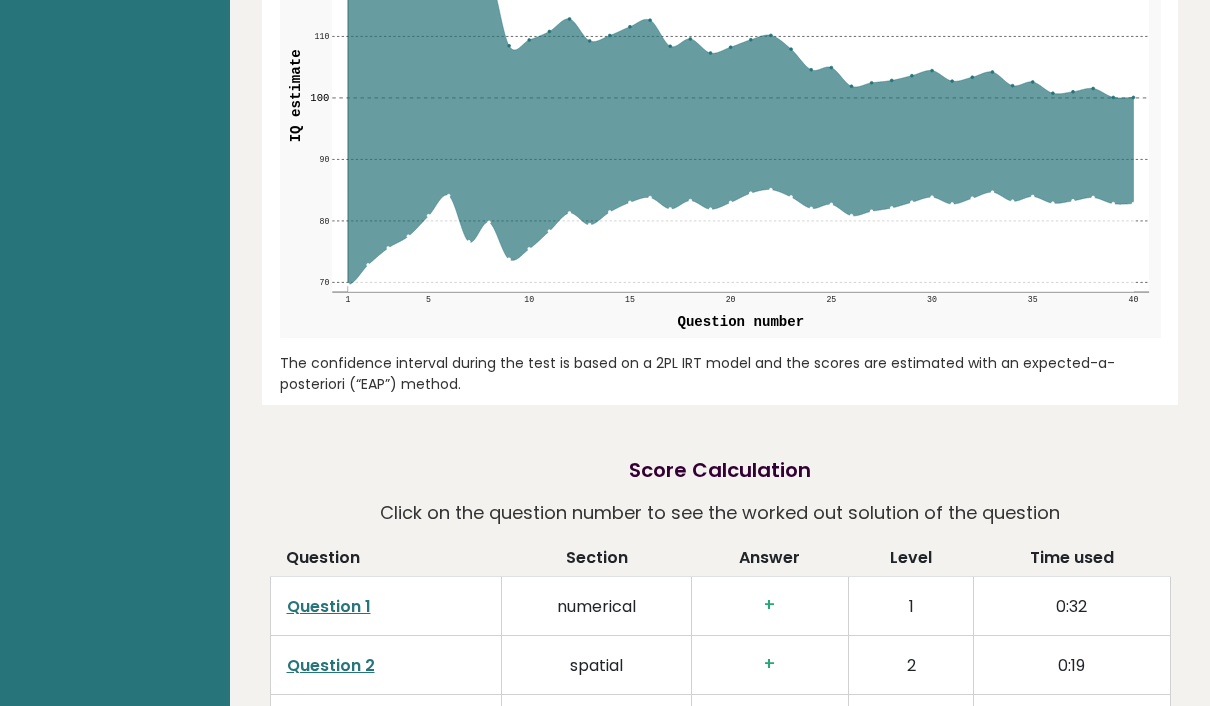scroll, scrollTop: 2526, scrollLeft: 0, axis: vertical 